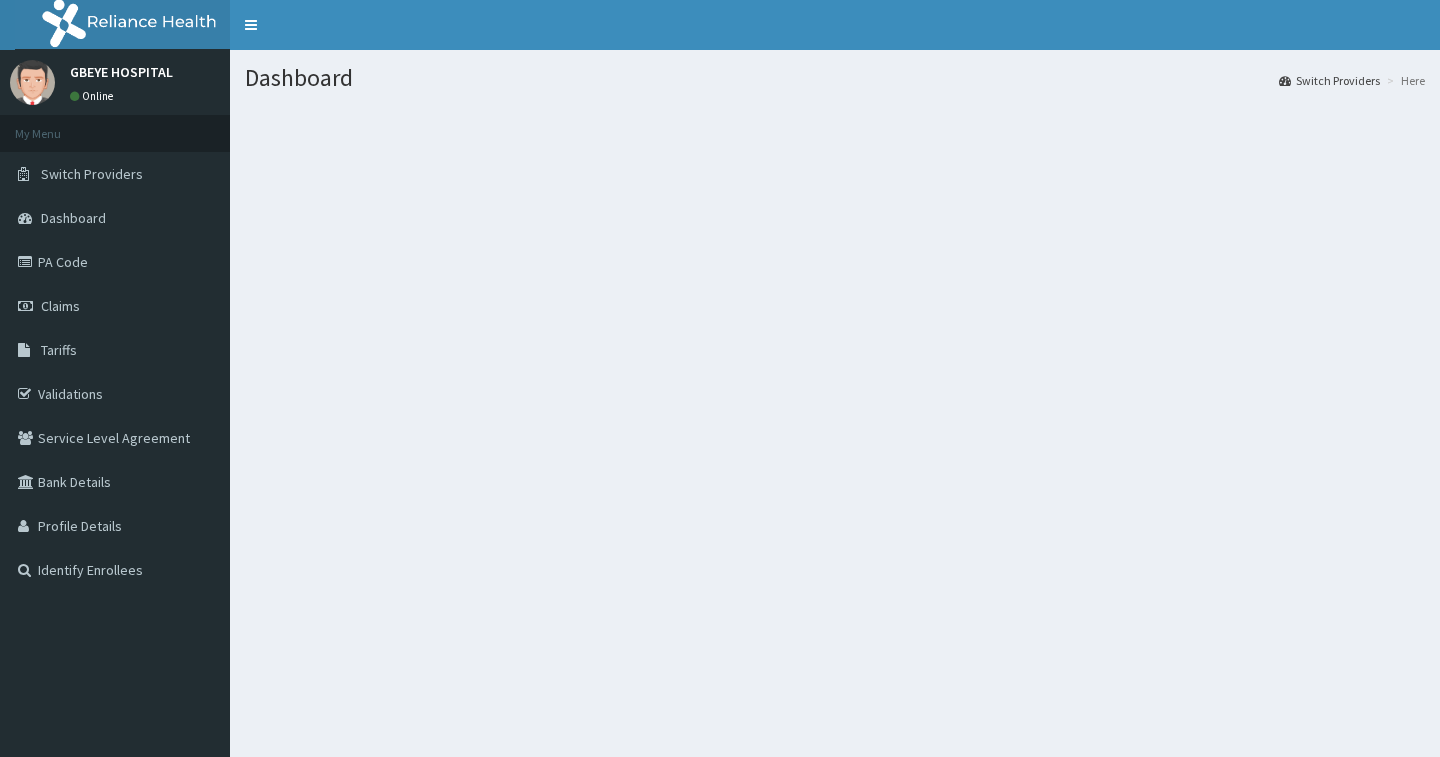 scroll, scrollTop: 0, scrollLeft: 0, axis: both 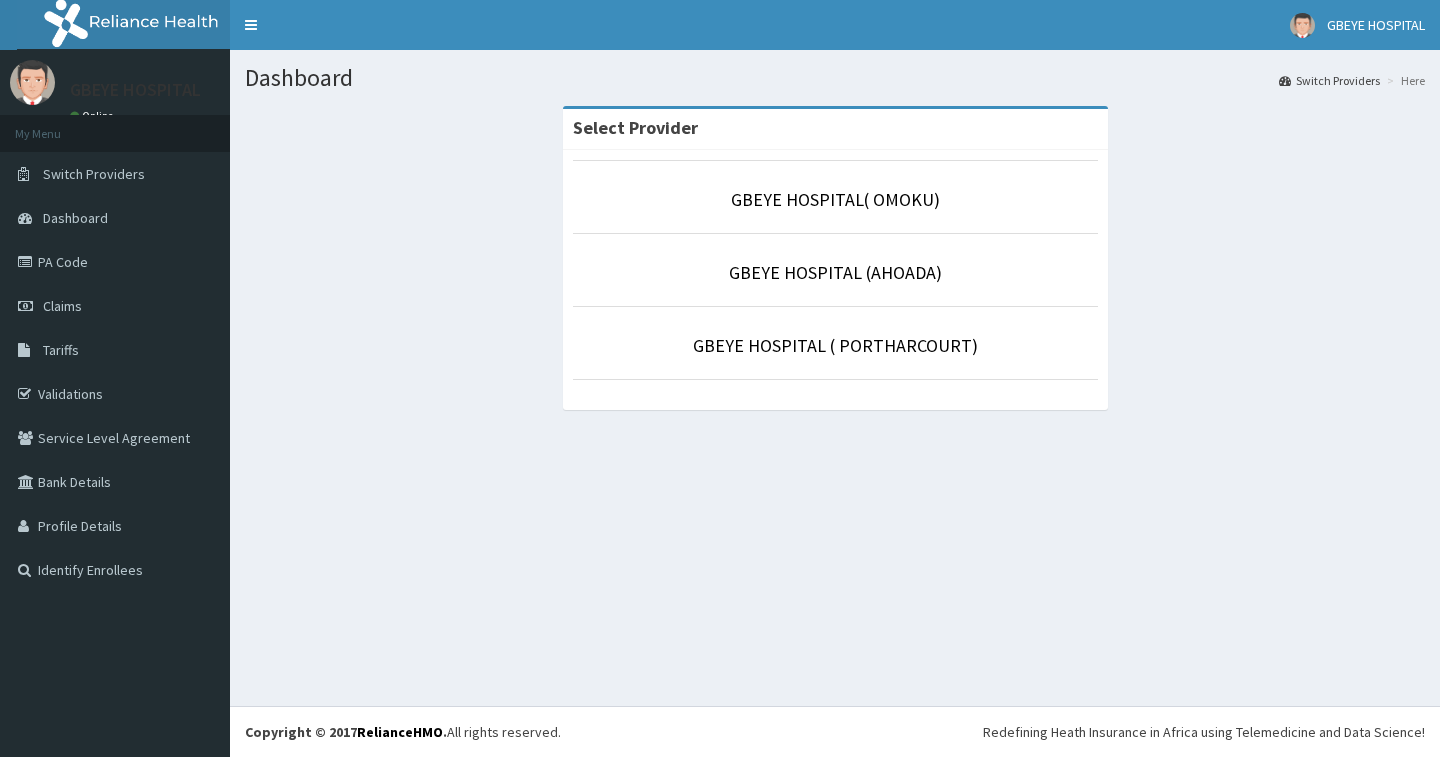 click on "GBEYE HOSPITAL ( PORTHARCOURT)" at bounding box center [835, 346] 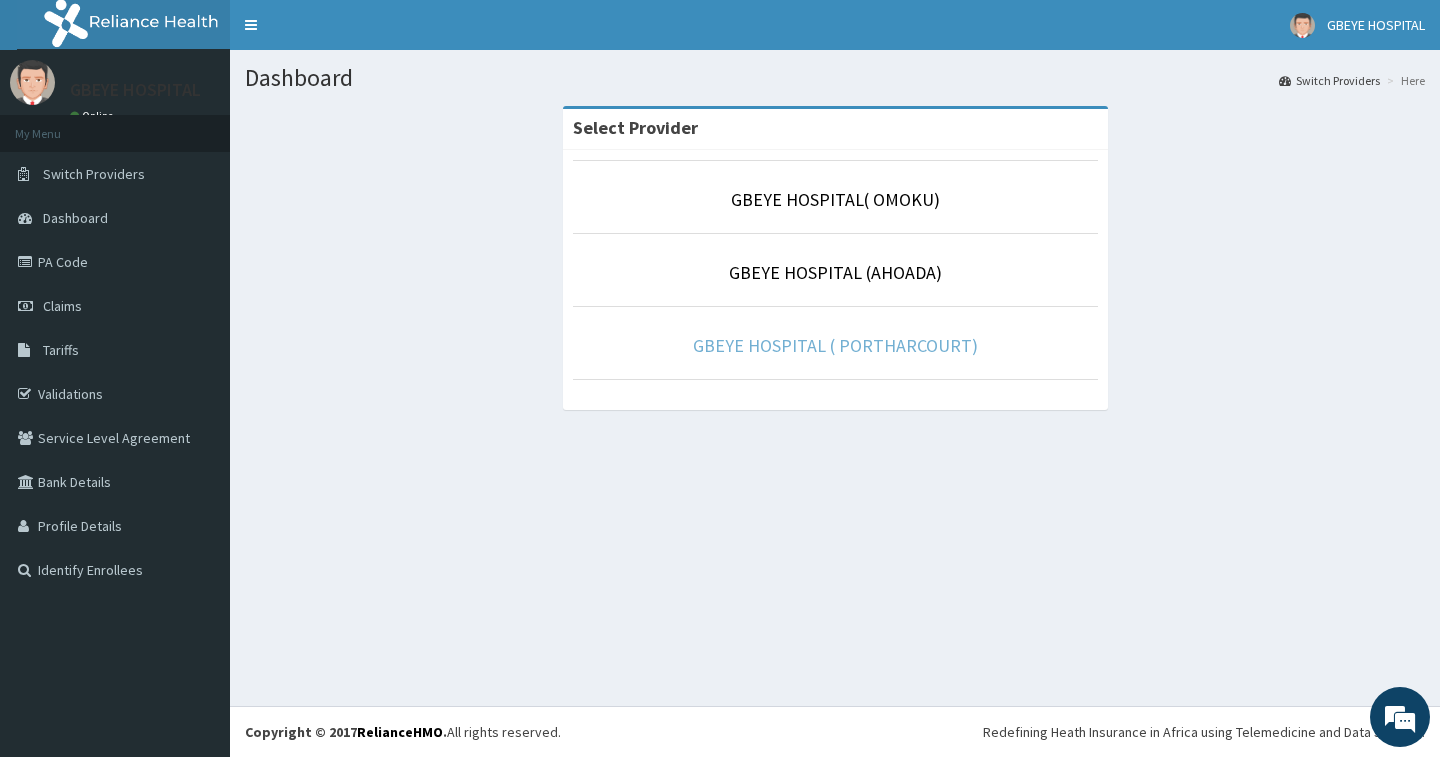 click on "GBEYE HOSPITAL ( PORTHARCOURT)" at bounding box center (835, 345) 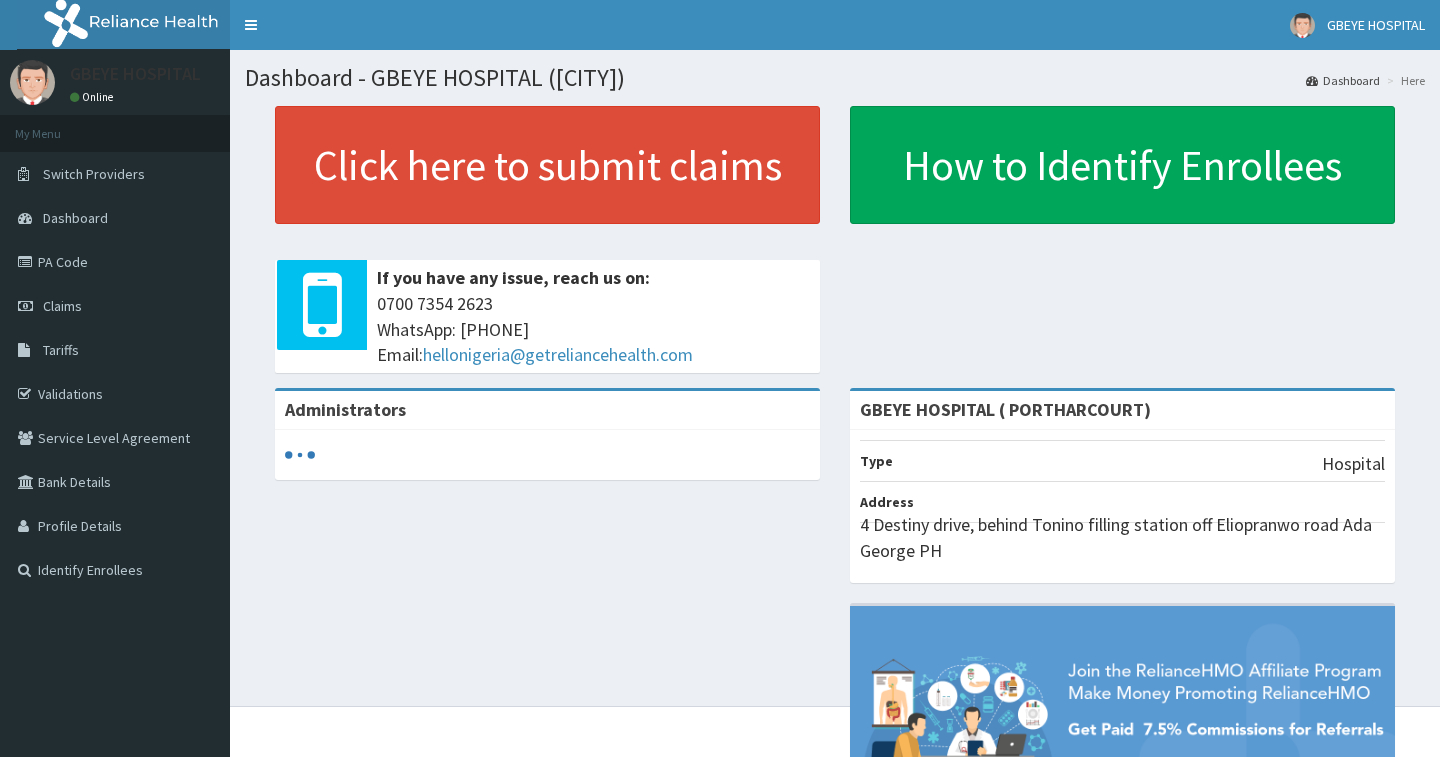 scroll, scrollTop: 0, scrollLeft: 0, axis: both 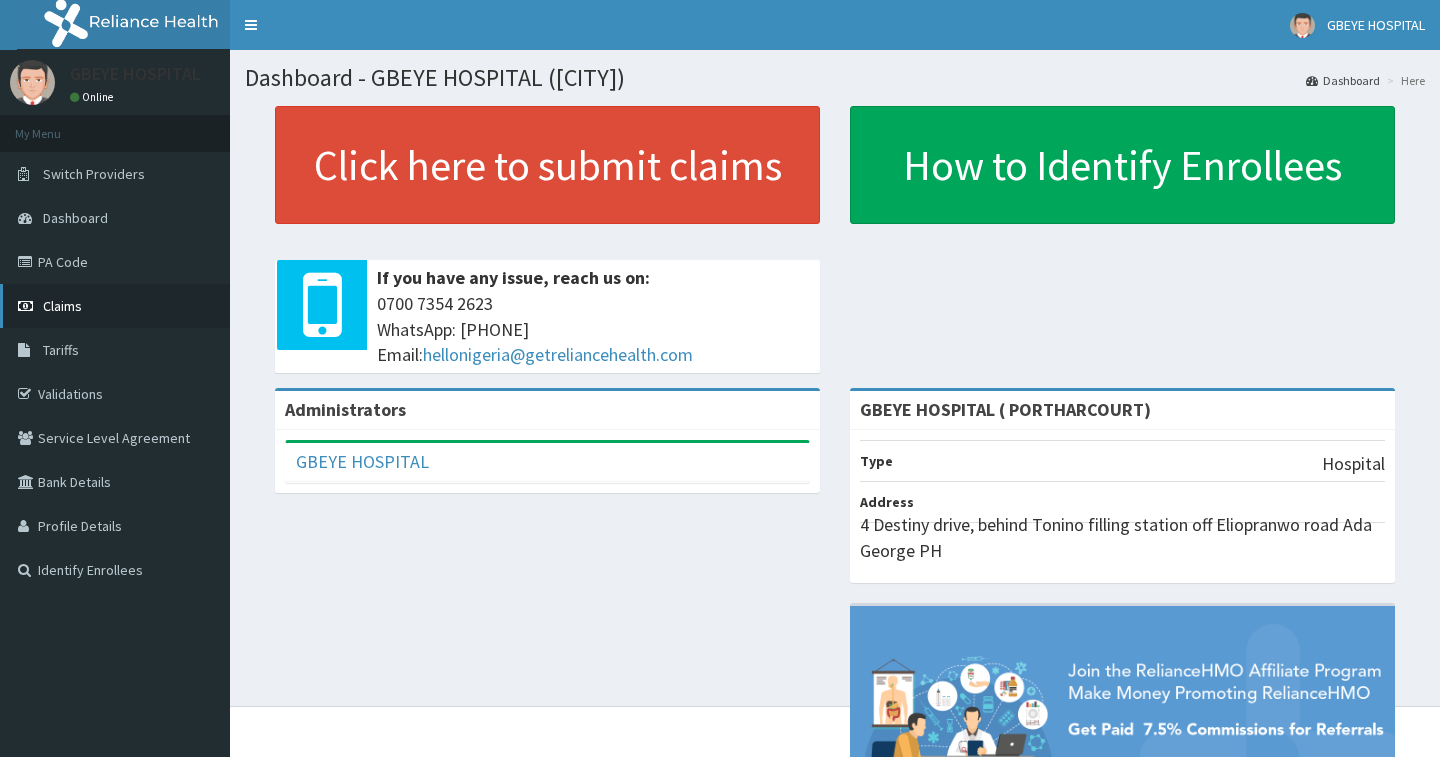 click on "Claims" at bounding box center (115, 306) 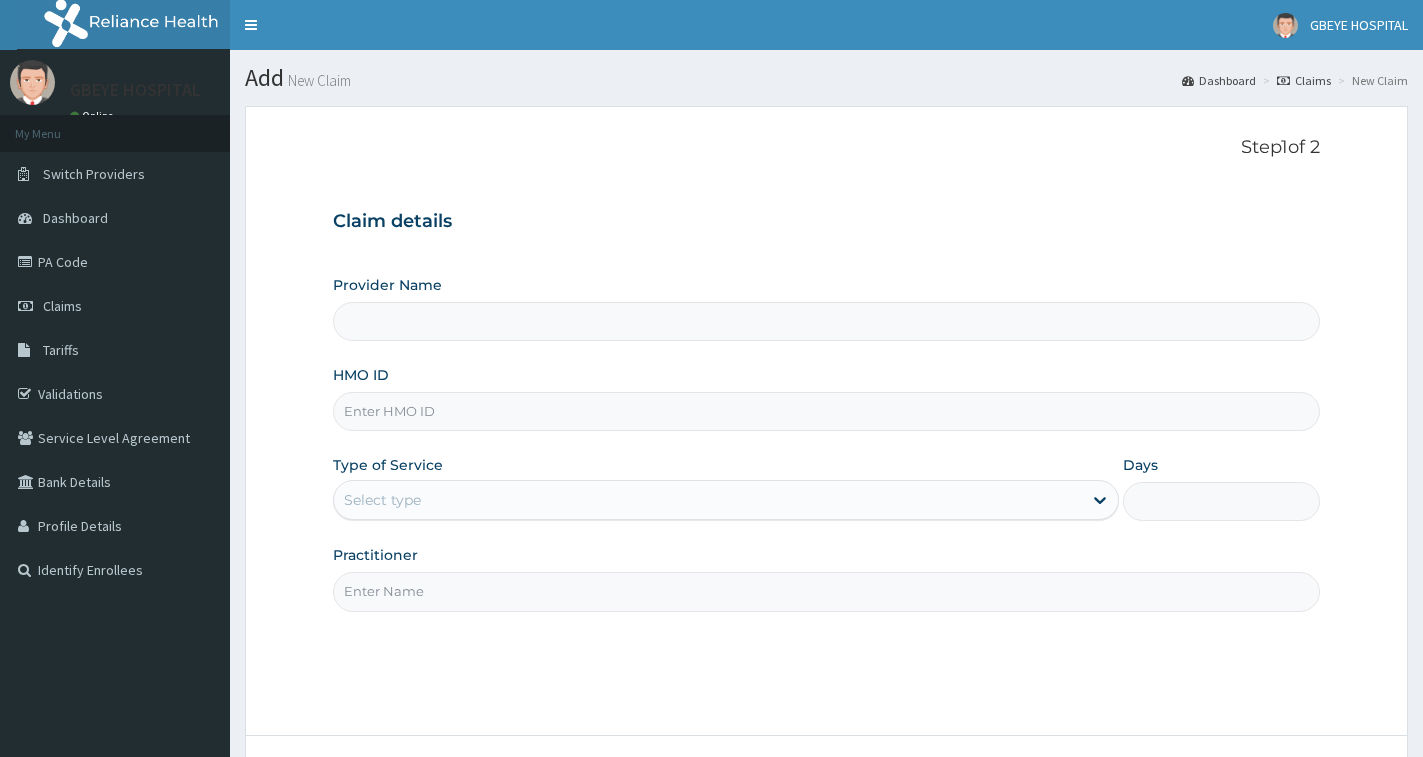 scroll, scrollTop: 0, scrollLeft: 0, axis: both 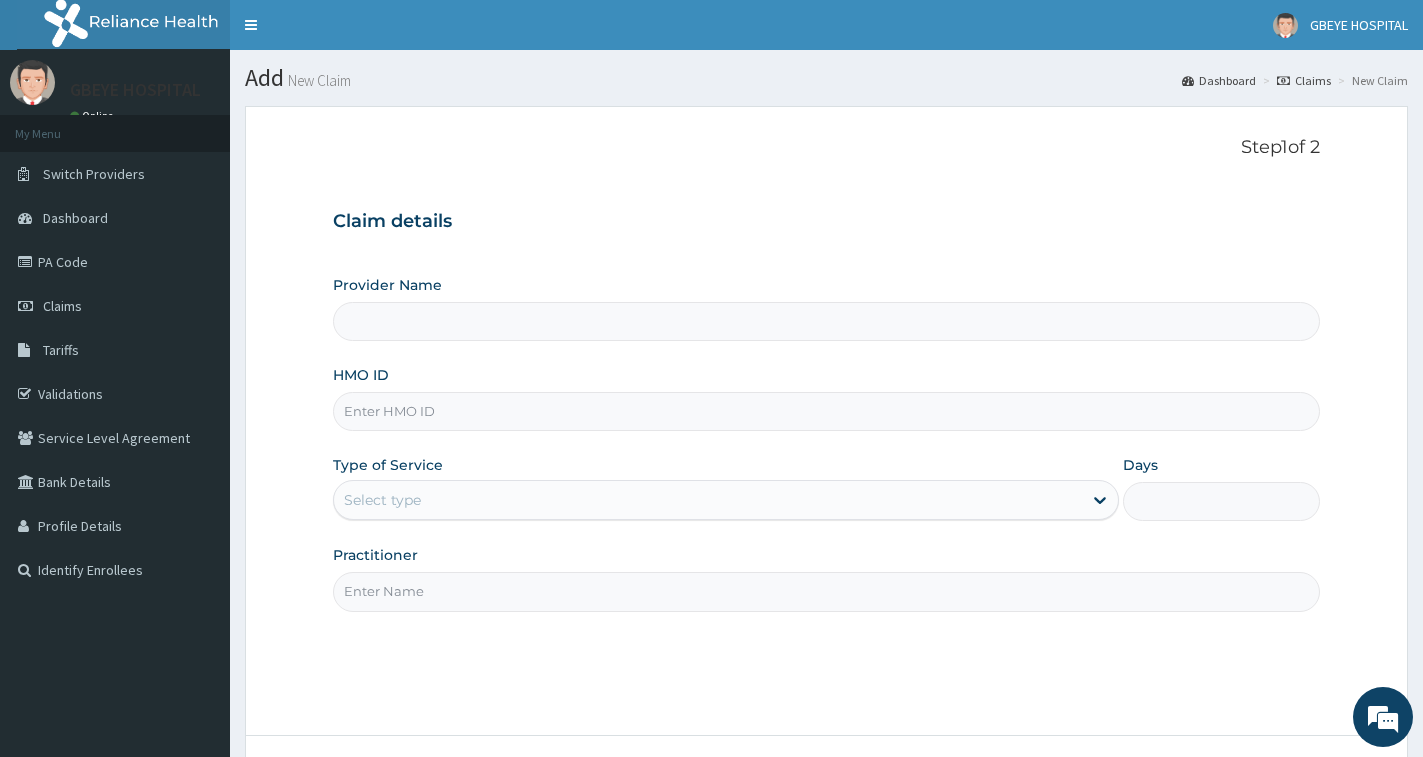 click on "HMO ID" at bounding box center (826, 411) 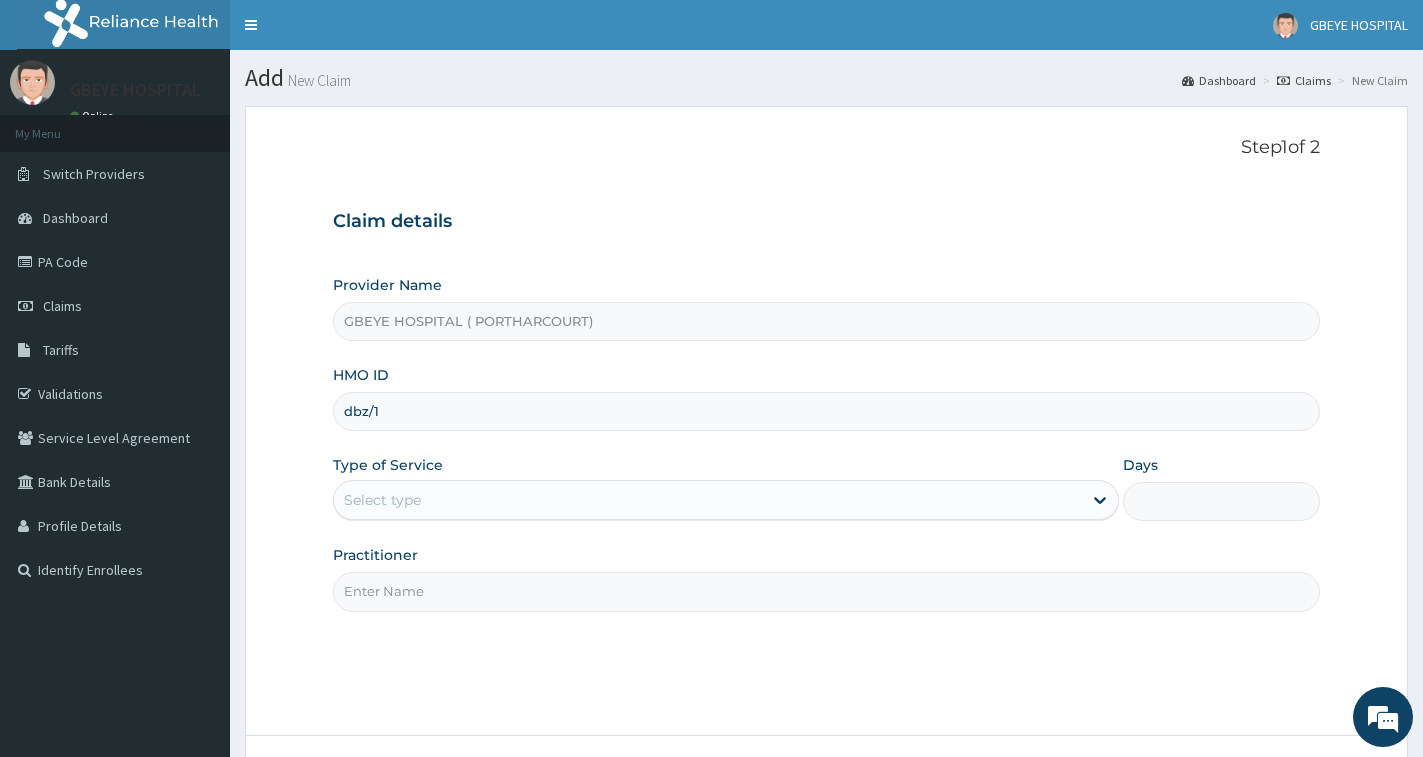 scroll, scrollTop: 0, scrollLeft: 0, axis: both 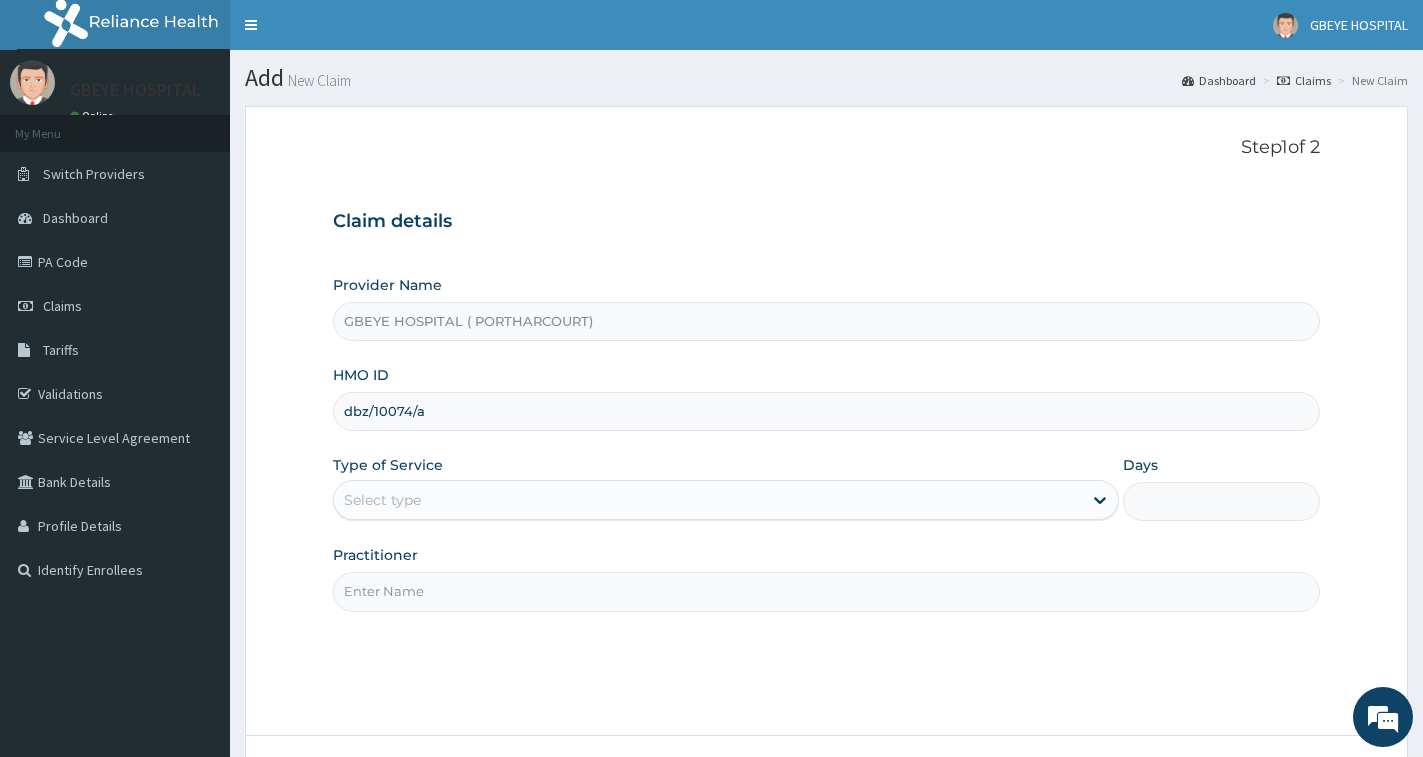 type on "dbz/10074/a" 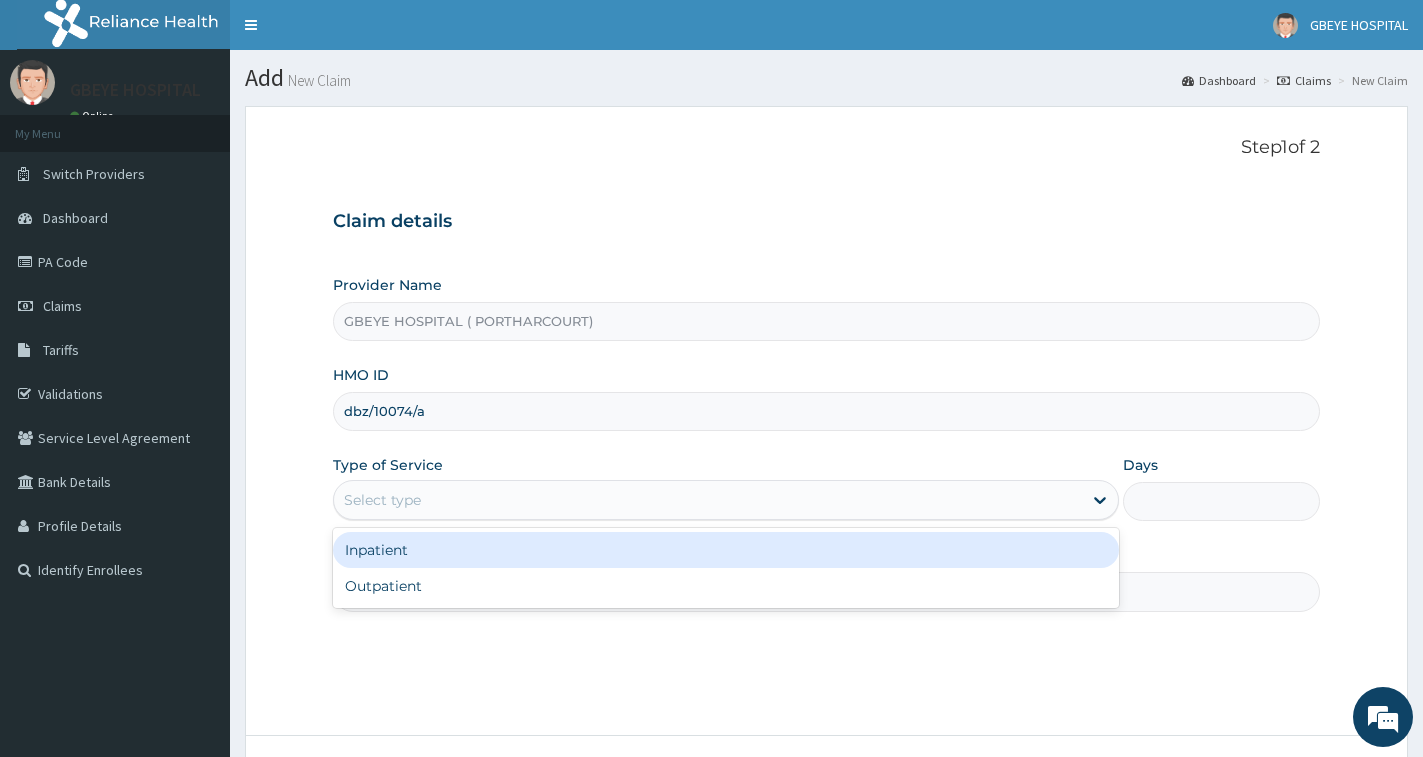 click on "Select type" at bounding box center [708, 500] 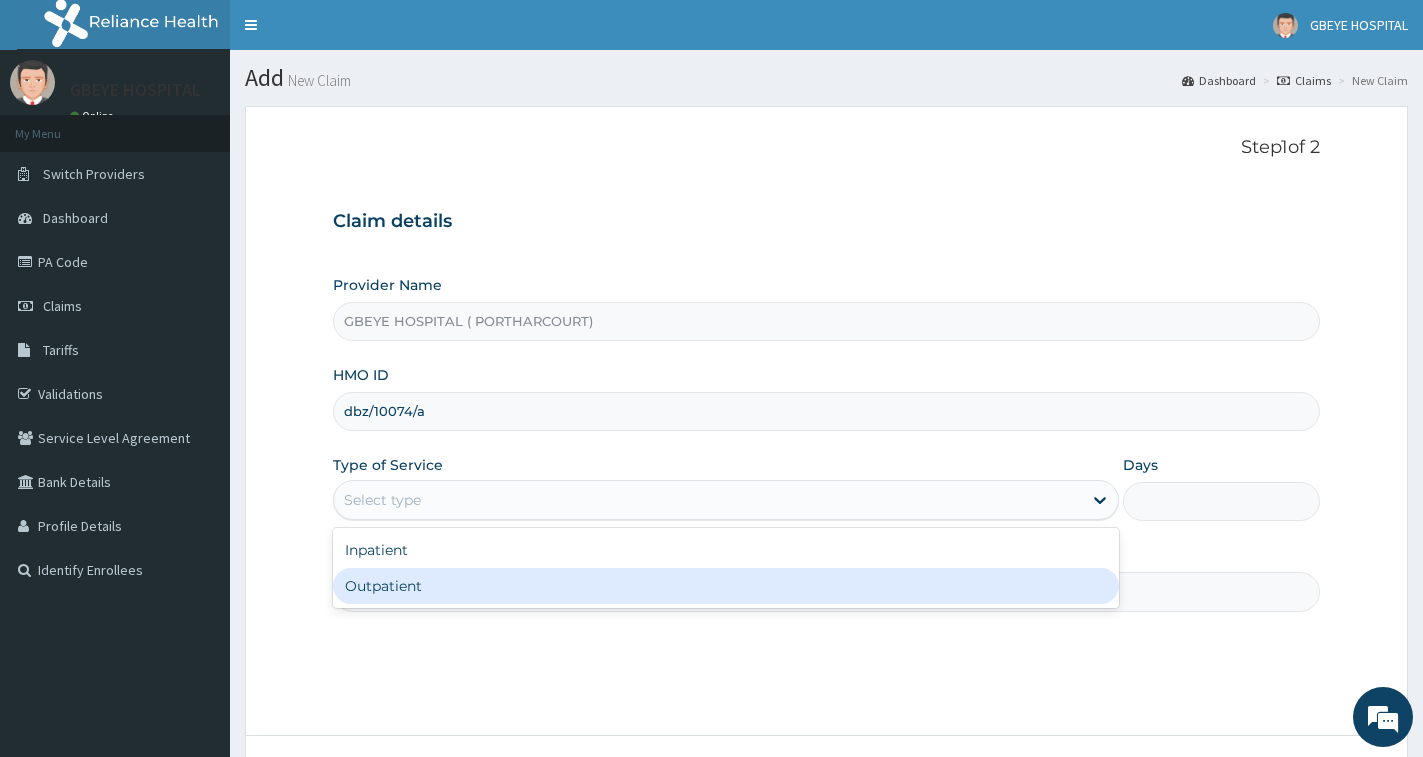 click on "Outpatient" at bounding box center [726, 586] 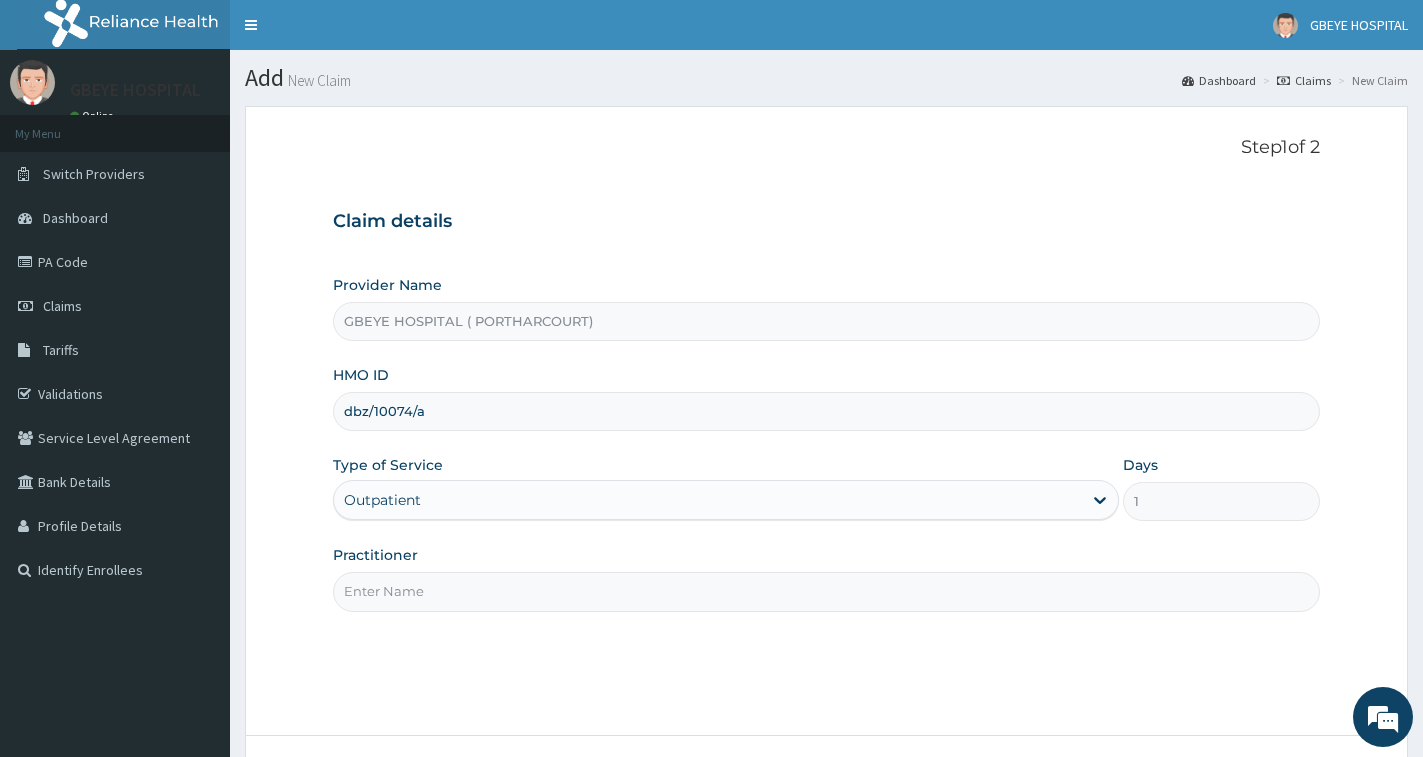 click on "Practitioner" at bounding box center (826, 578) 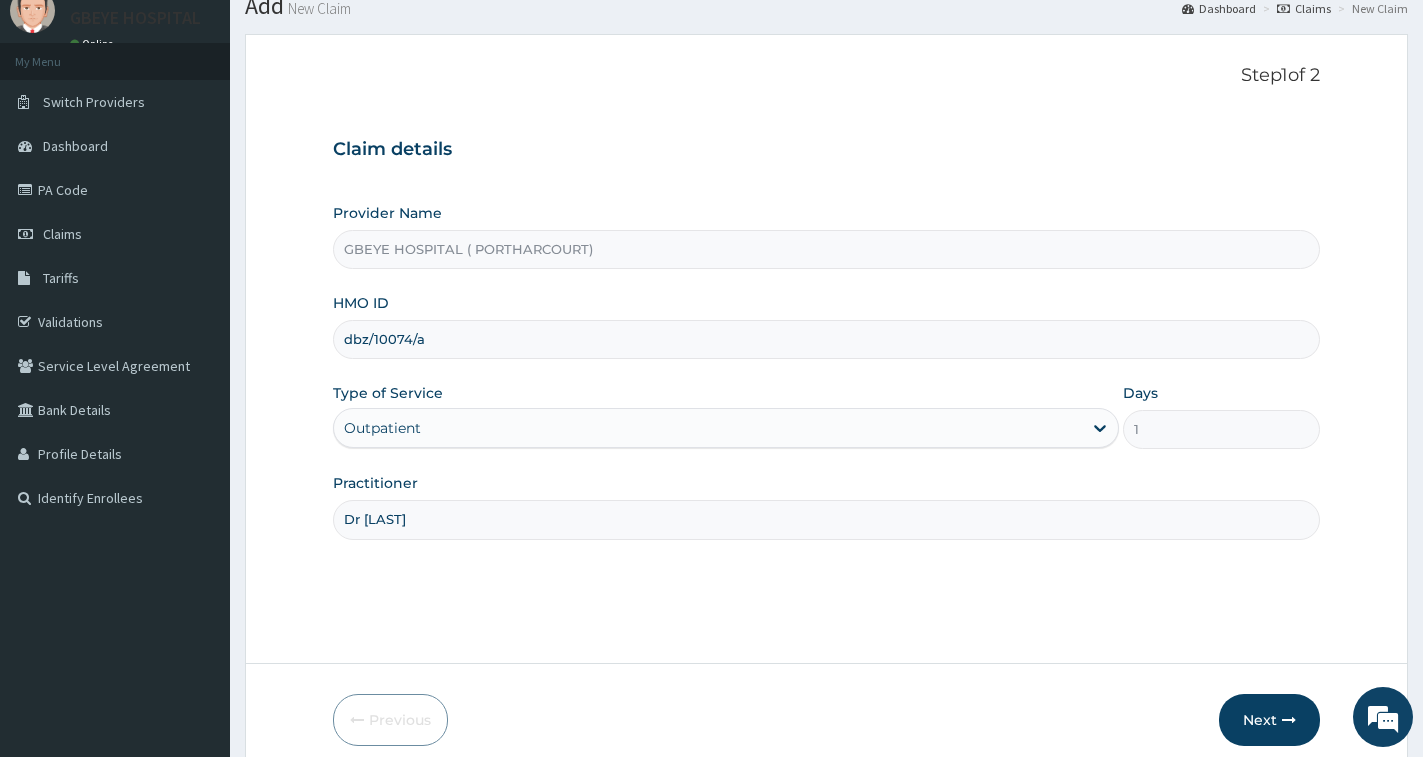 scroll, scrollTop: 158, scrollLeft: 0, axis: vertical 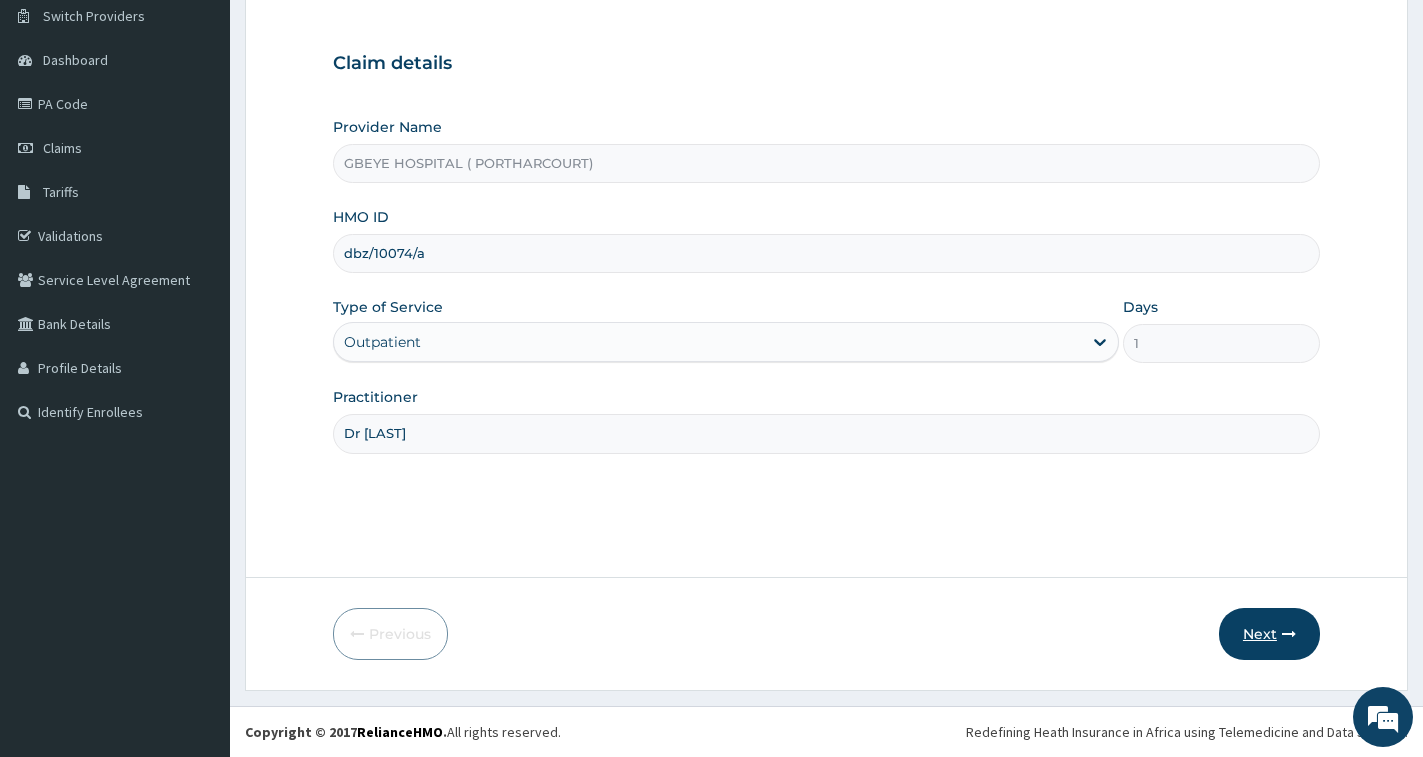 type on "Dr Ucheoha" 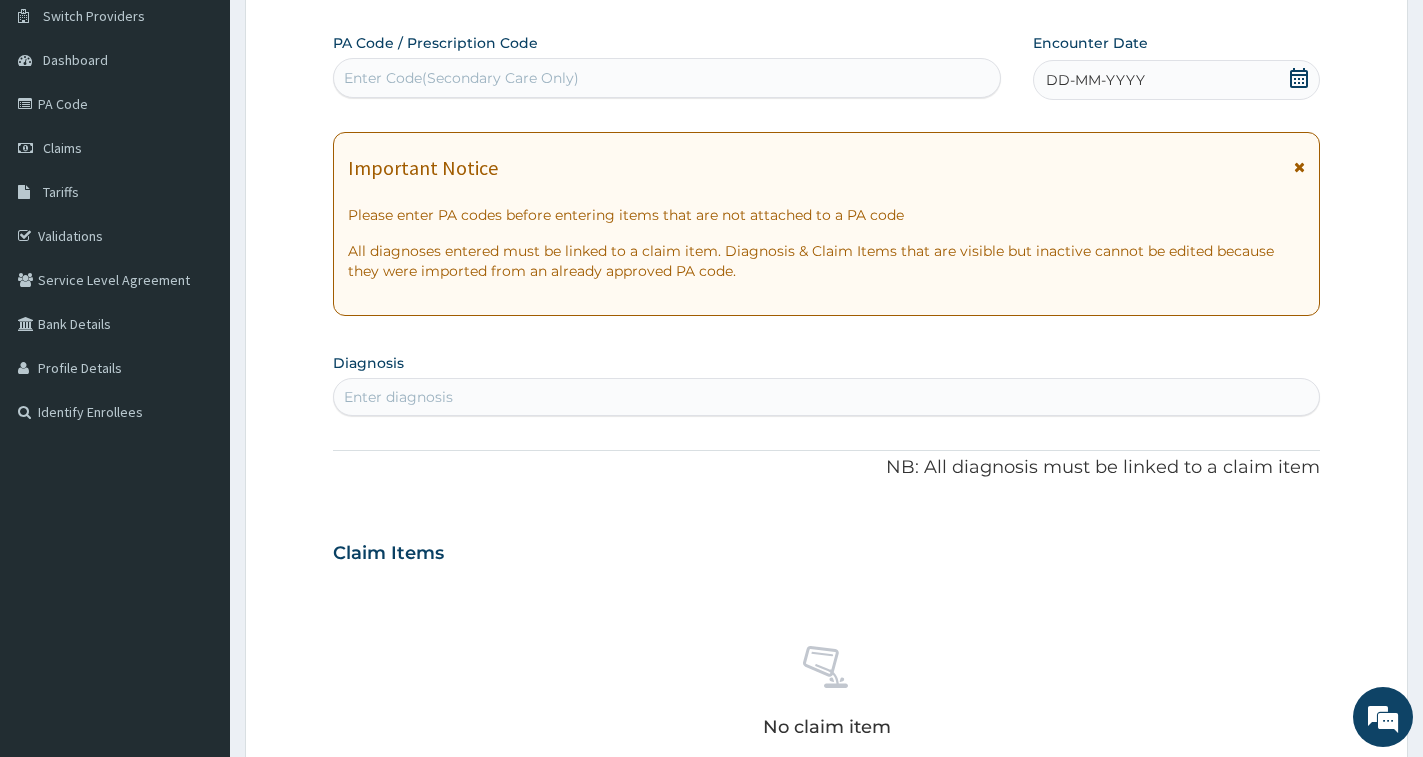 click 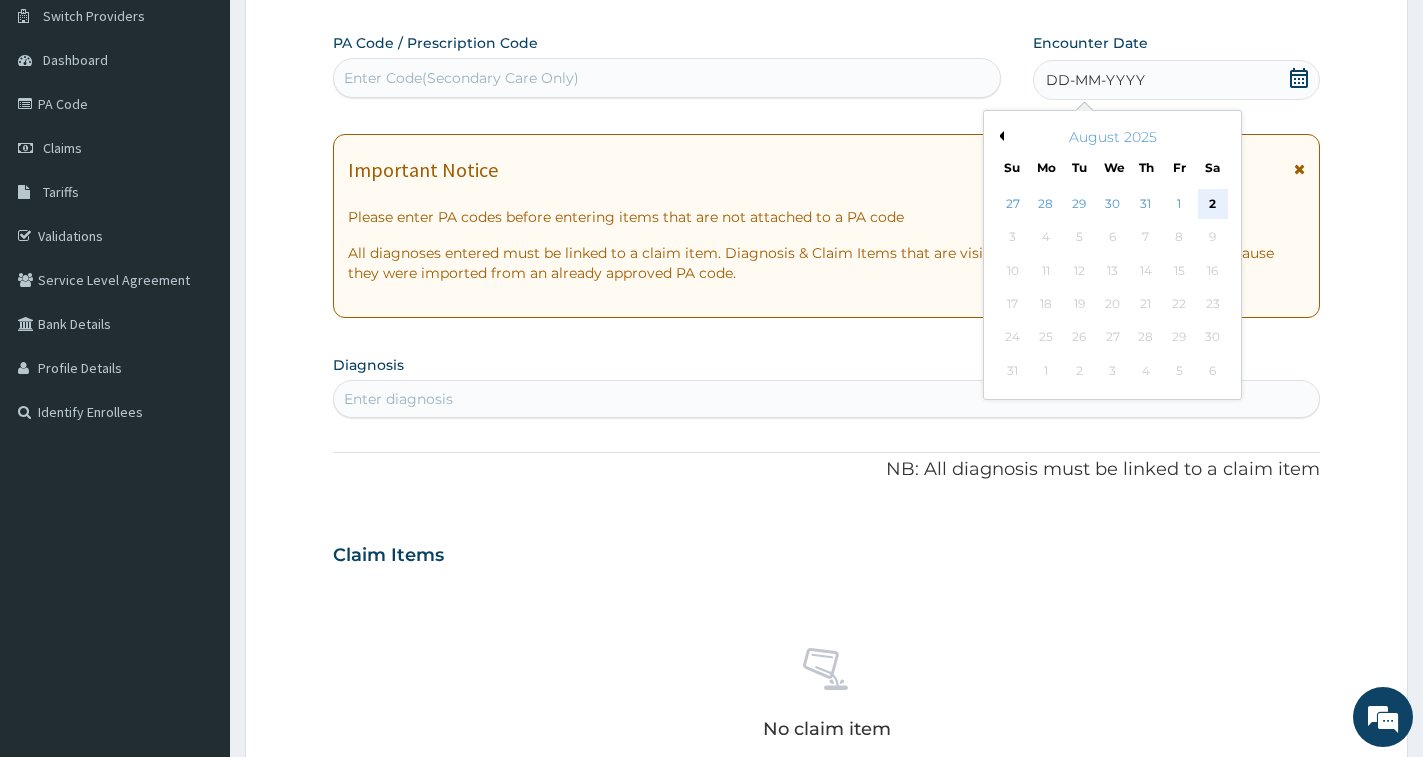 click on "2" at bounding box center [1213, 204] 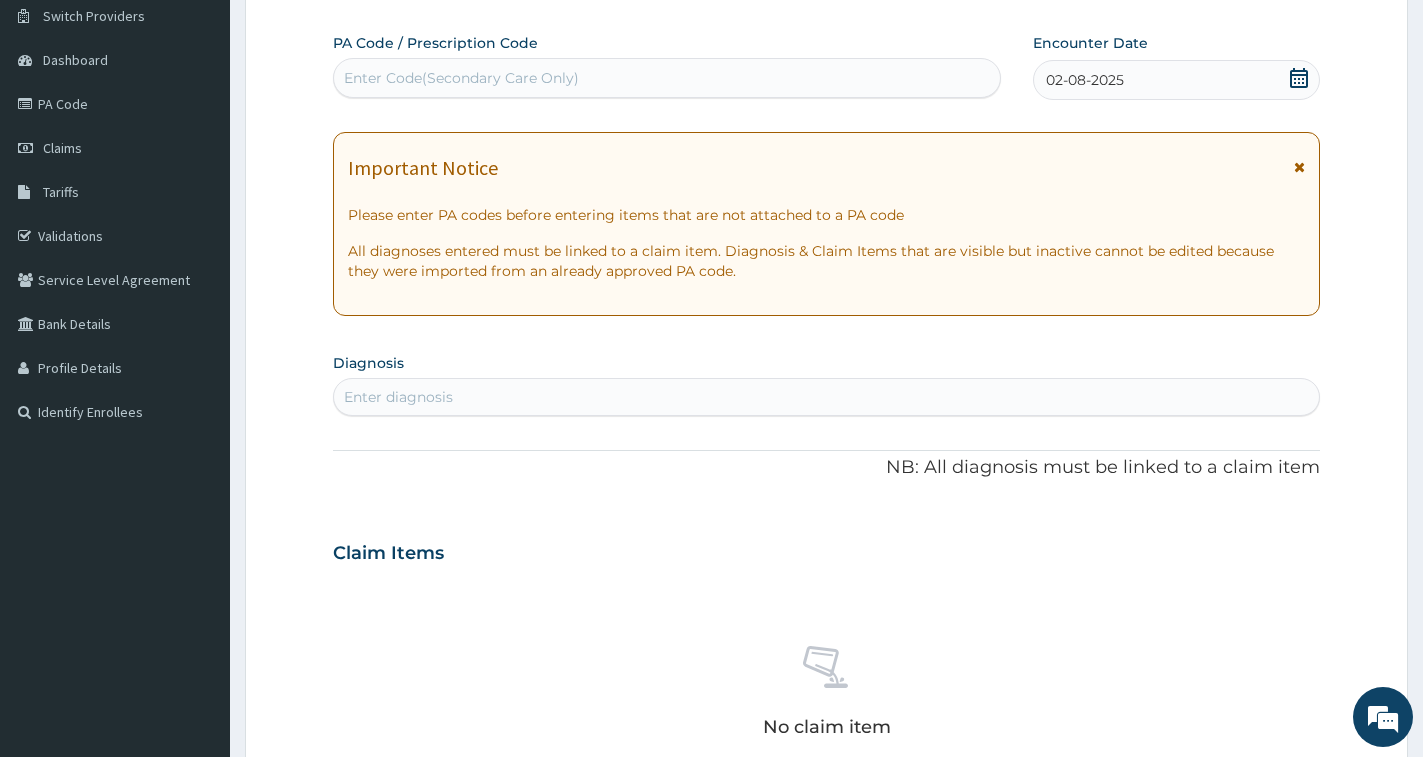click on "Enter diagnosis" at bounding box center [398, 397] 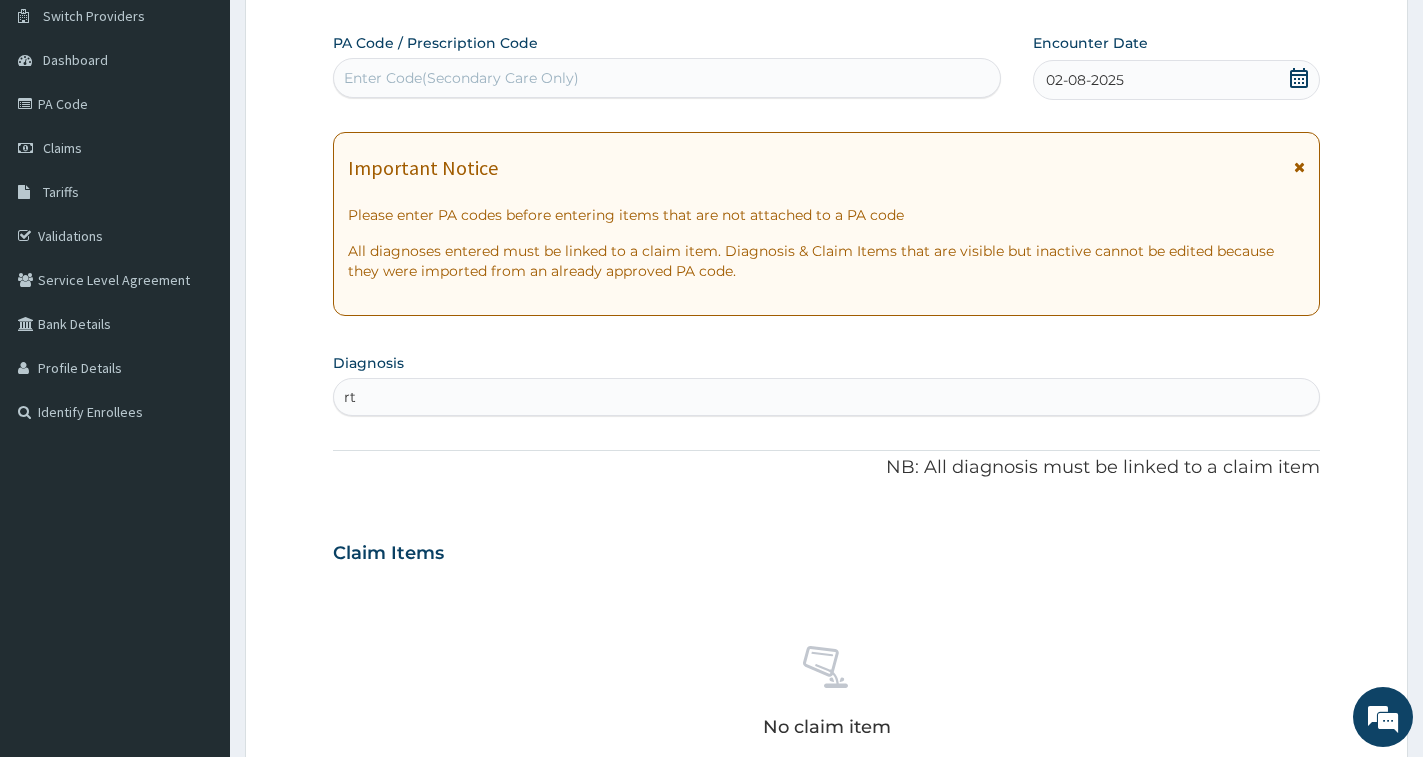 type on "rti" 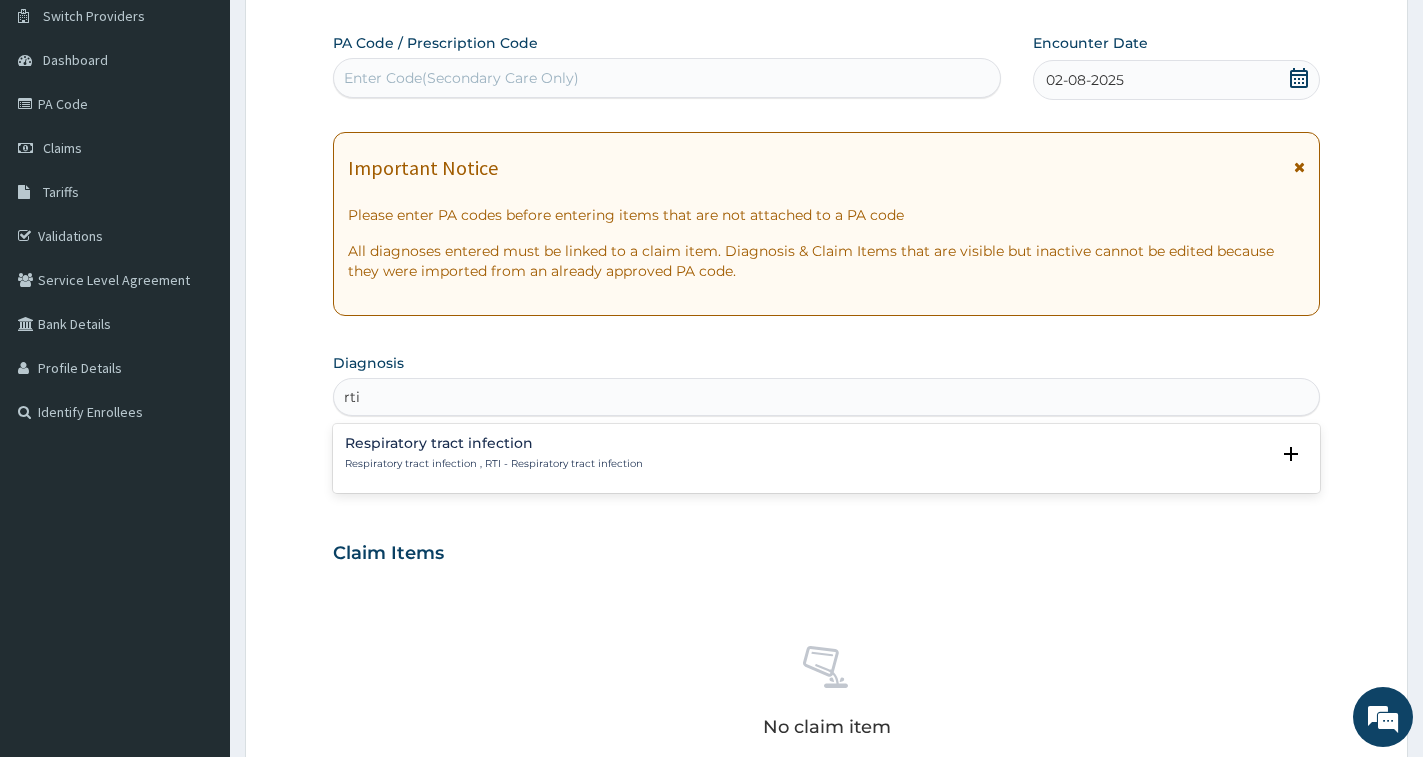 click on "Respiratory tract infection Respiratory tract infection , RTI - Respiratory tract infection" at bounding box center [826, 453] 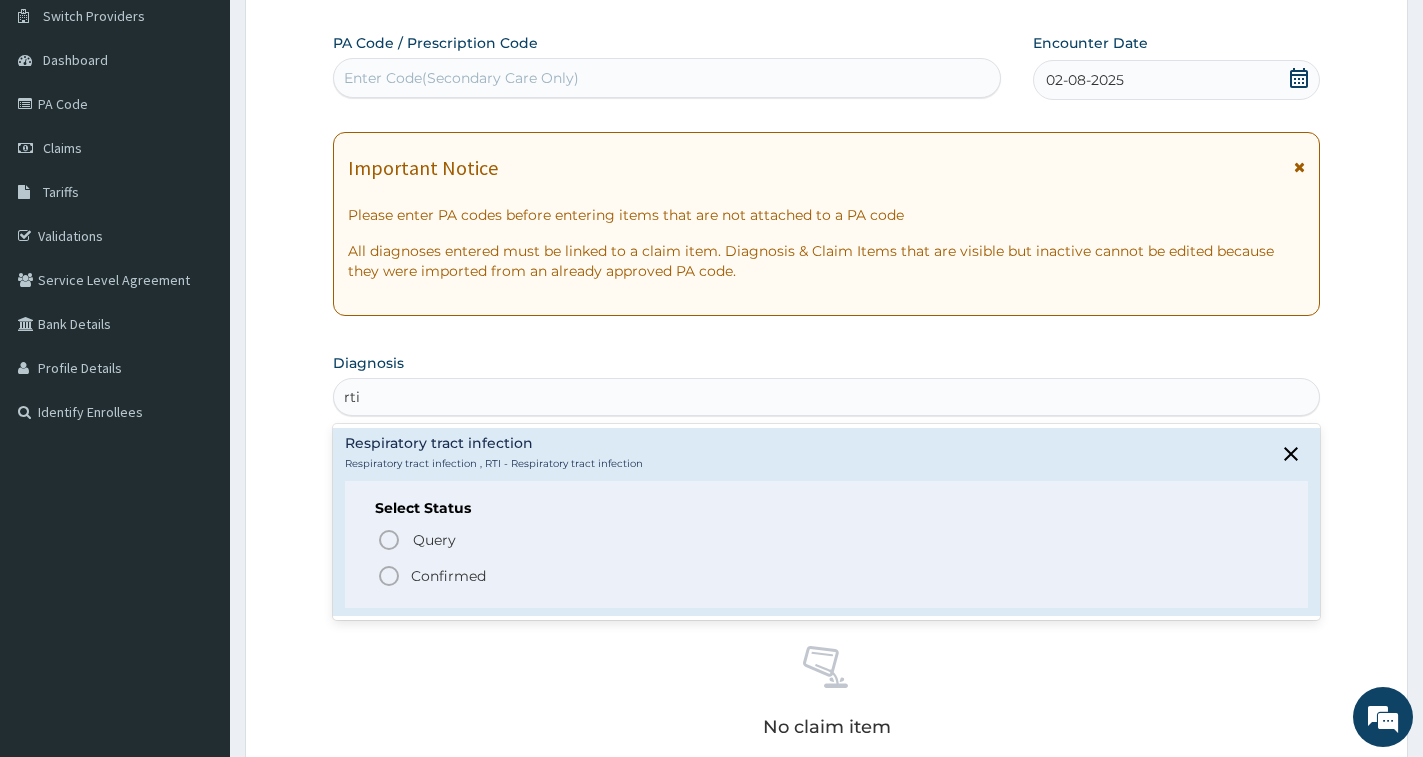 click on "Confirmed" at bounding box center (448, 576) 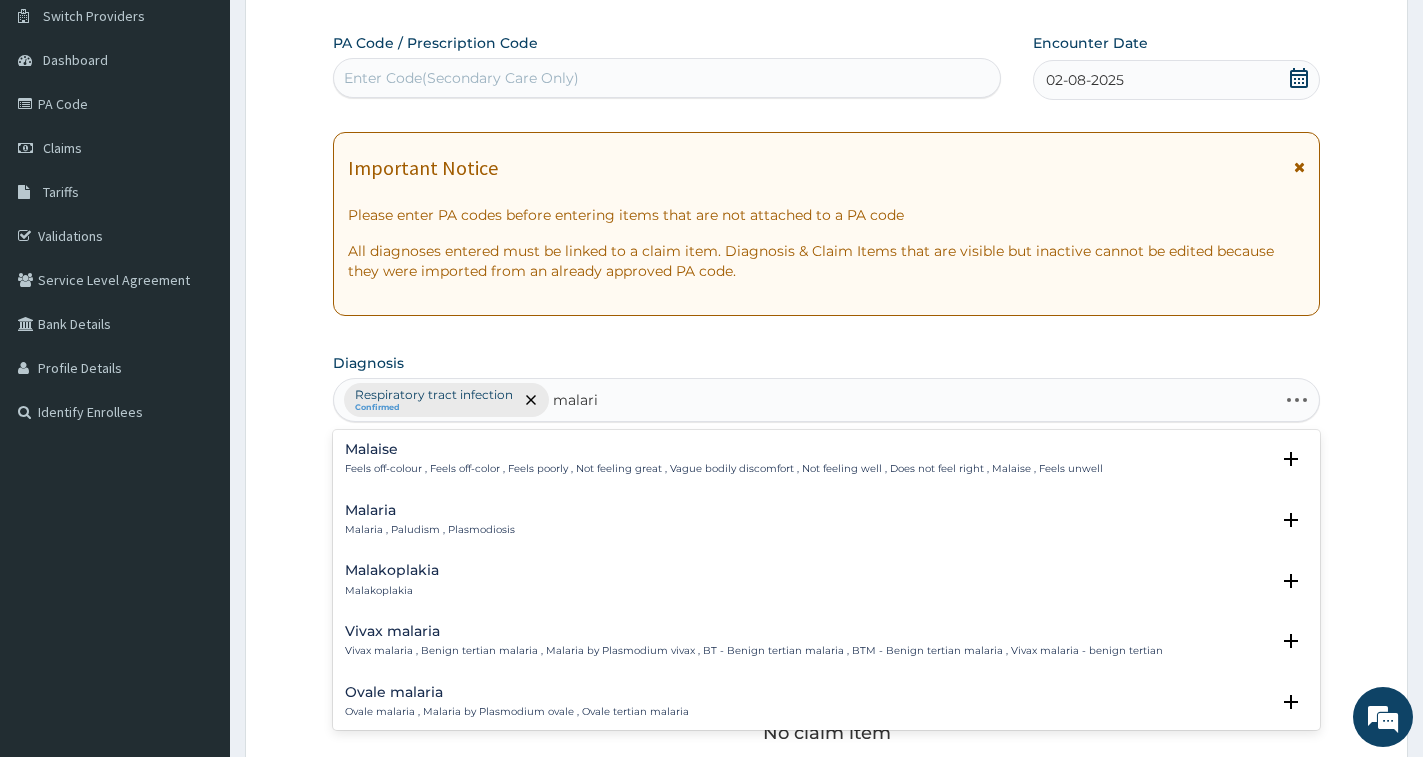 type on "malaria" 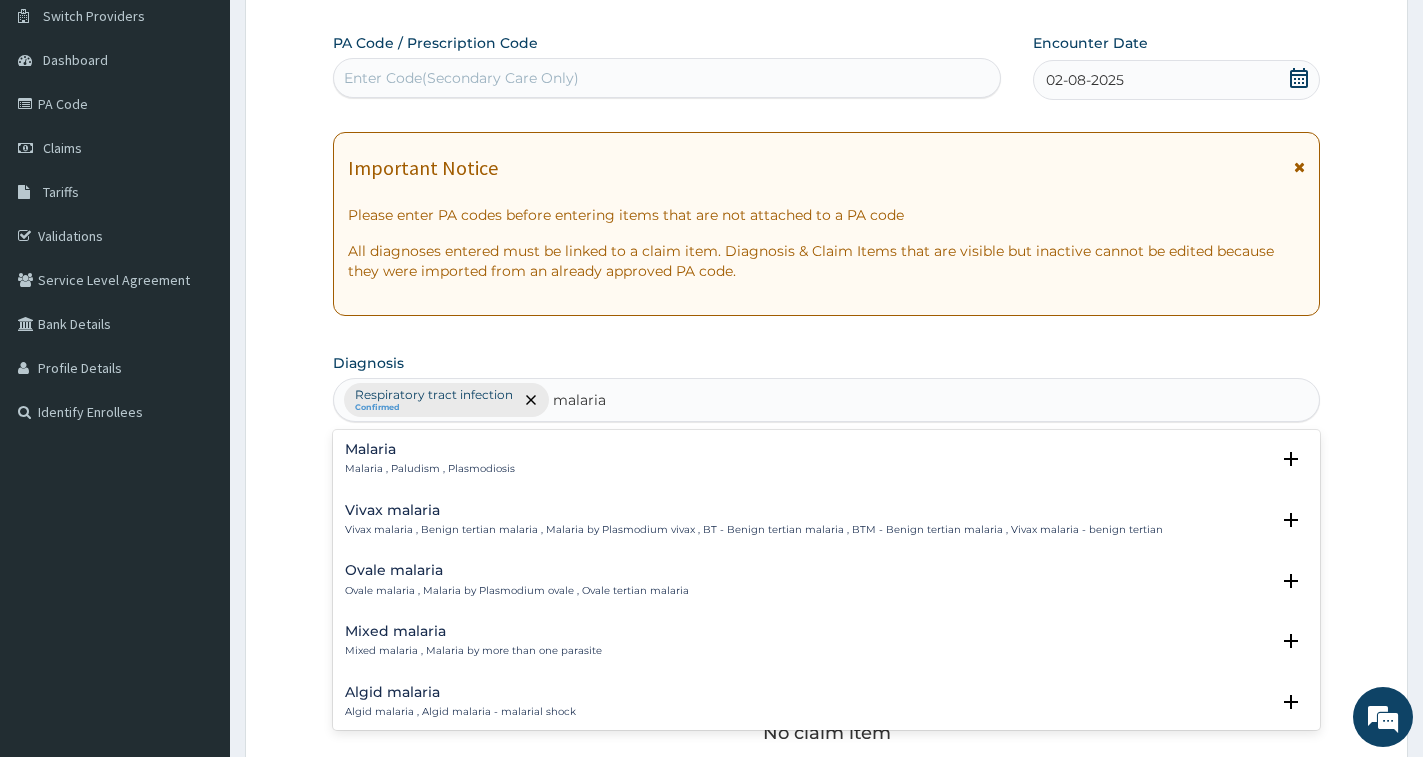 click on "Malaria , Paludism , Plasmodiosis" at bounding box center (430, 469) 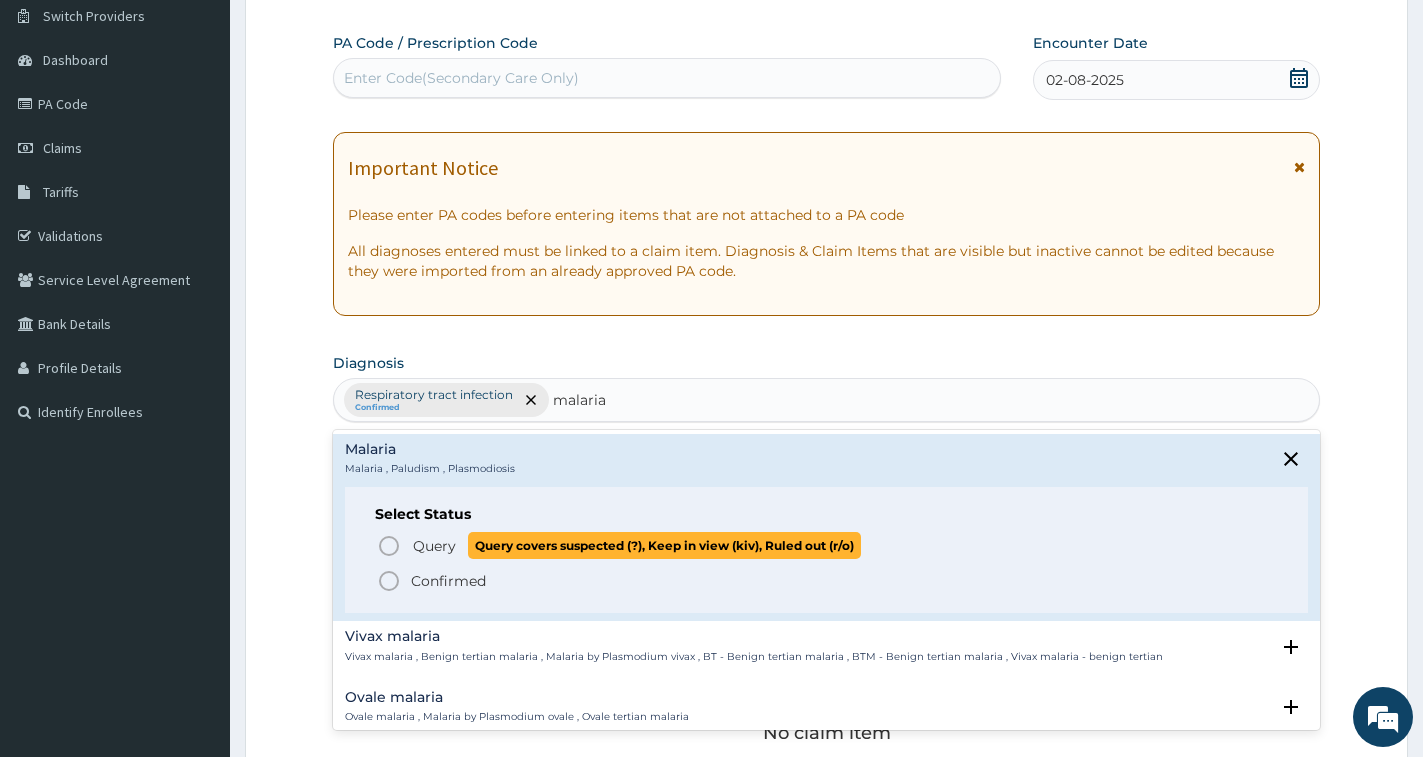 click on "Query" at bounding box center (434, 546) 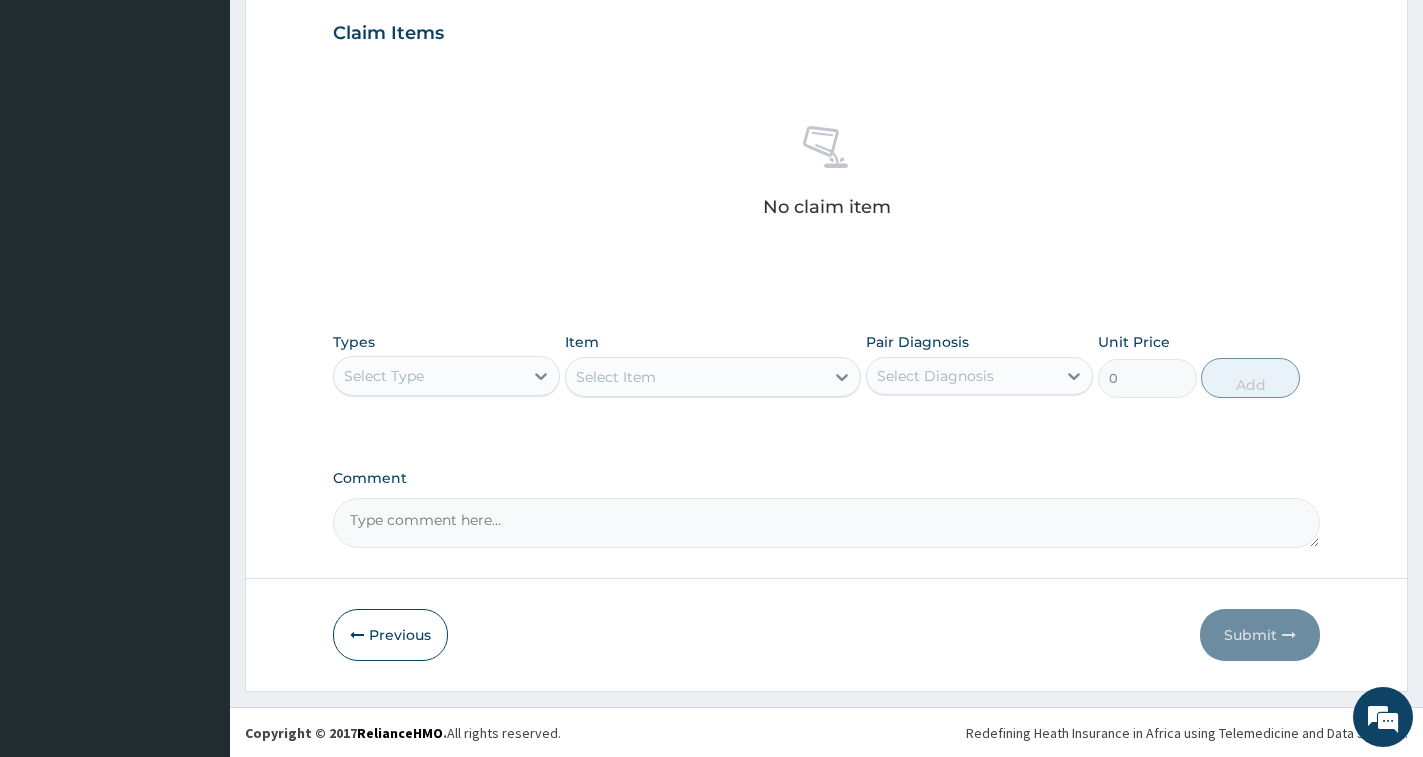 scroll, scrollTop: 685, scrollLeft: 0, axis: vertical 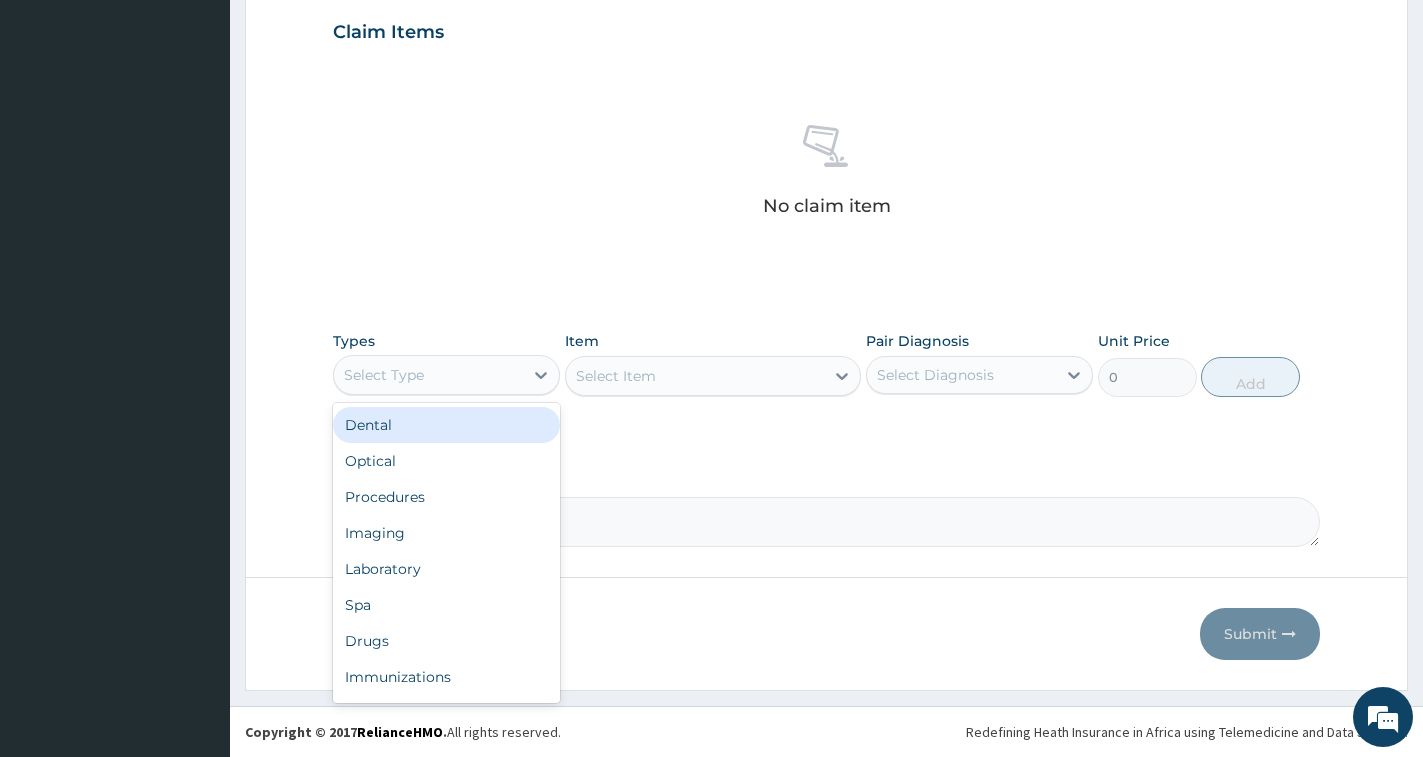 click on "Select Type" at bounding box center (428, 375) 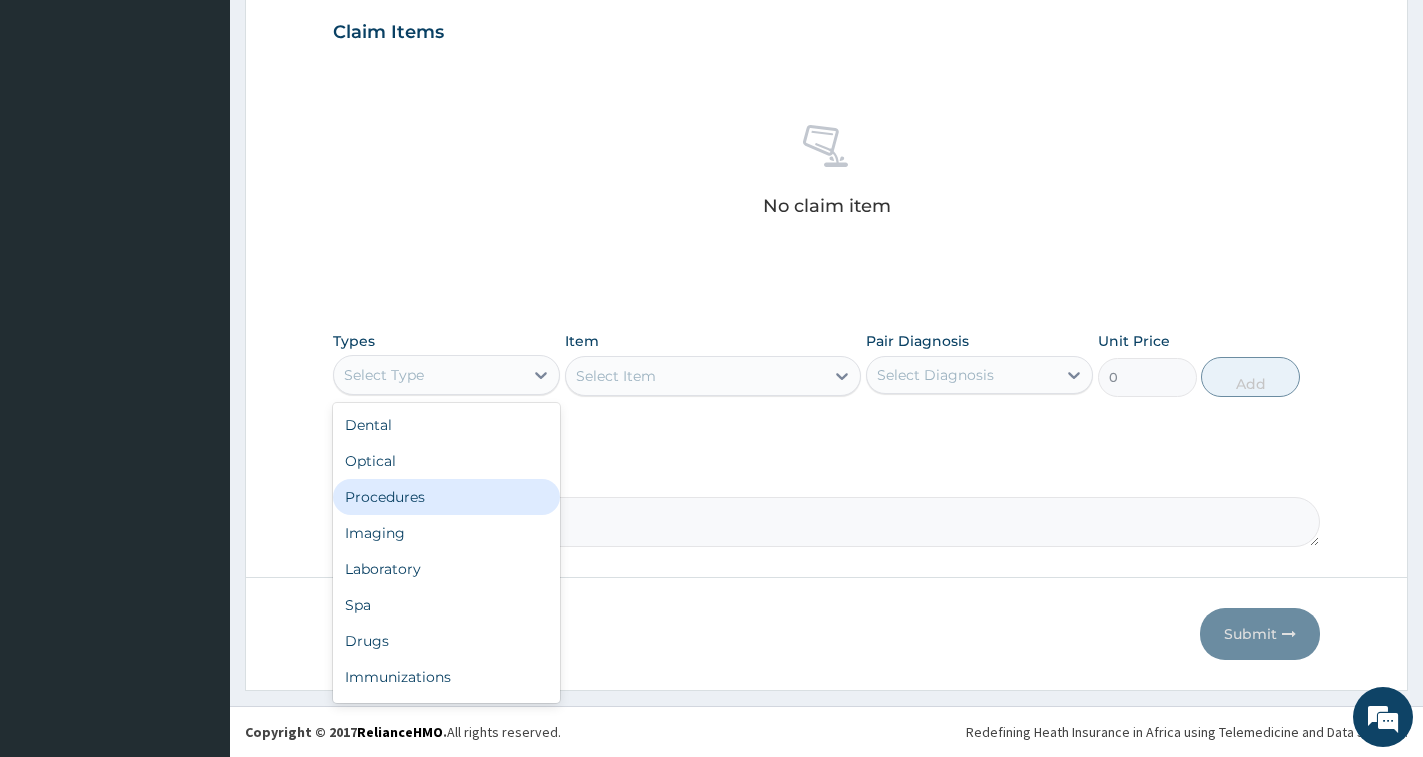 click on "Procedures" at bounding box center [446, 497] 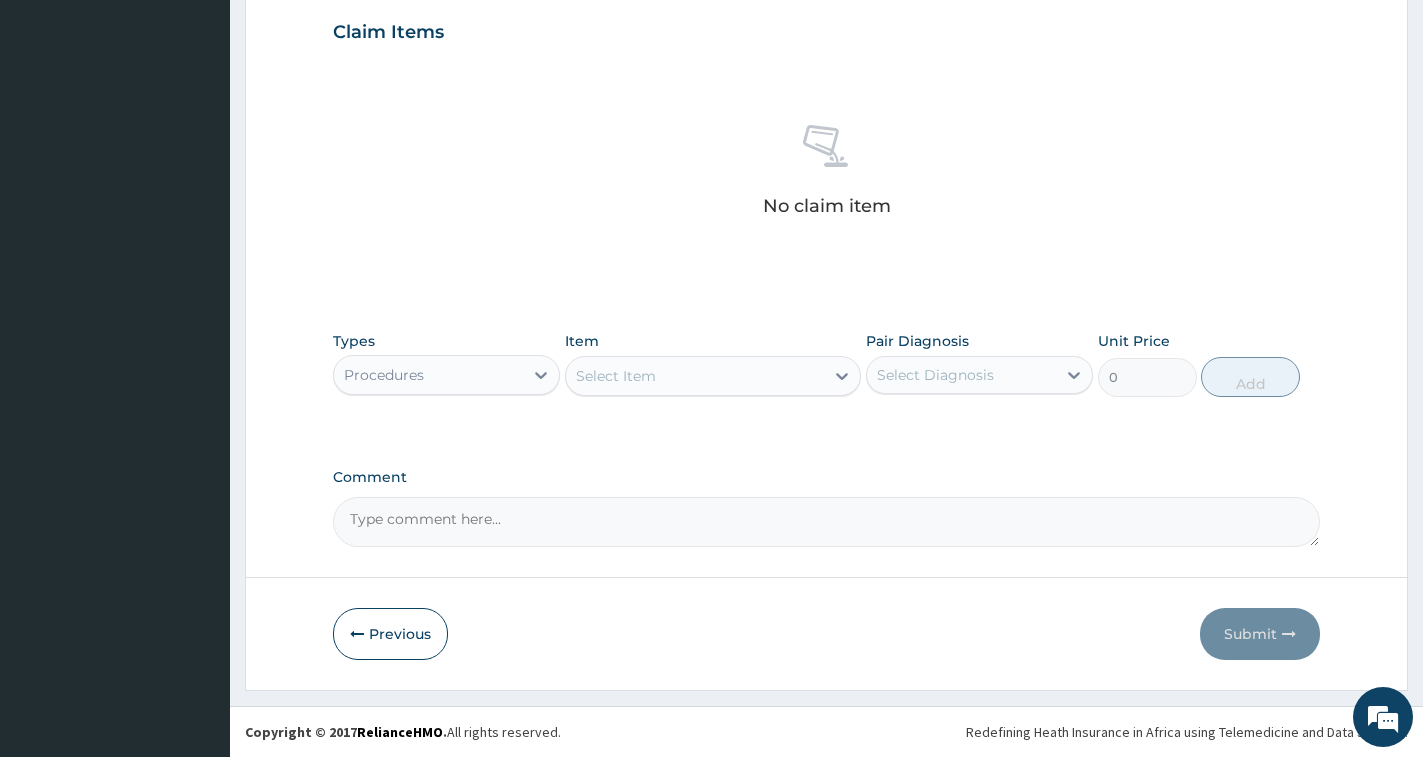 click on "Select Item" at bounding box center [695, 376] 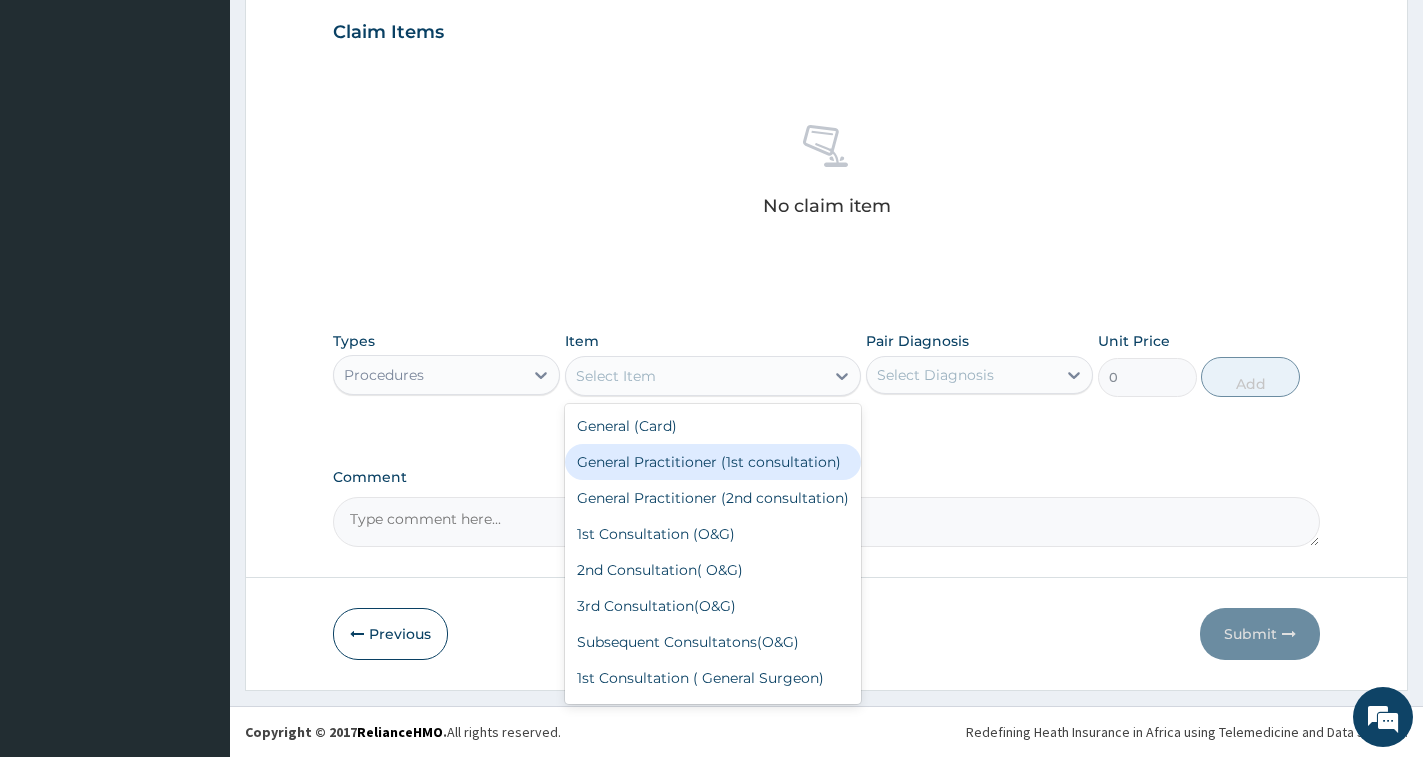 click on "General Practitioner (1st consultation)" at bounding box center (713, 462) 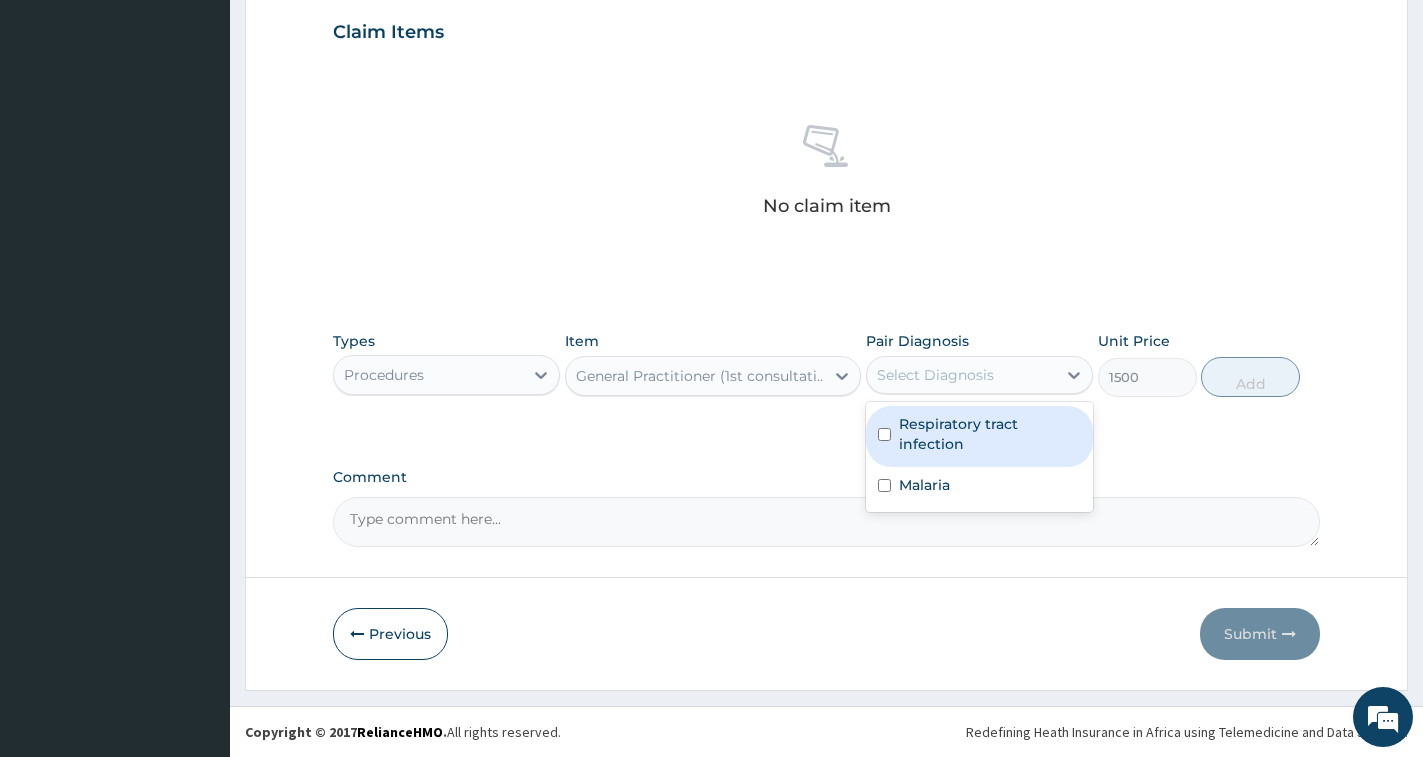 click on "Select Diagnosis" at bounding box center (935, 375) 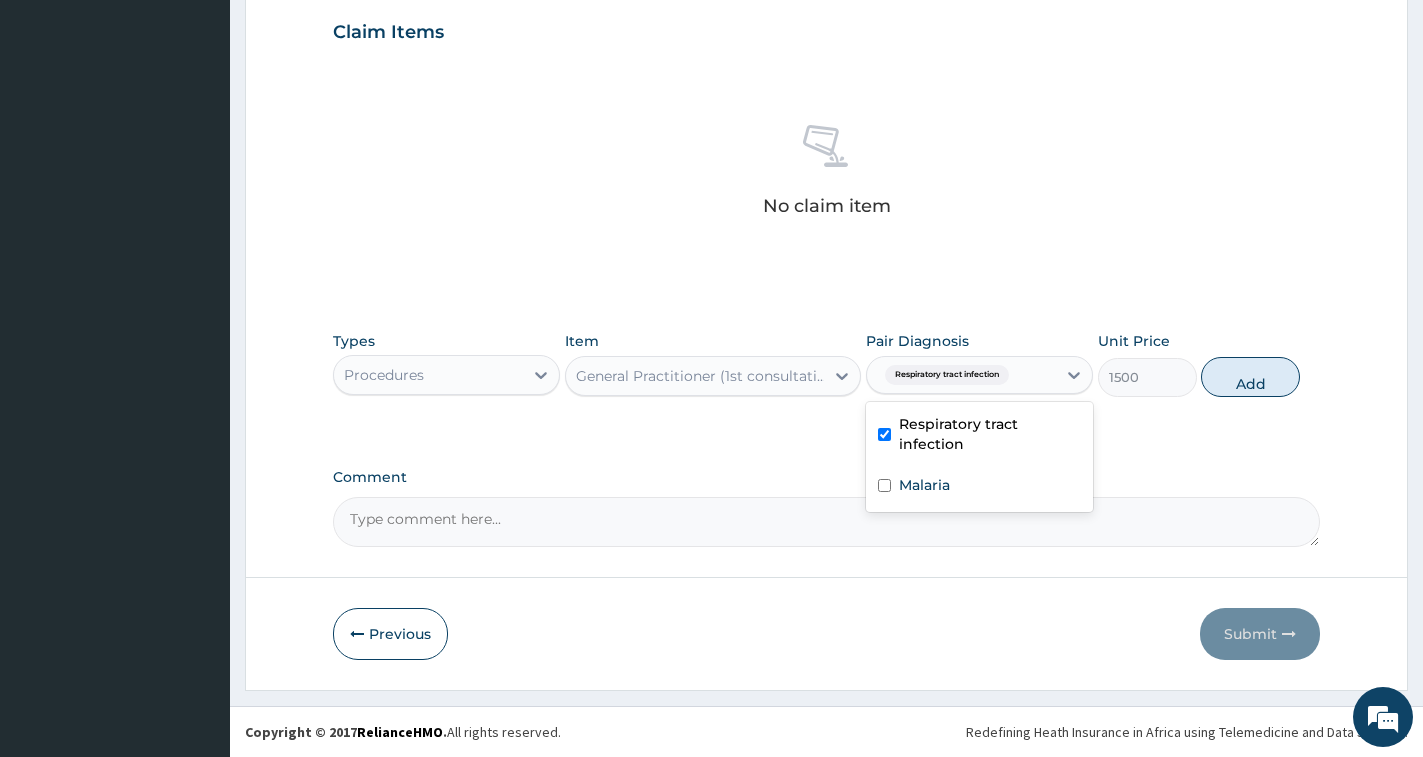 checkbox on "true" 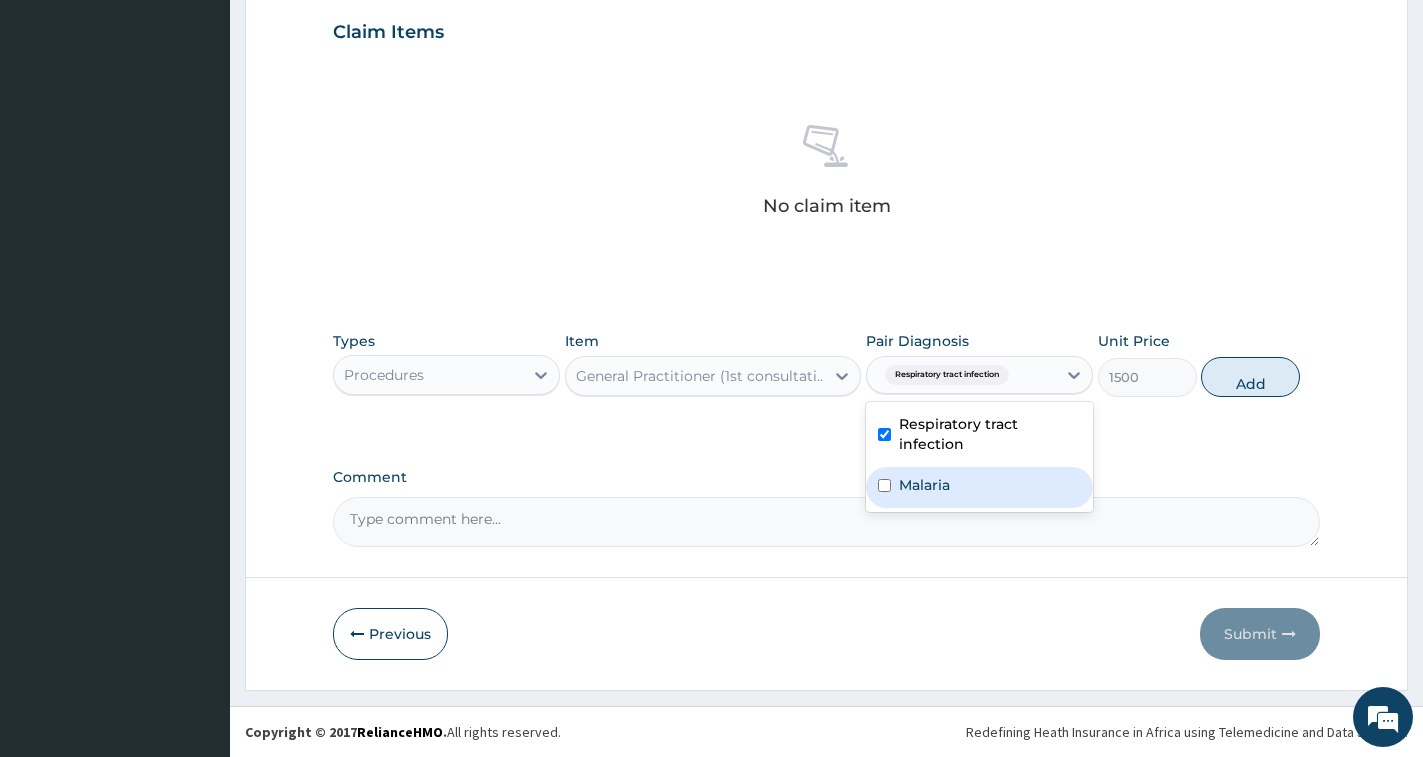 click on "Malaria" at bounding box center (979, 487) 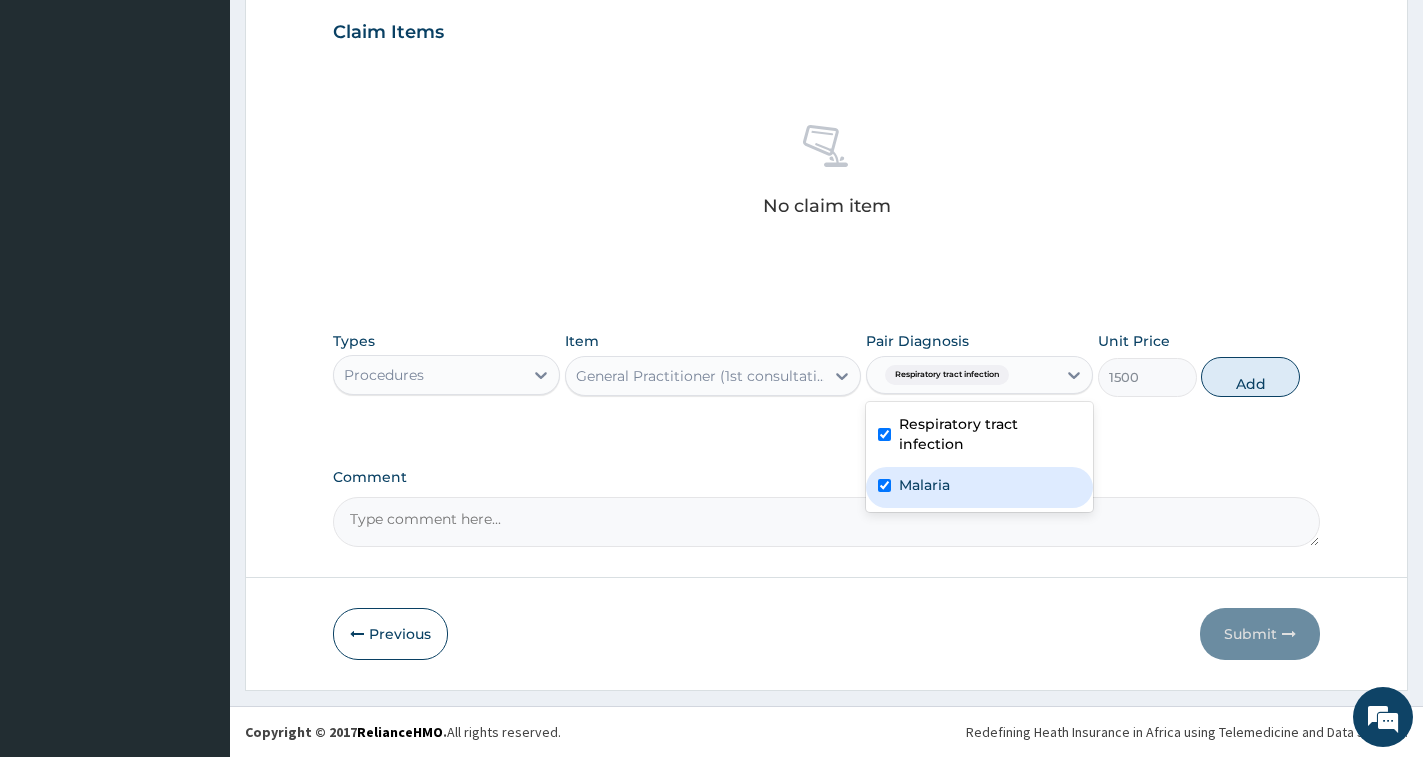 checkbox on "true" 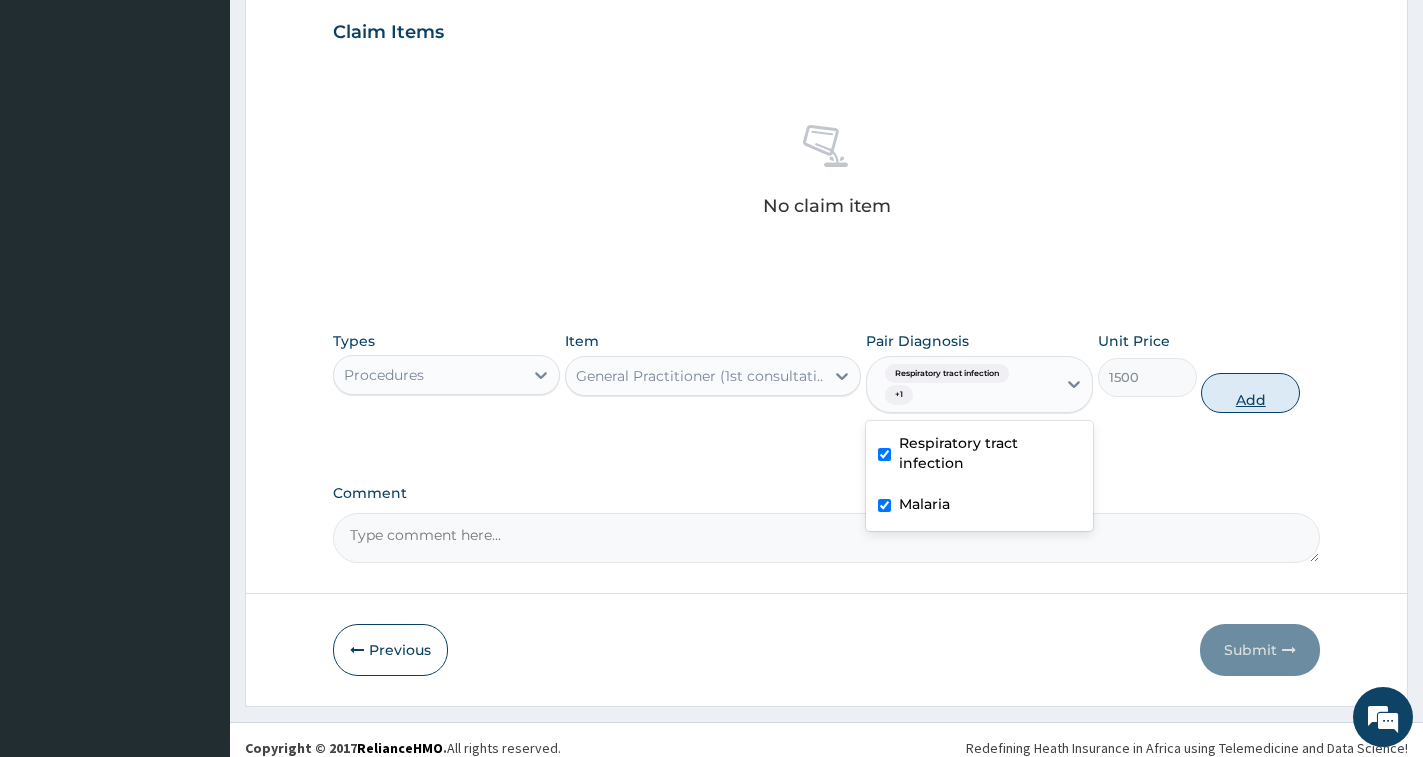 click on "Add" at bounding box center (1250, 393) 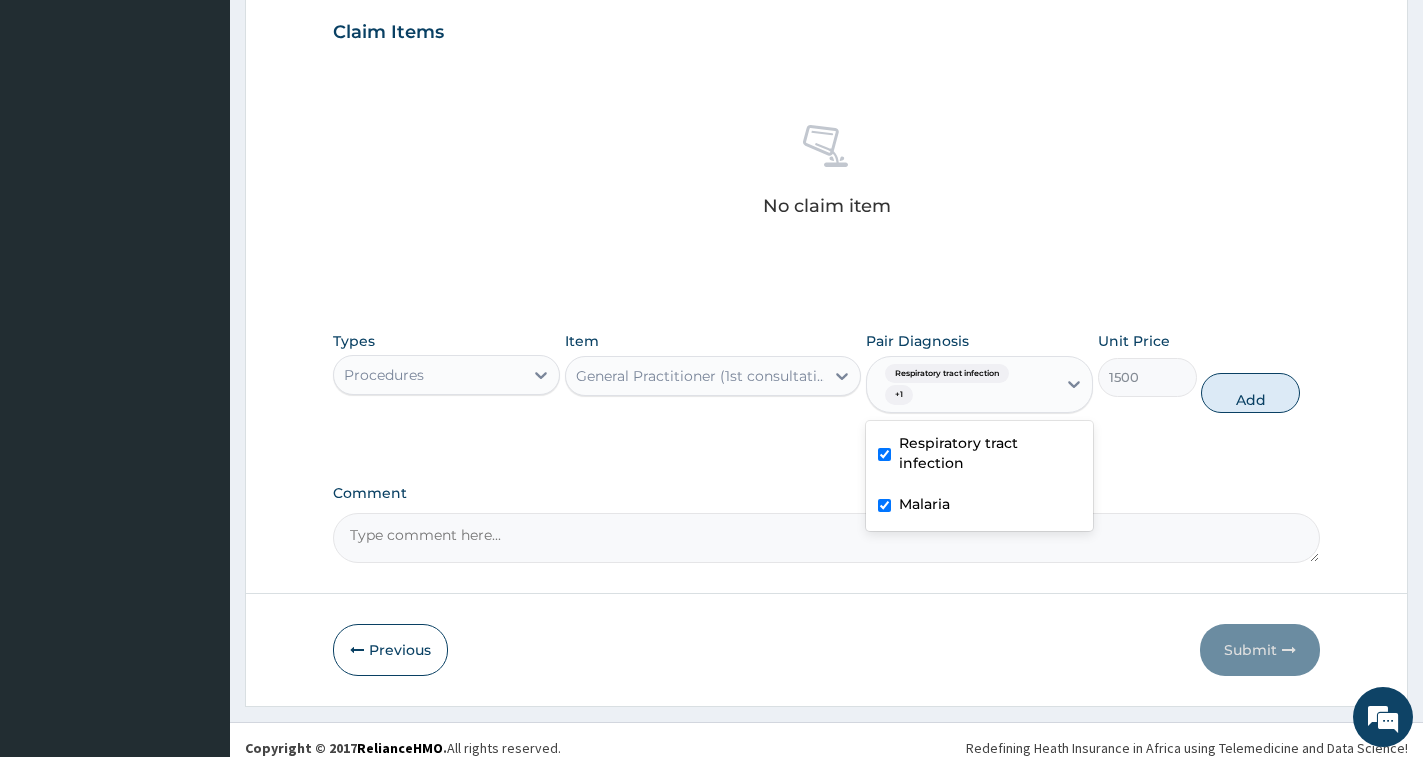 type on "0" 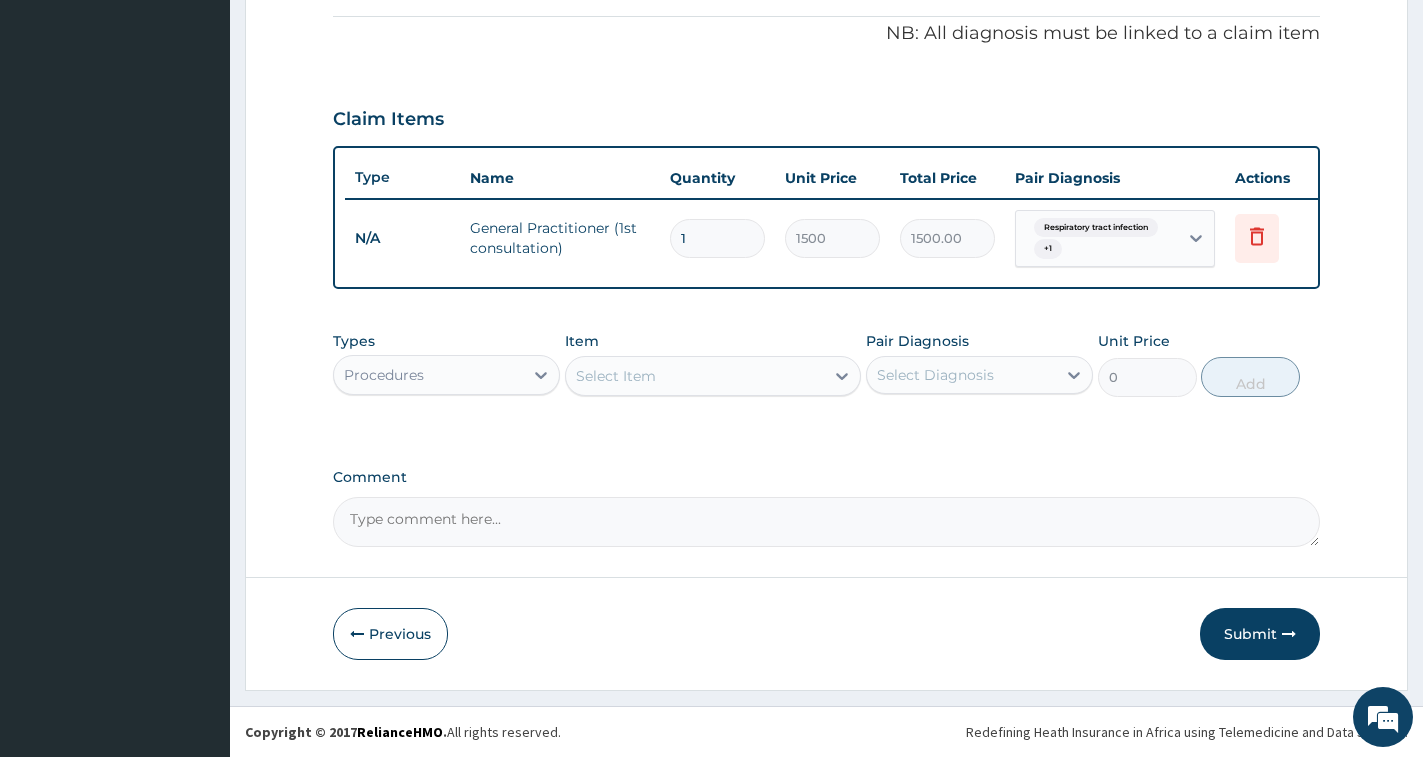 scroll, scrollTop: 615, scrollLeft: 0, axis: vertical 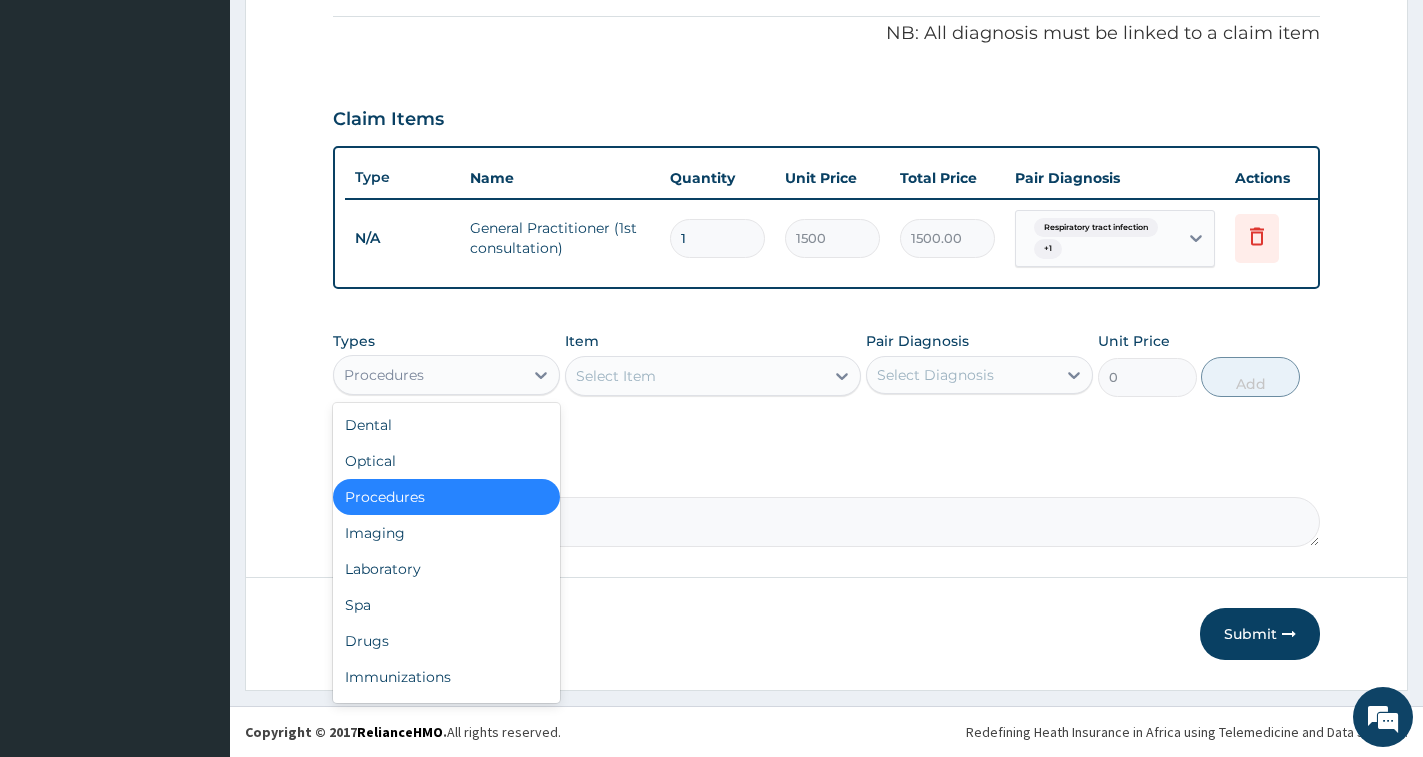 click on "Procedures" at bounding box center (428, 375) 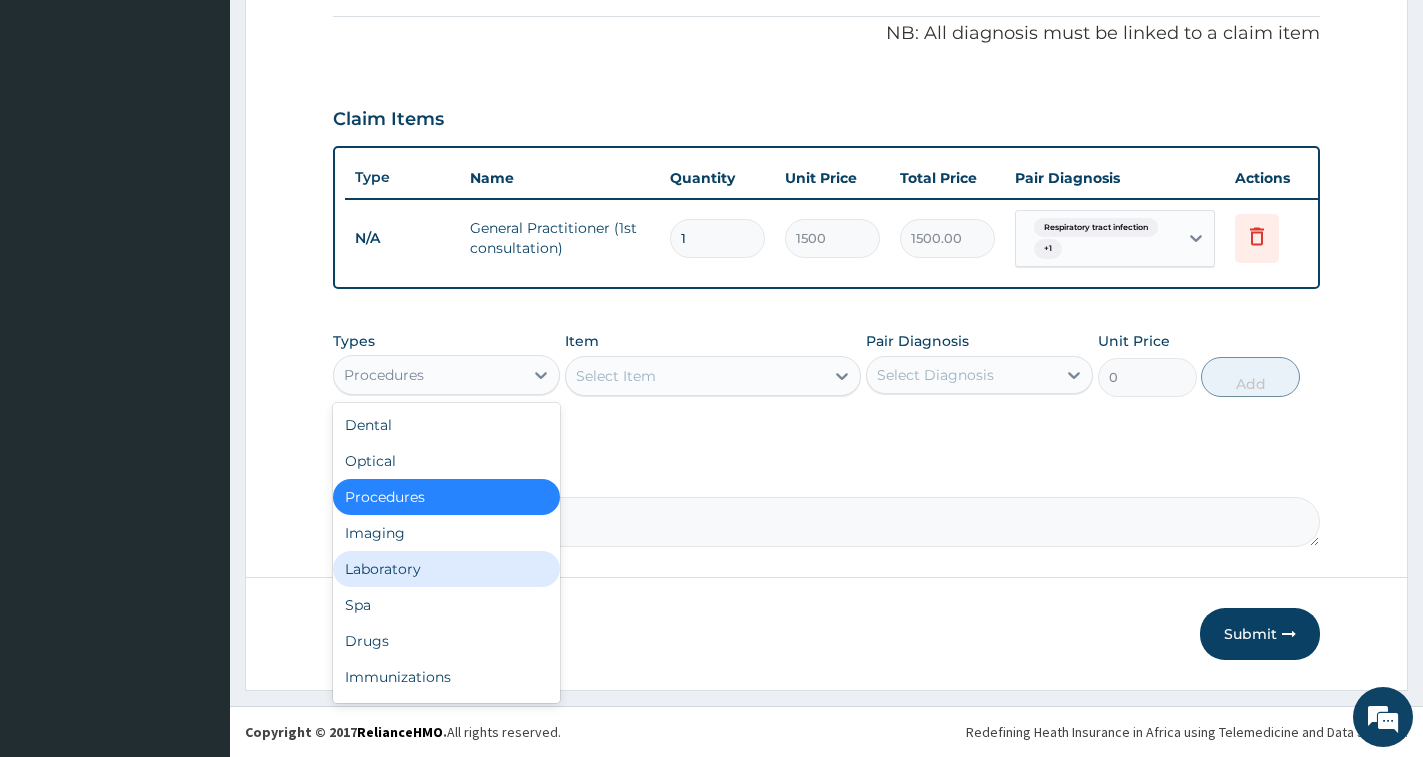 click on "Laboratory" at bounding box center (446, 569) 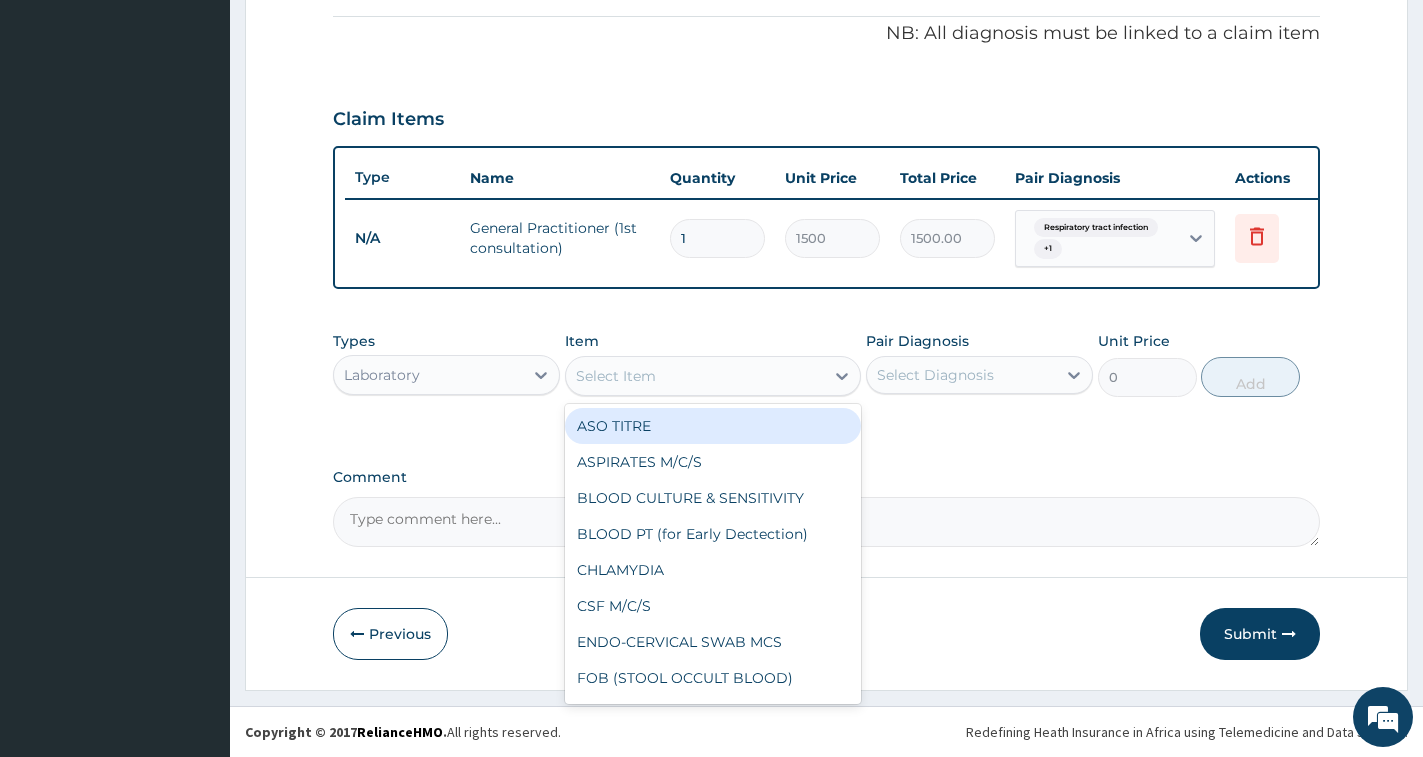 click on "Select Item" at bounding box center [695, 376] 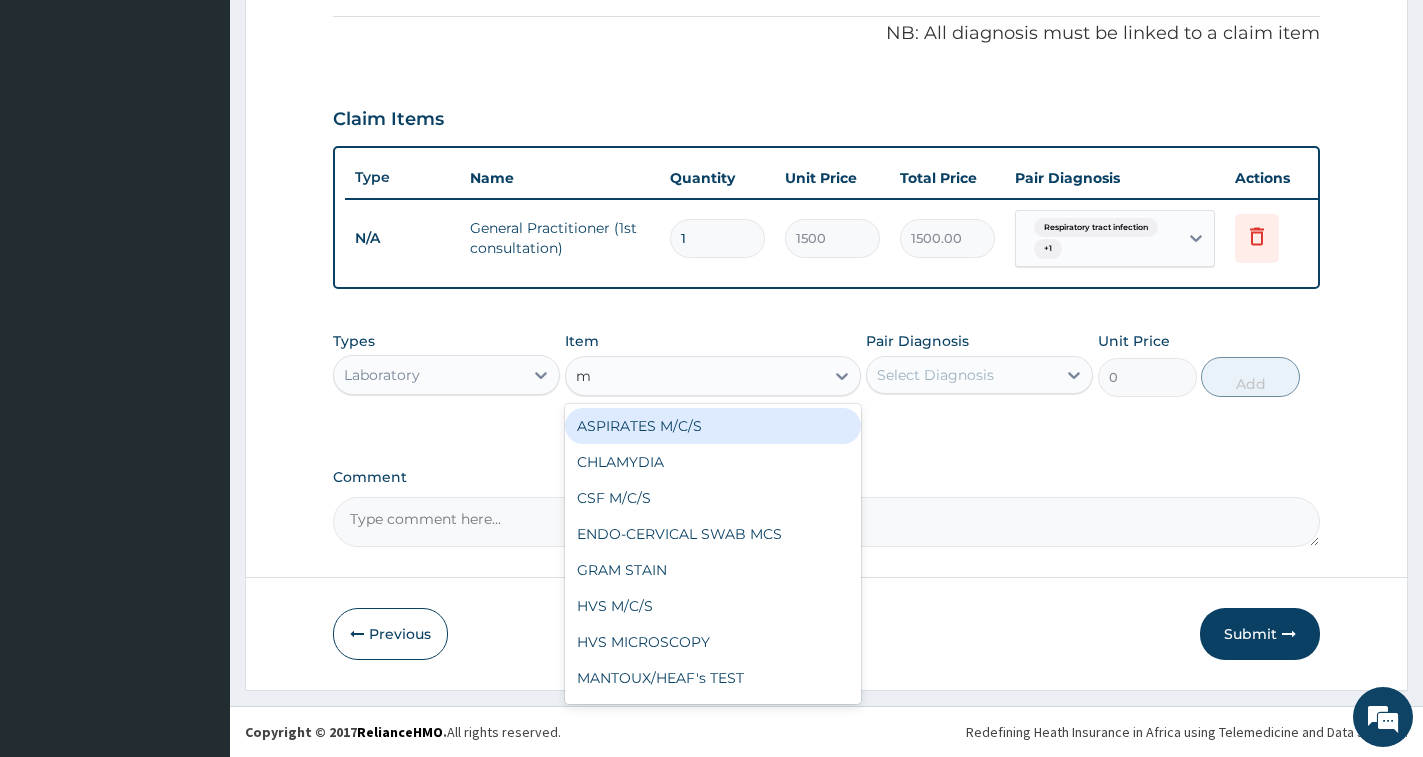 type on "mp" 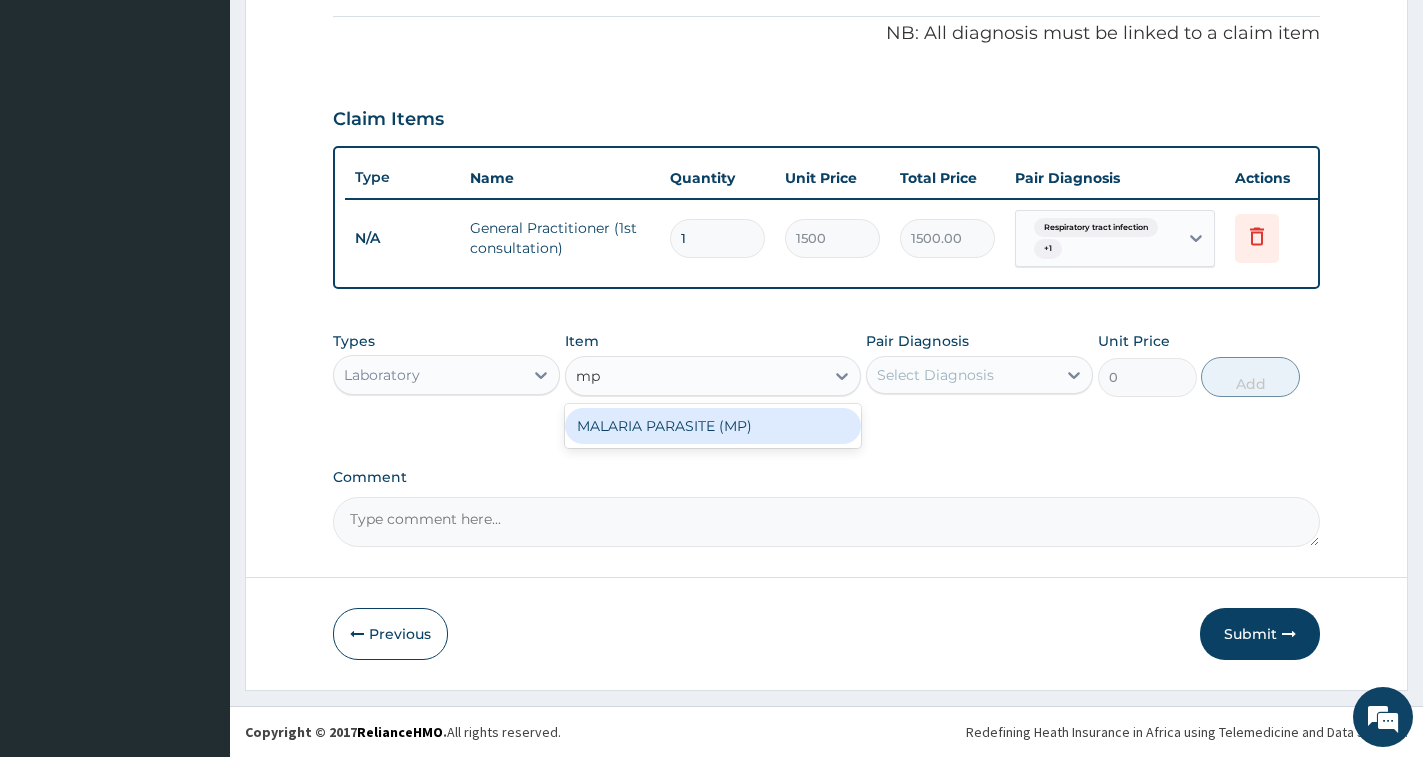 click on "MALARIA PARASITE (MP)" at bounding box center (713, 426) 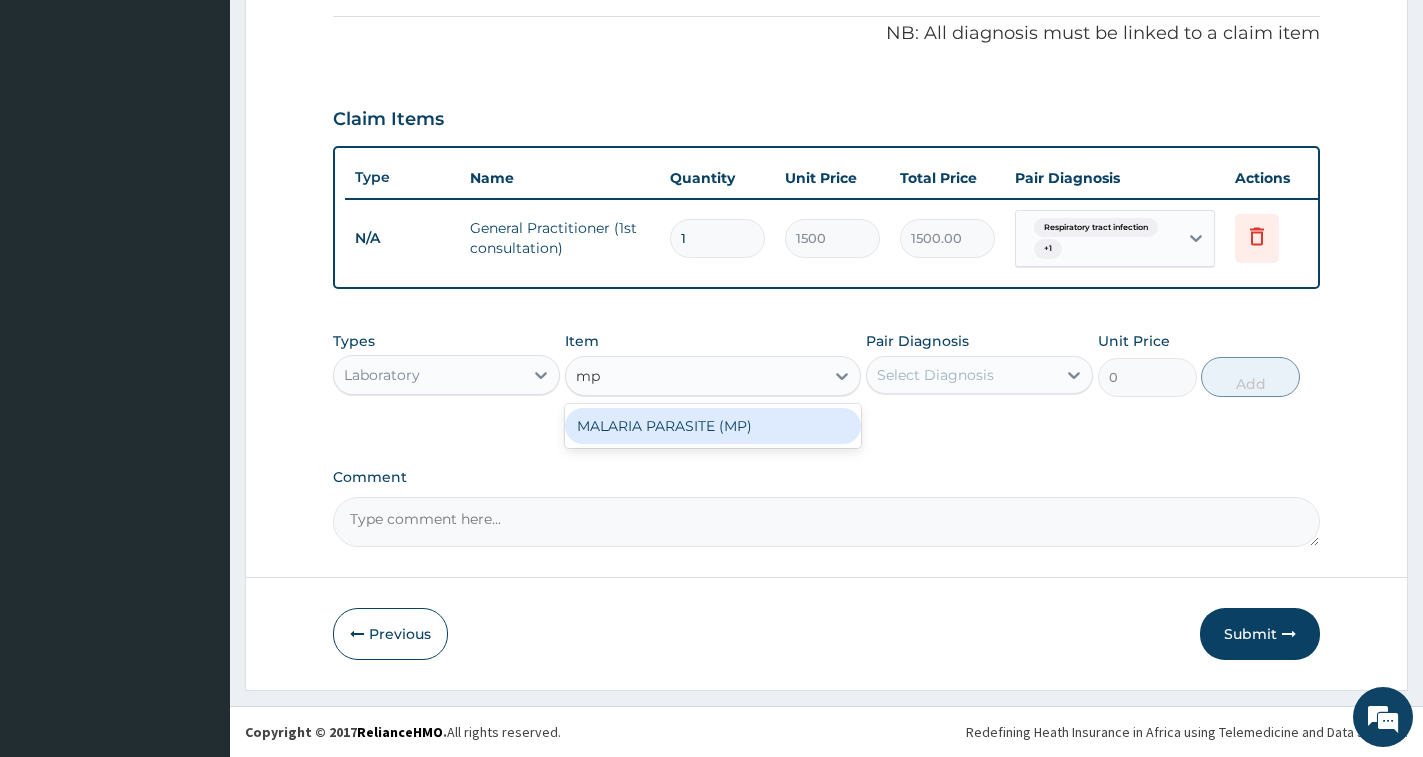 type 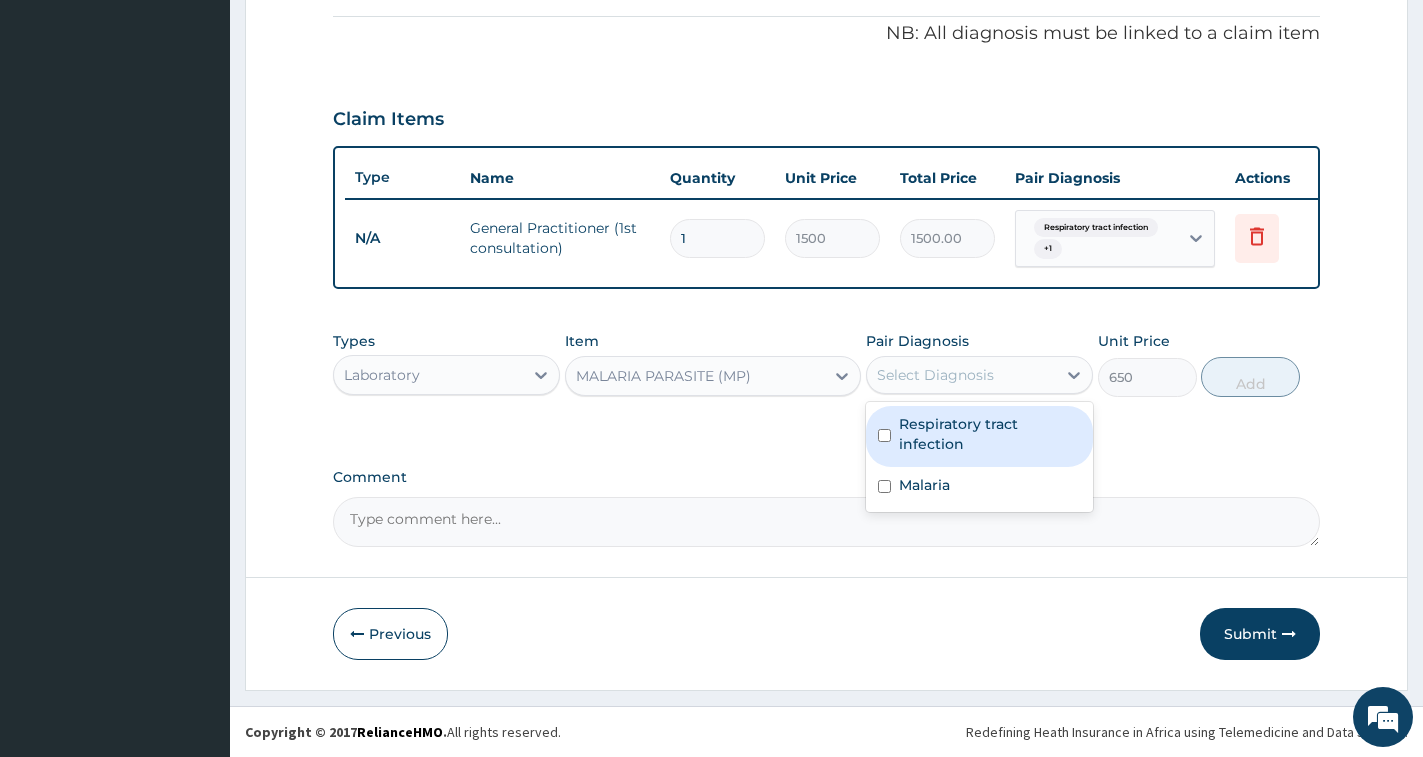 click on "Select Diagnosis" at bounding box center (935, 375) 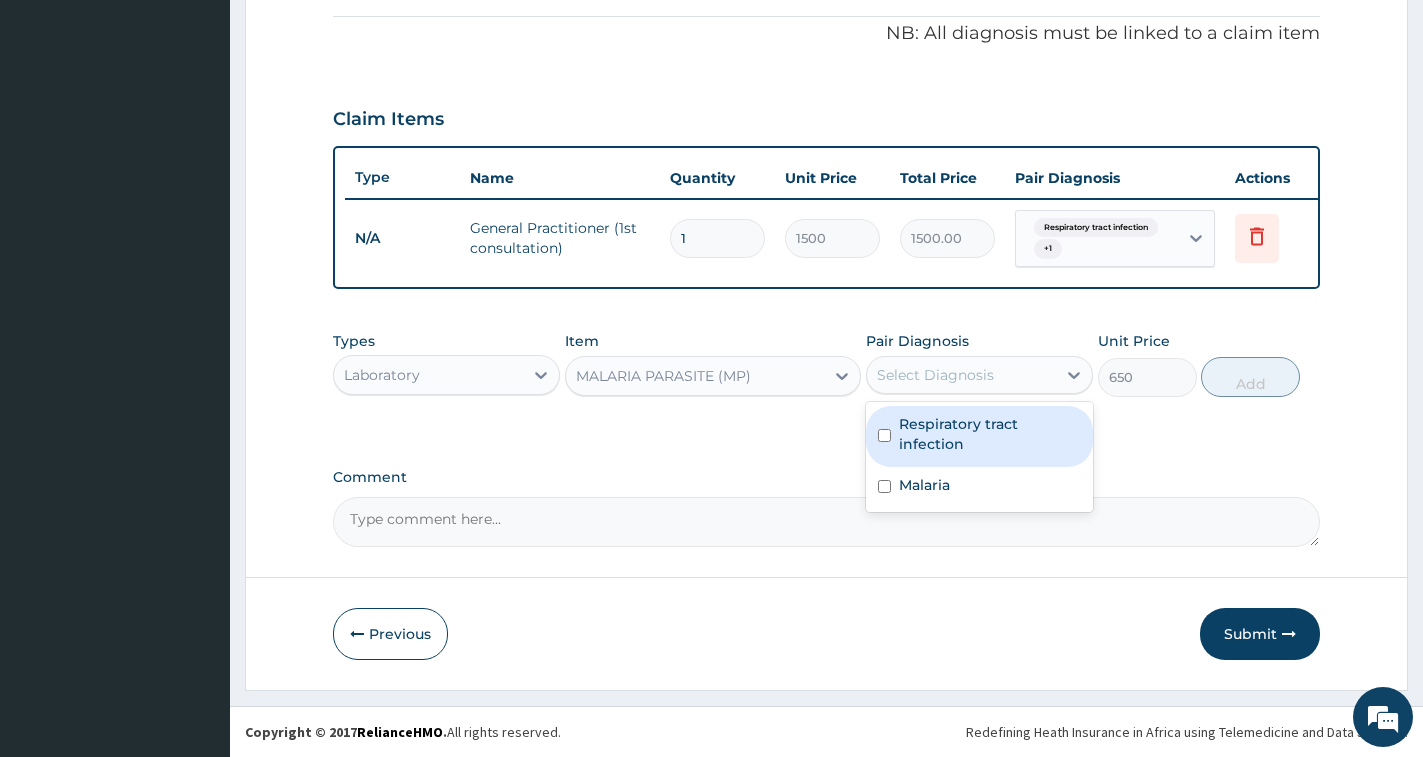 click on "Respiratory tract infection" at bounding box center [990, 434] 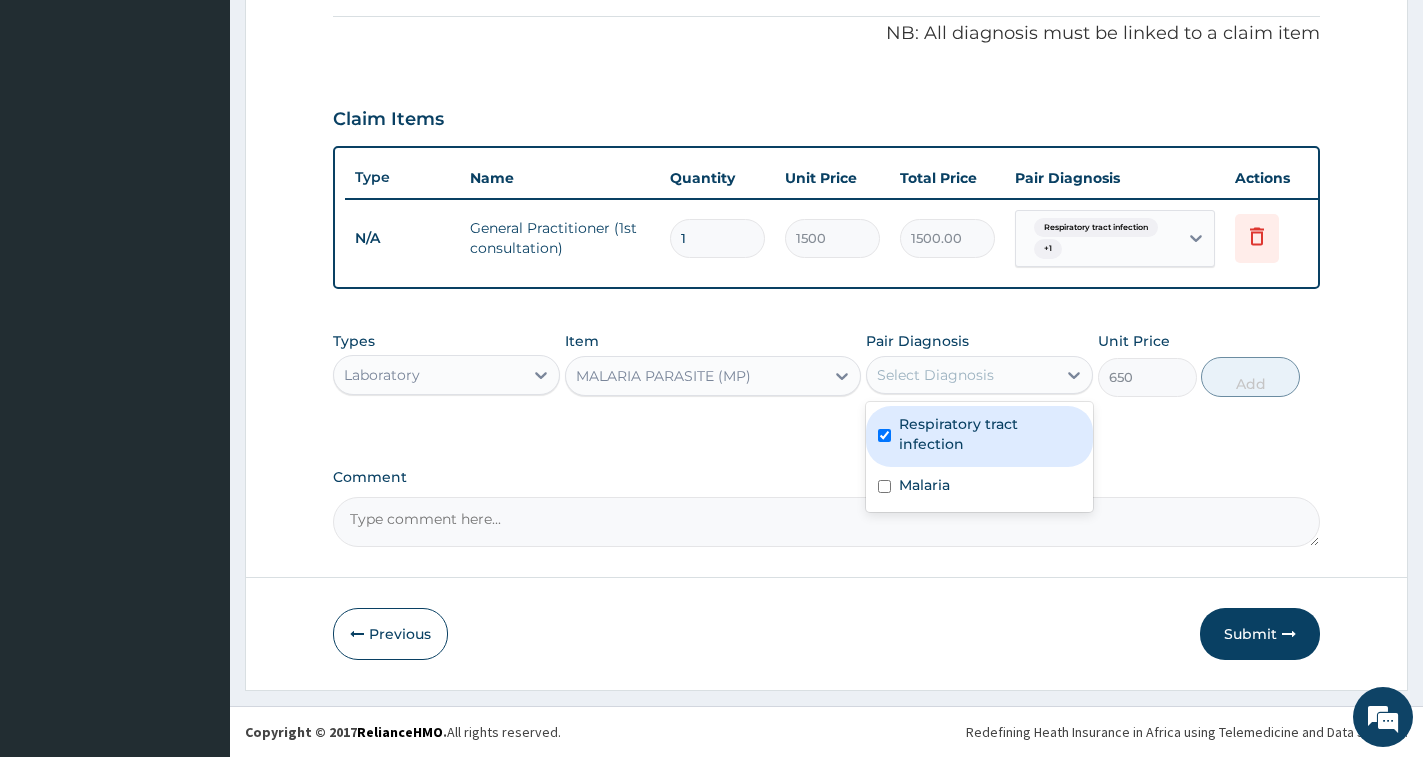checkbox on "true" 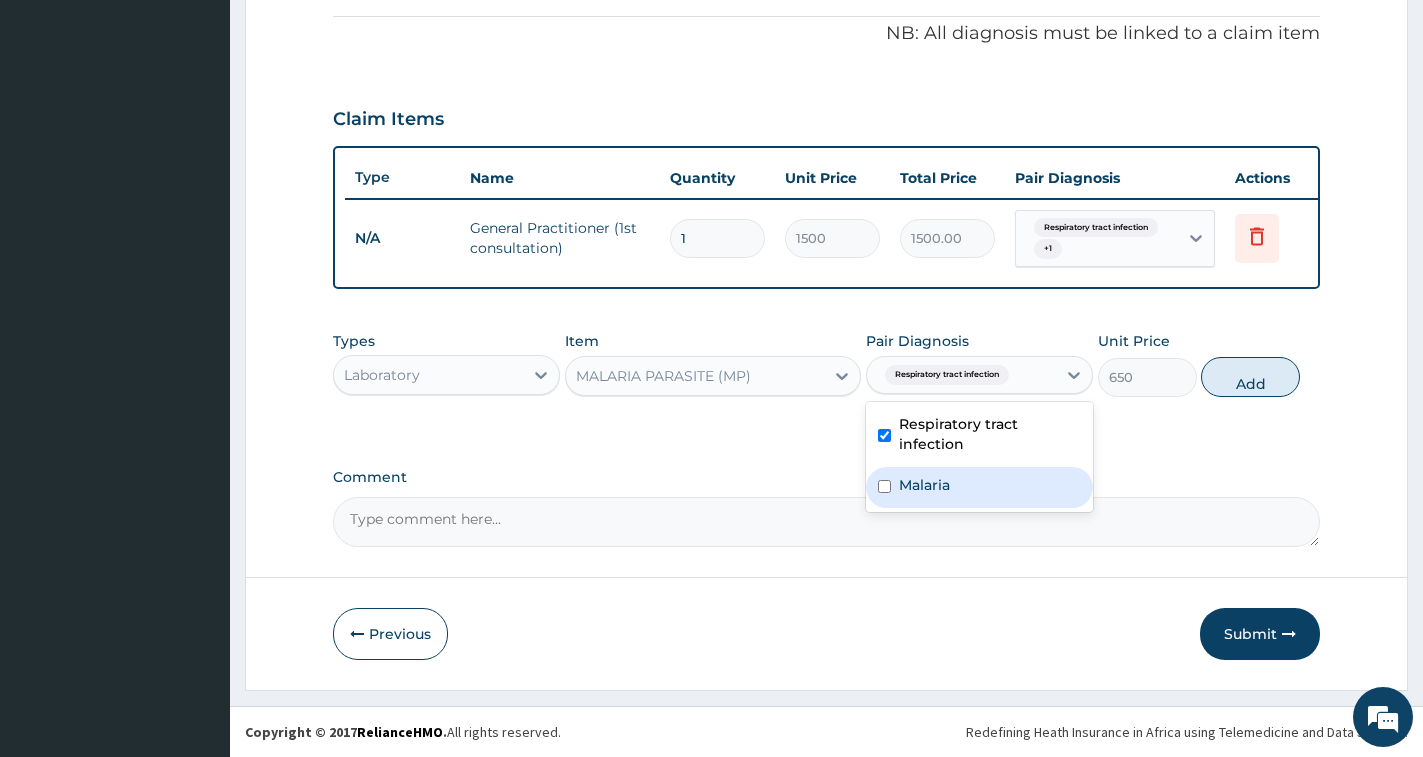 click on "Malaria" at bounding box center (979, 487) 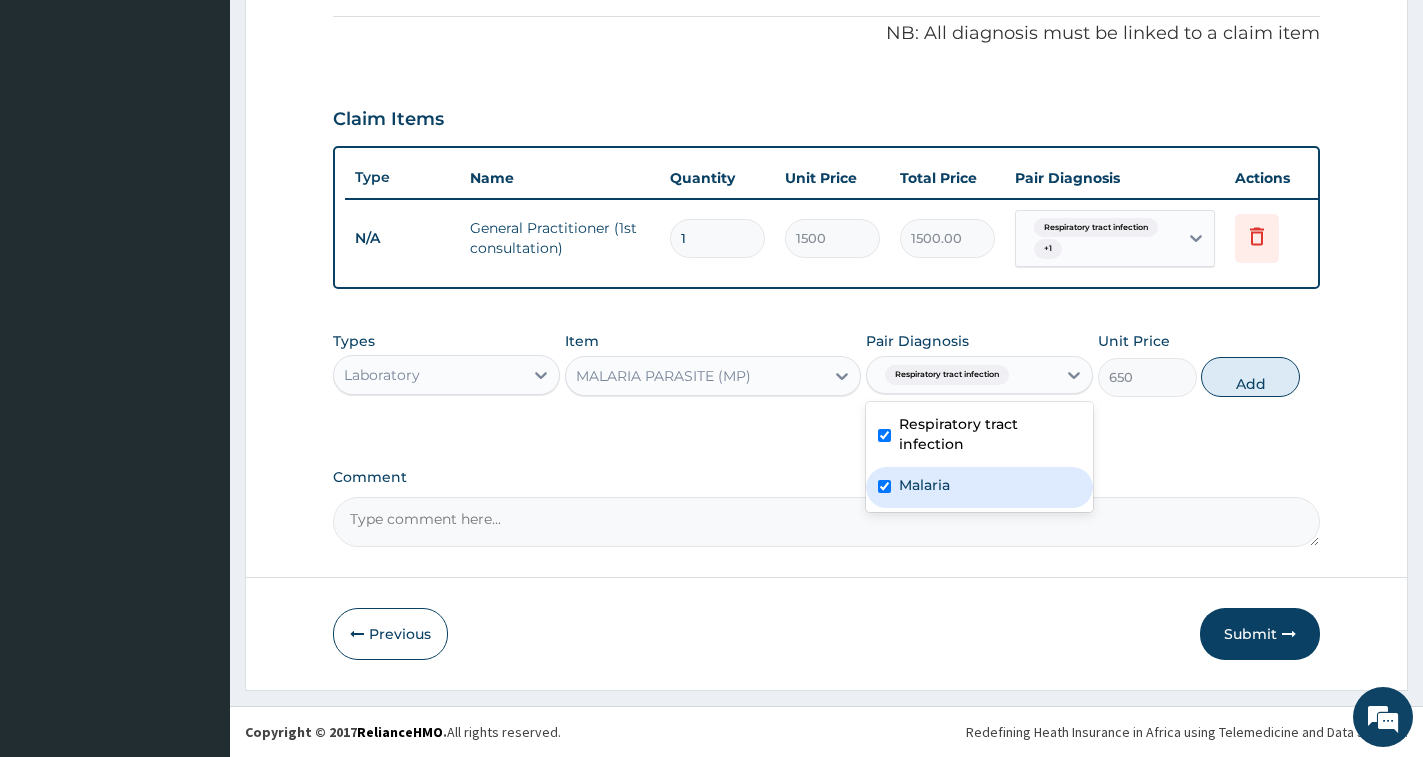 checkbox on "true" 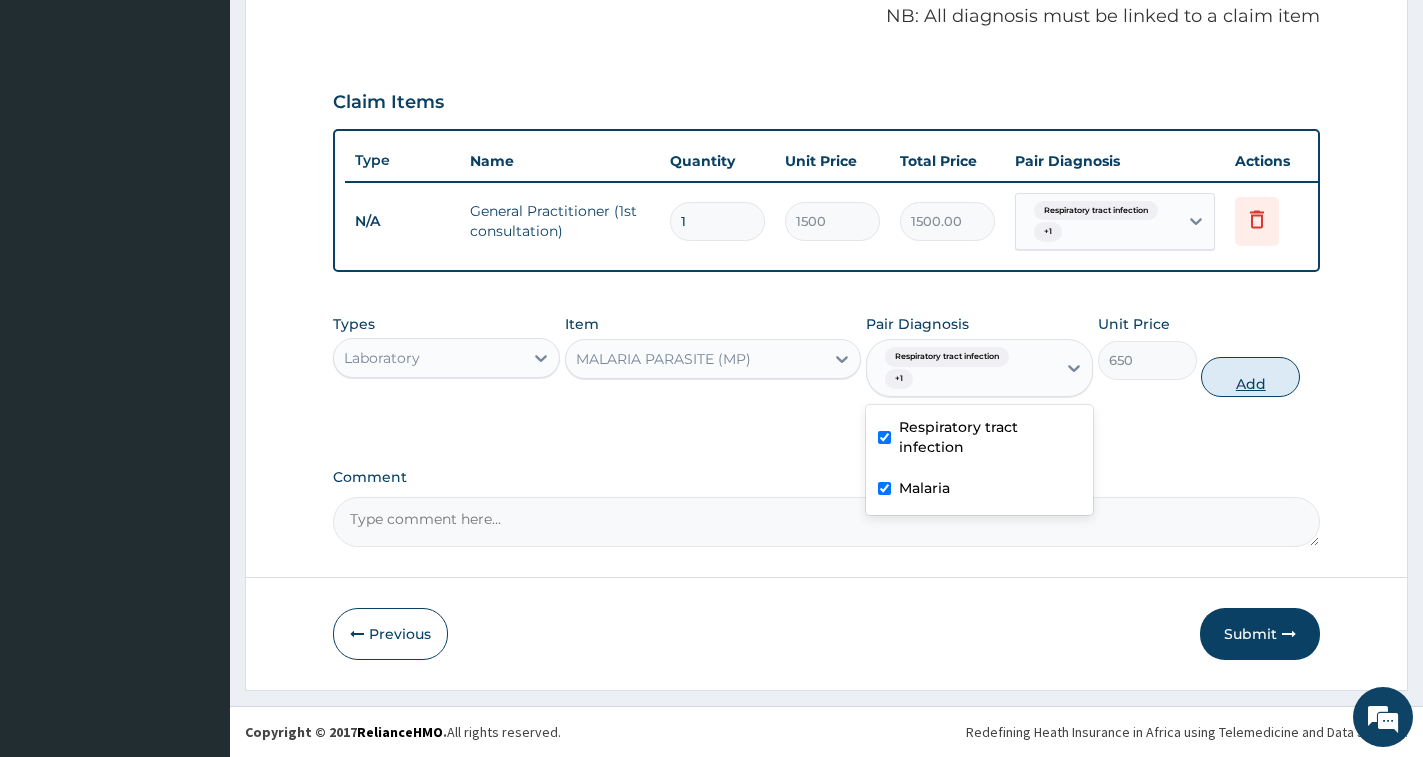 click on "Add" at bounding box center [1250, 377] 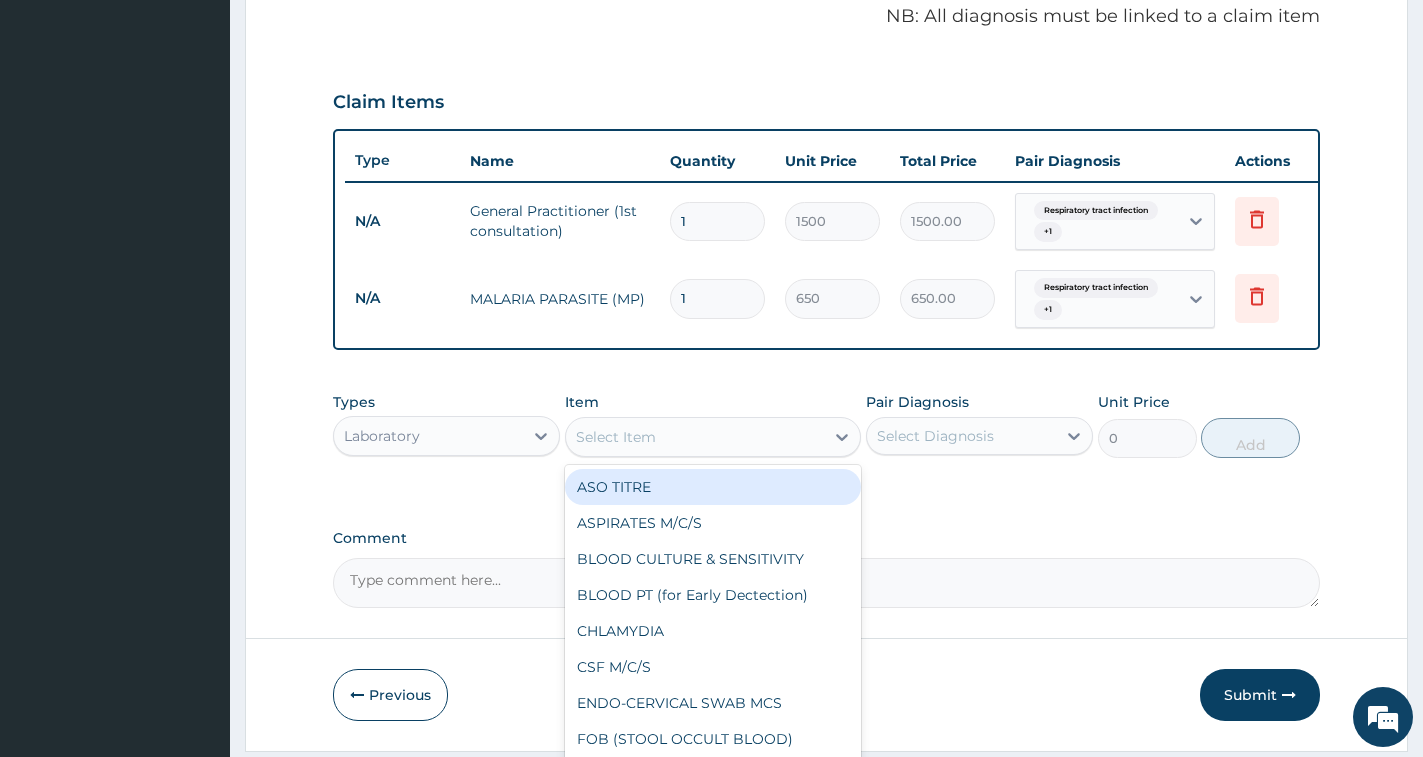 click on "Select Item" at bounding box center (616, 437) 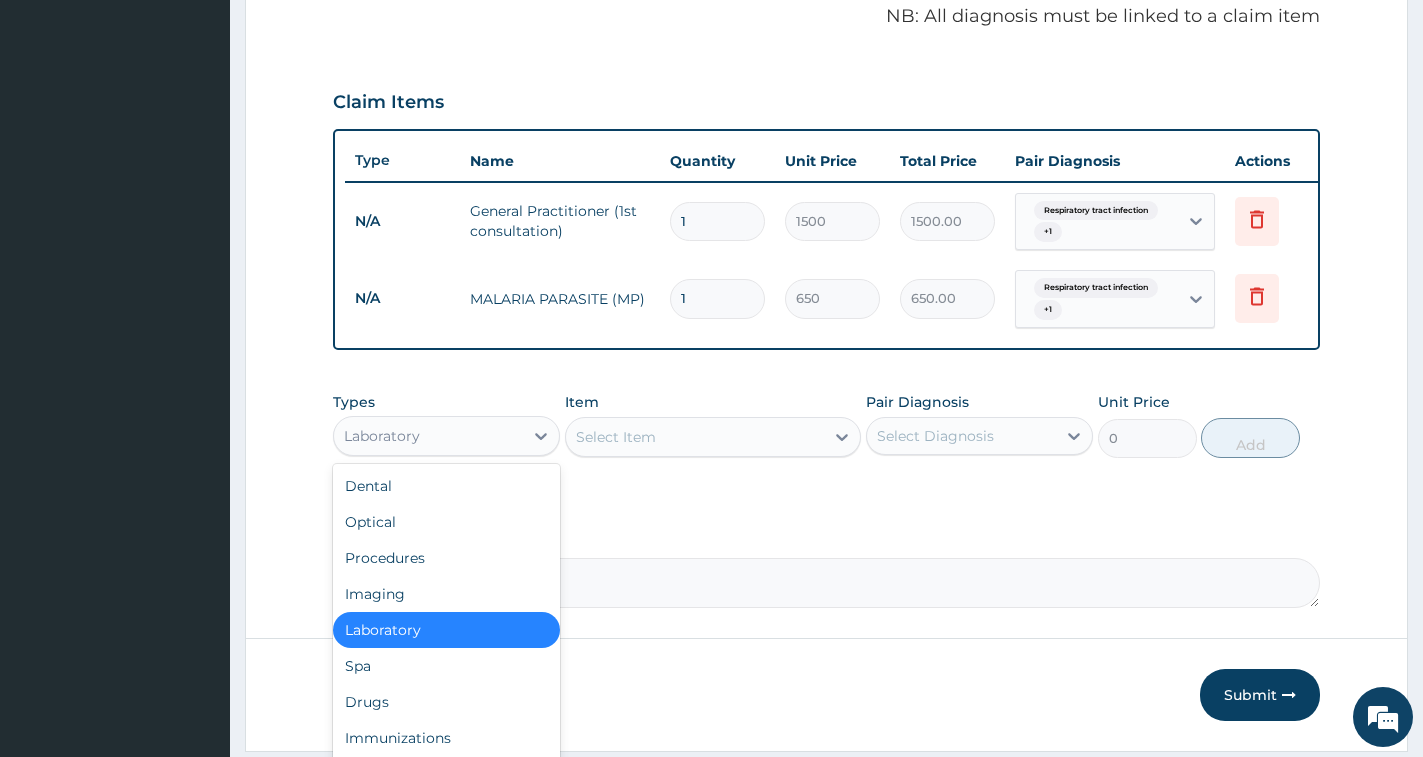click on "Laboratory" at bounding box center (428, 436) 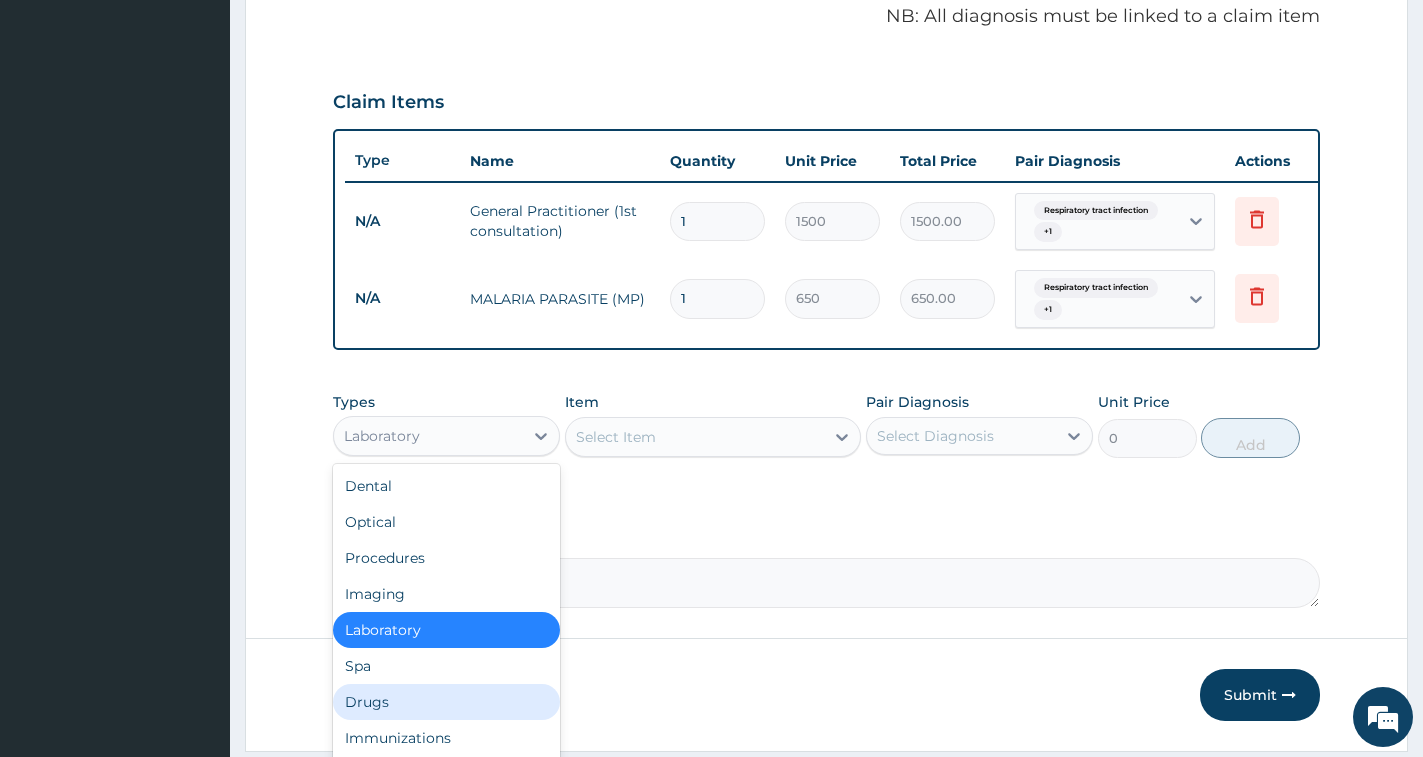 click on "Drugs" at bounding box center (446, 702) 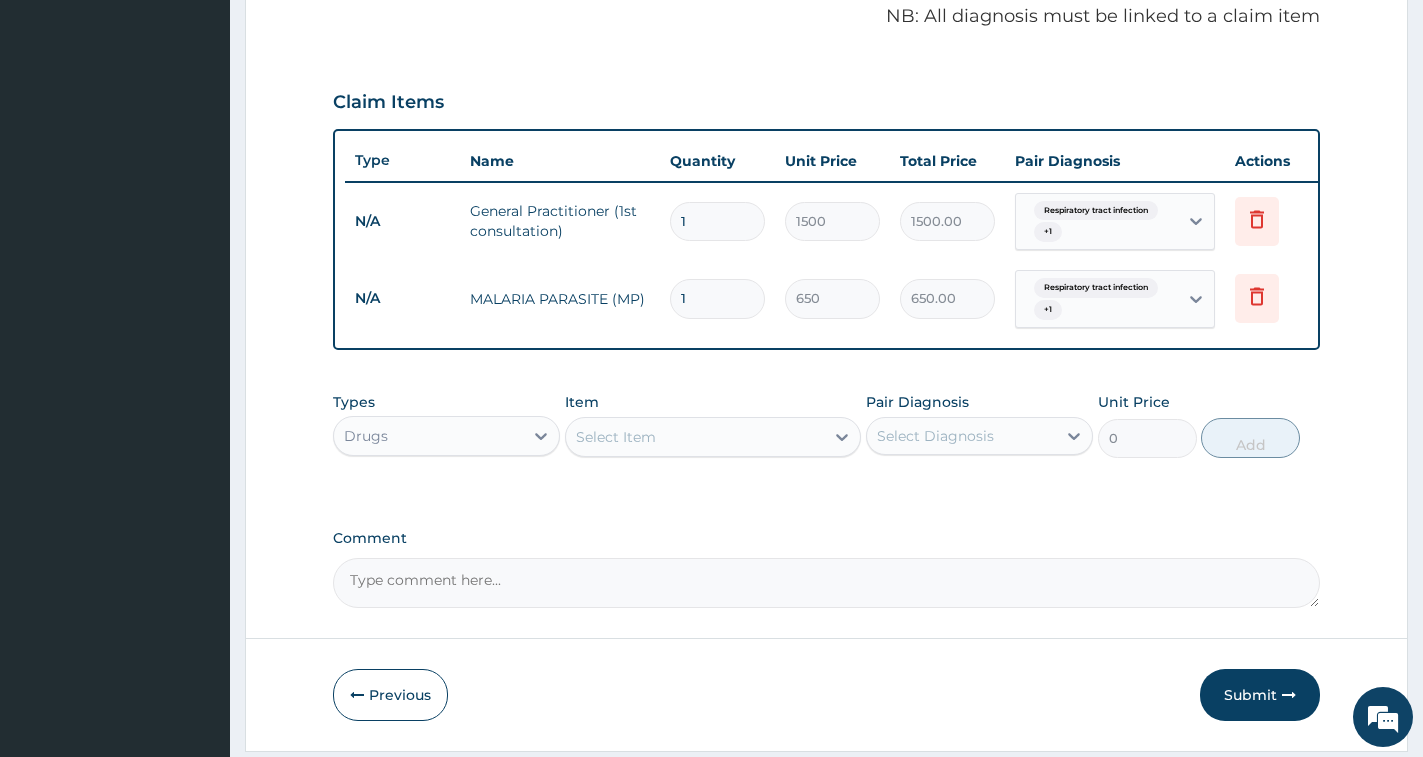 click on "Select Item" at bounding box center (695, 437) 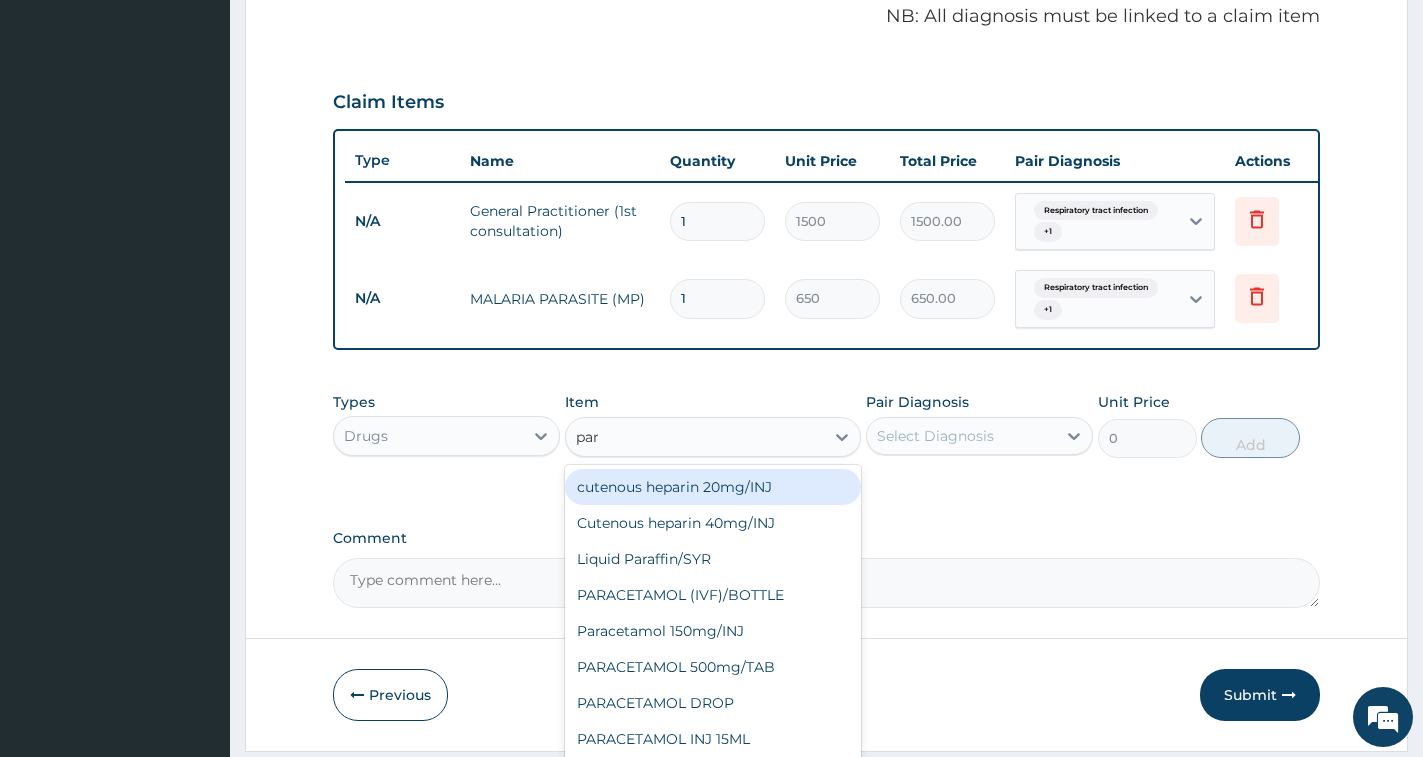 type on "para" 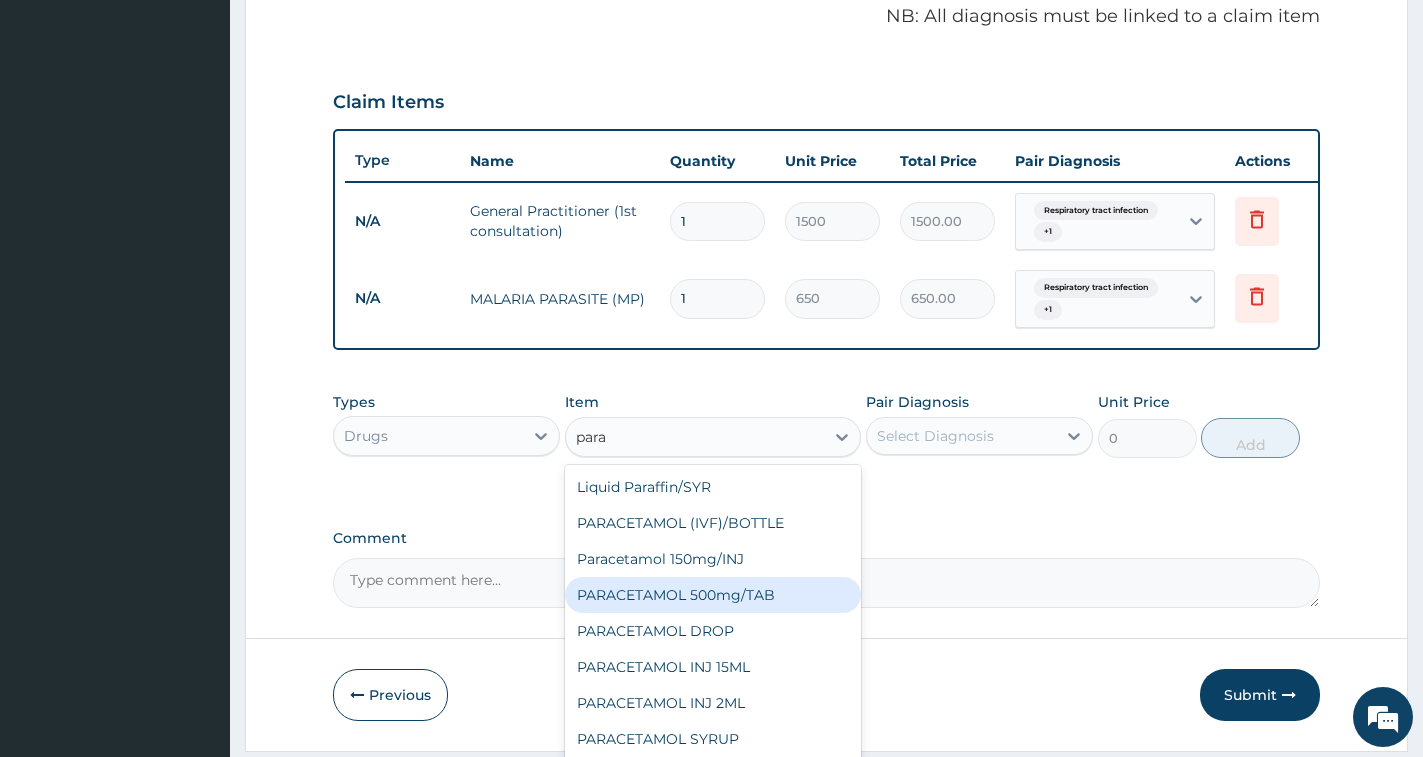 click on "PARACETAMOL 500mg/TAB" at bounding box center (713, 595) 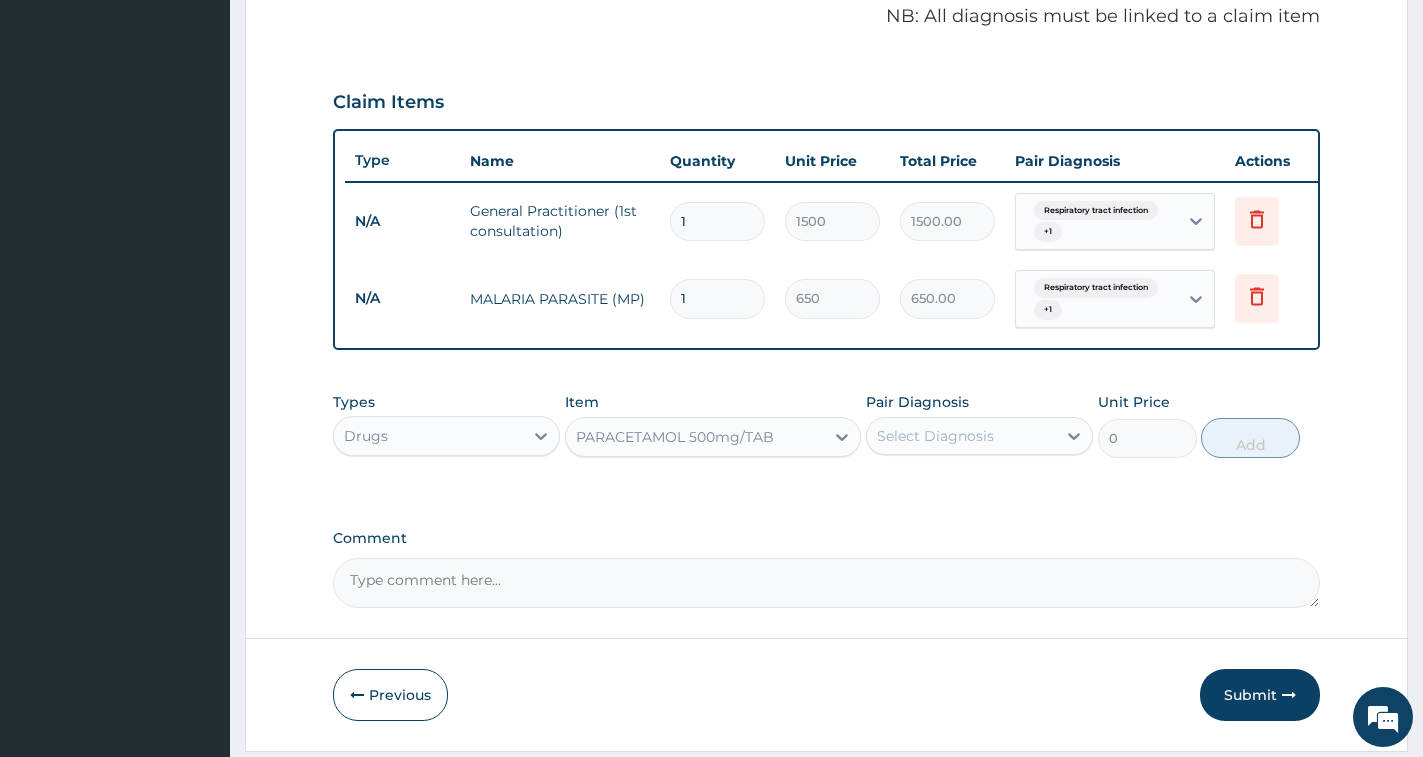 type 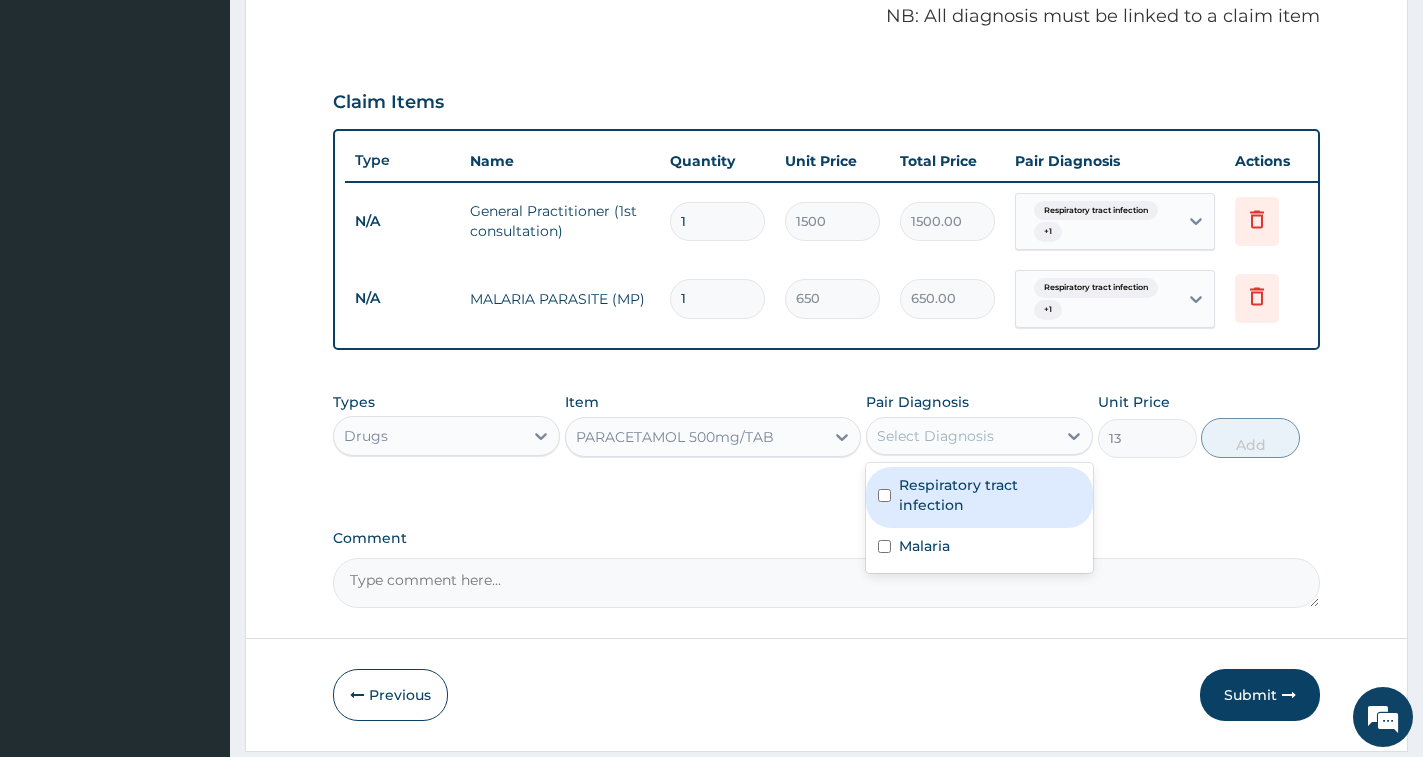 click on "Select Diagnosis" at bounding box center (961, 436) 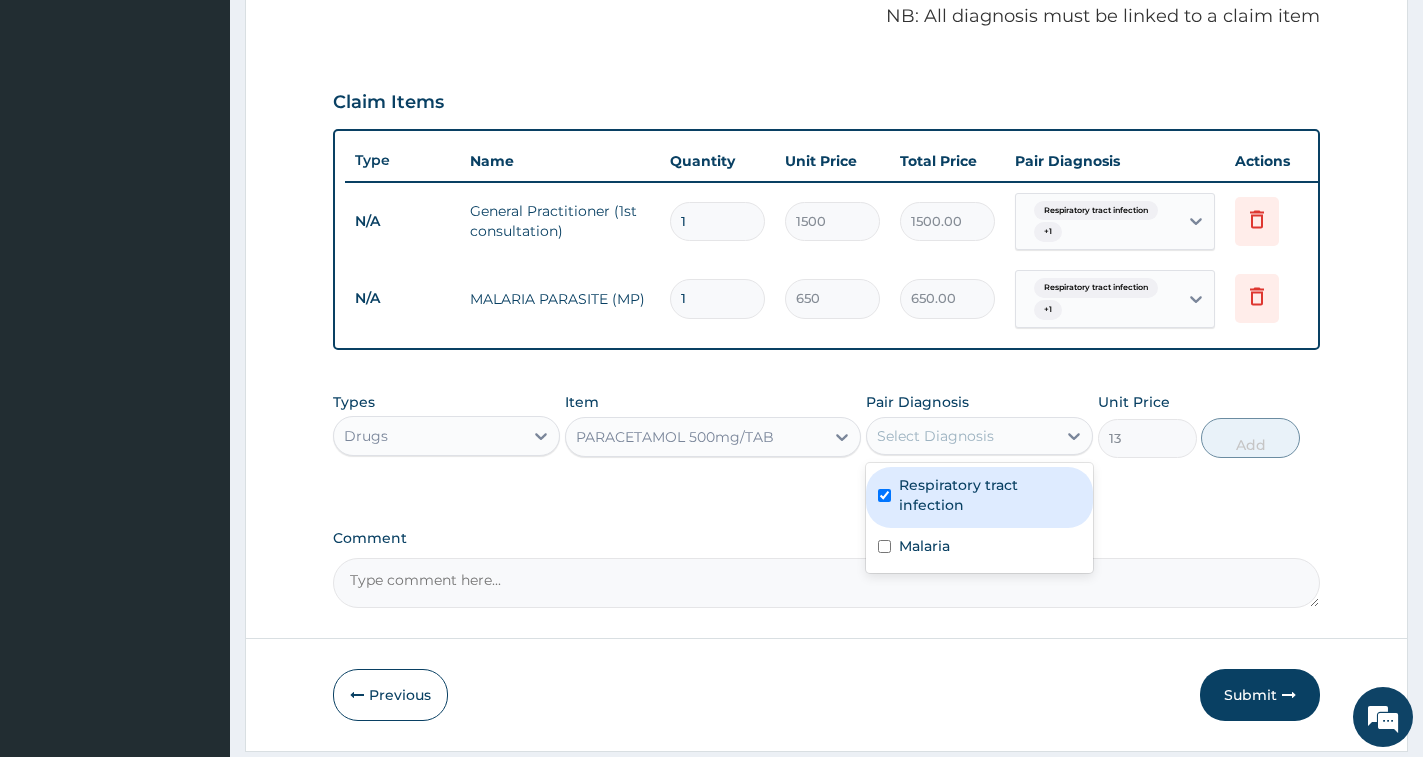 checkbox on "true" 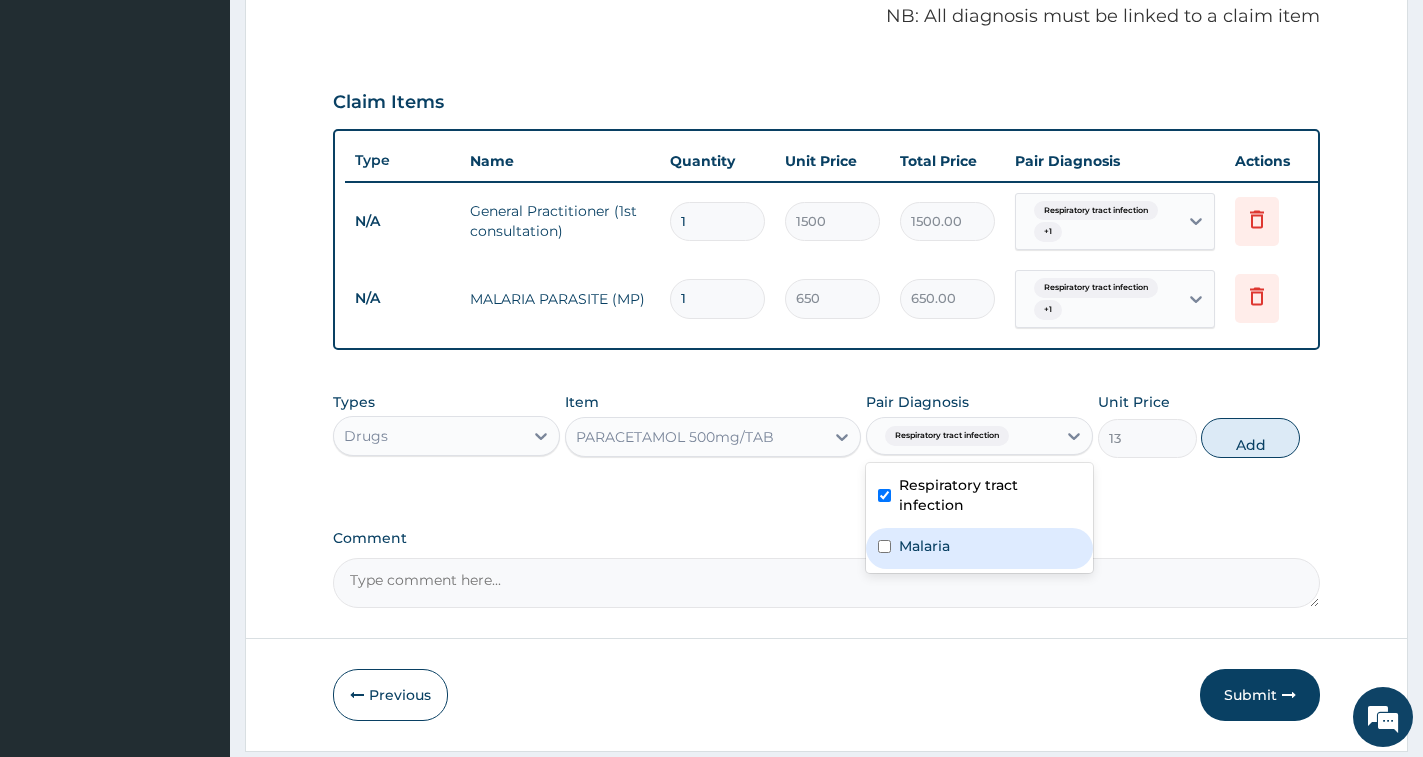 click on "Malaria" at bounding box center (979, 548) 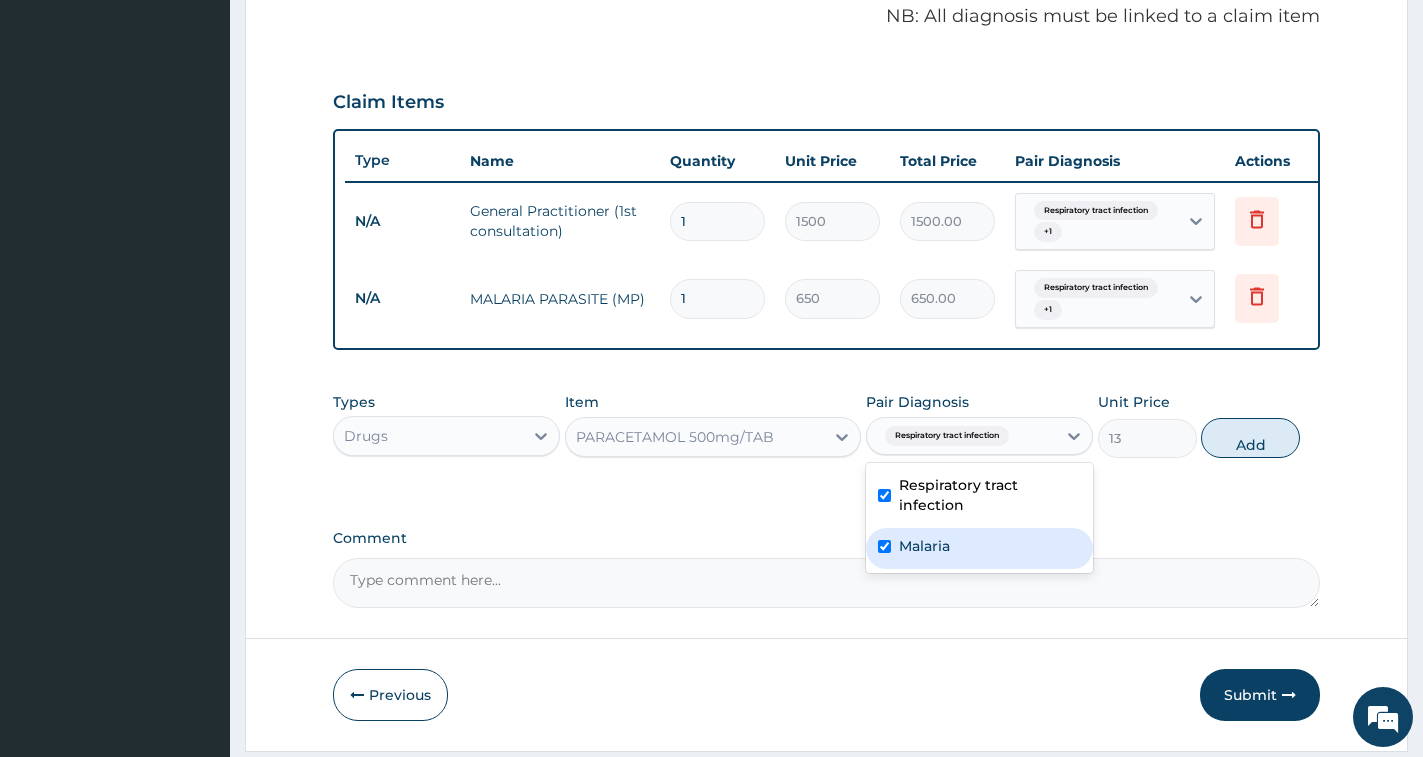 checkbox on "true" 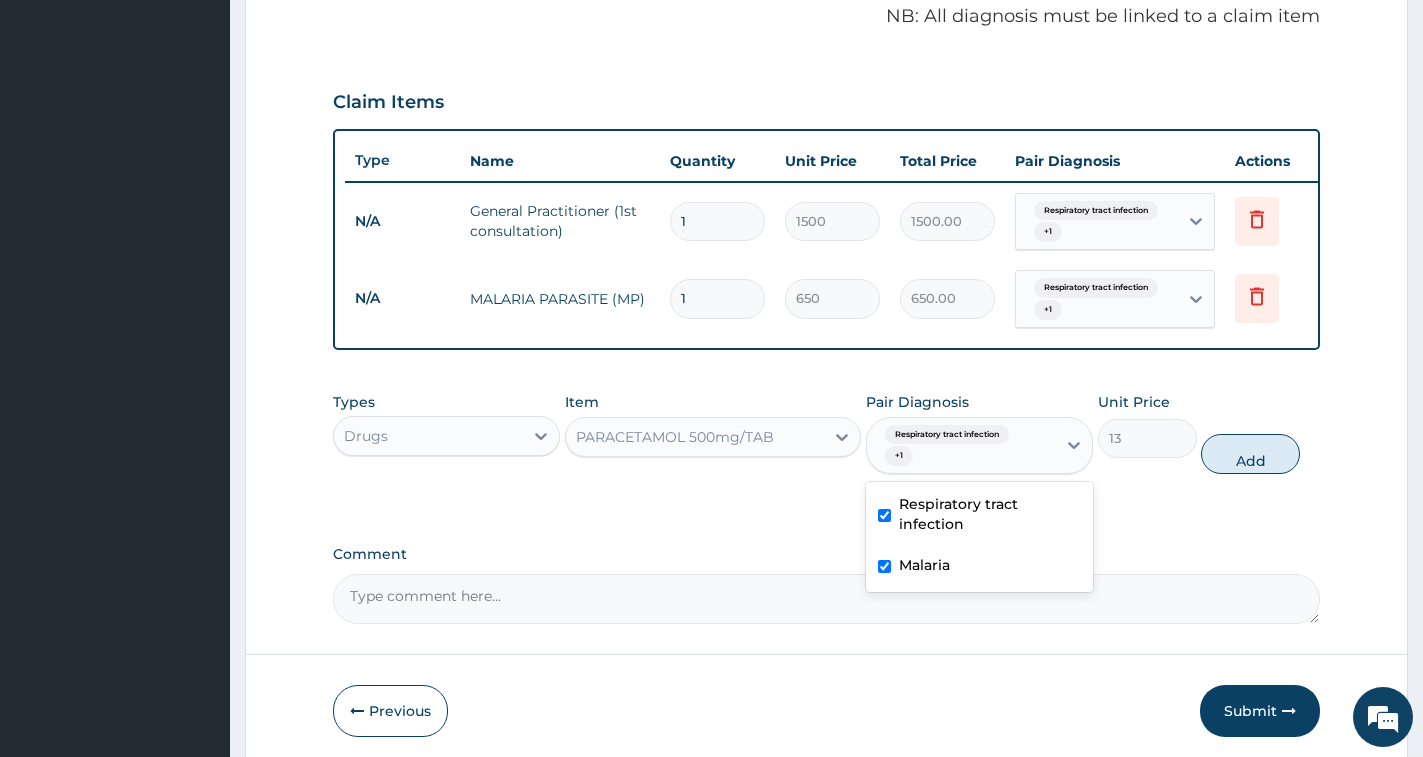 click on "Add" at bounding box center [1250, 454] 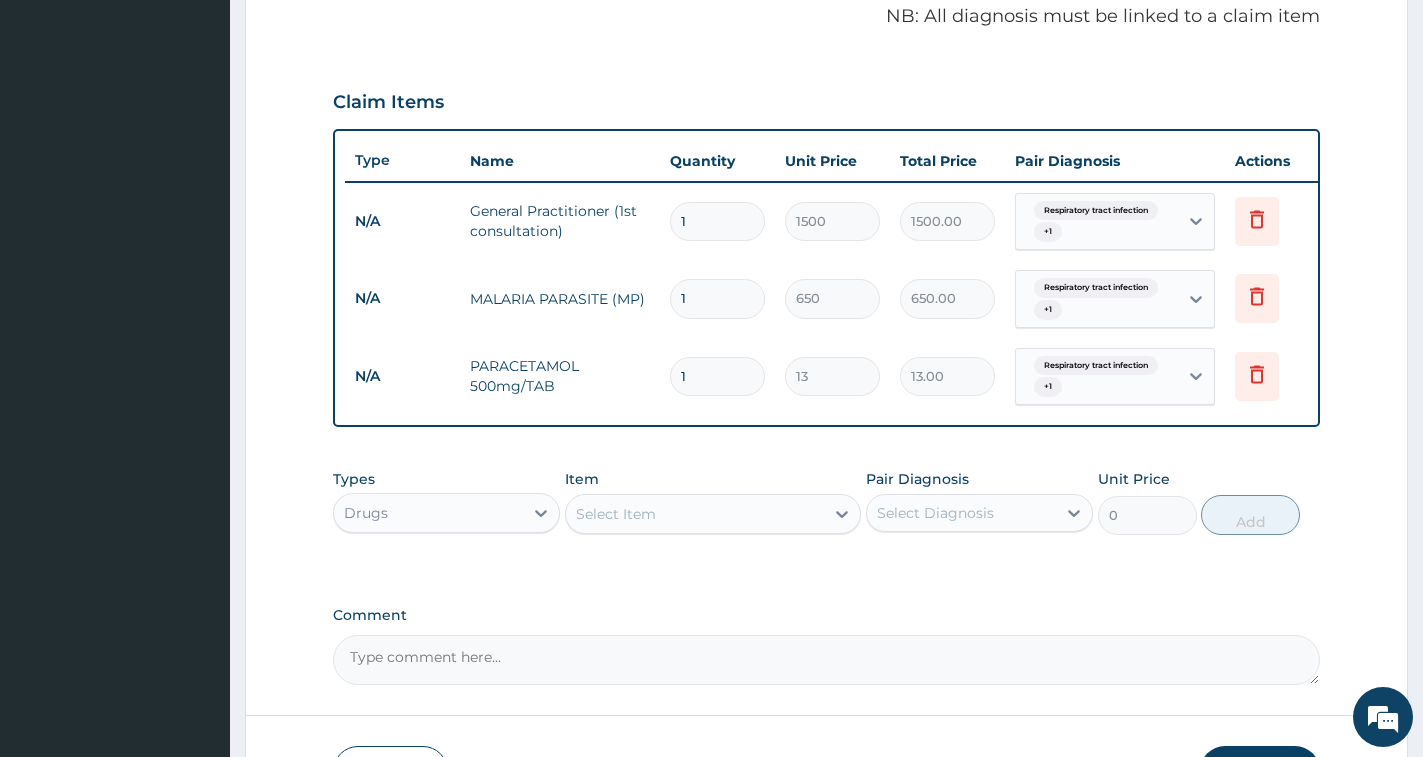 type on "18" 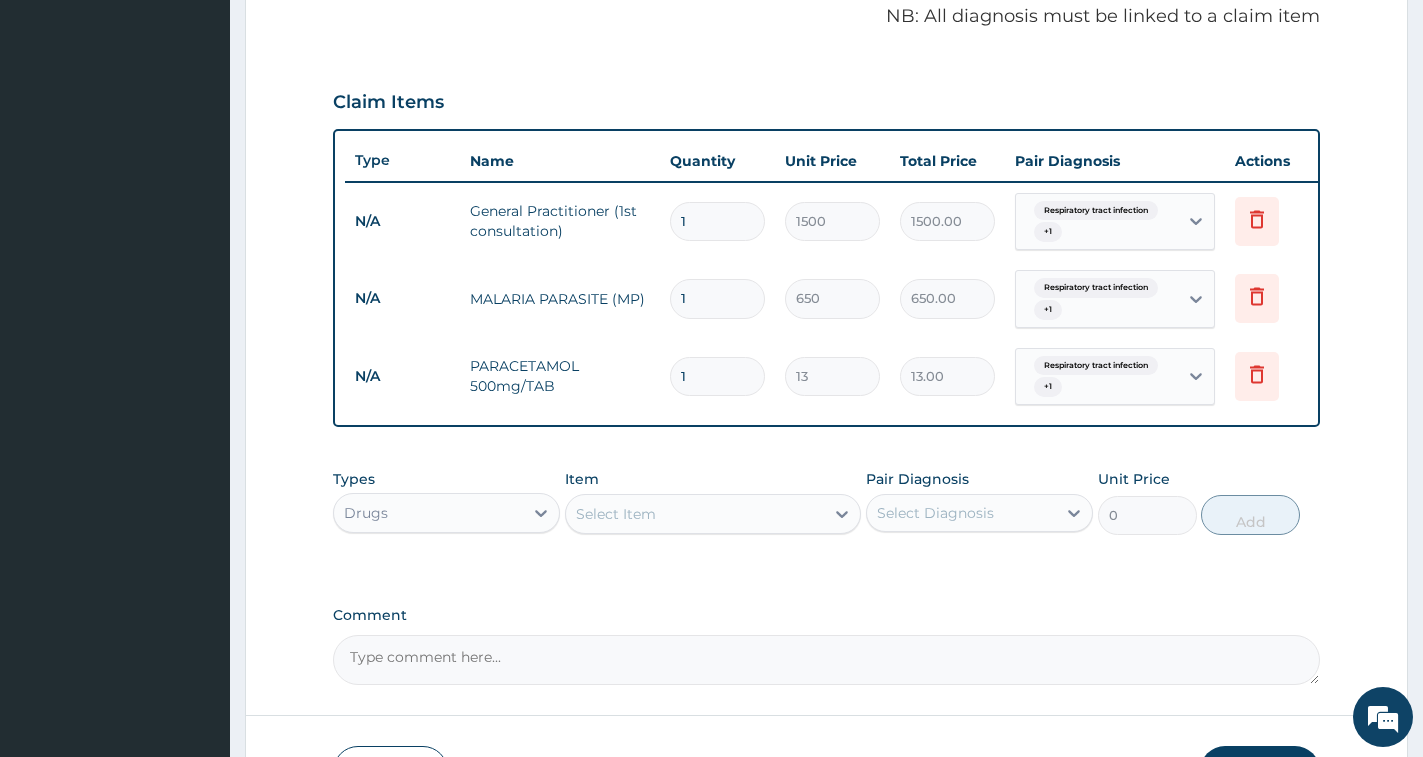 type on "234.00" 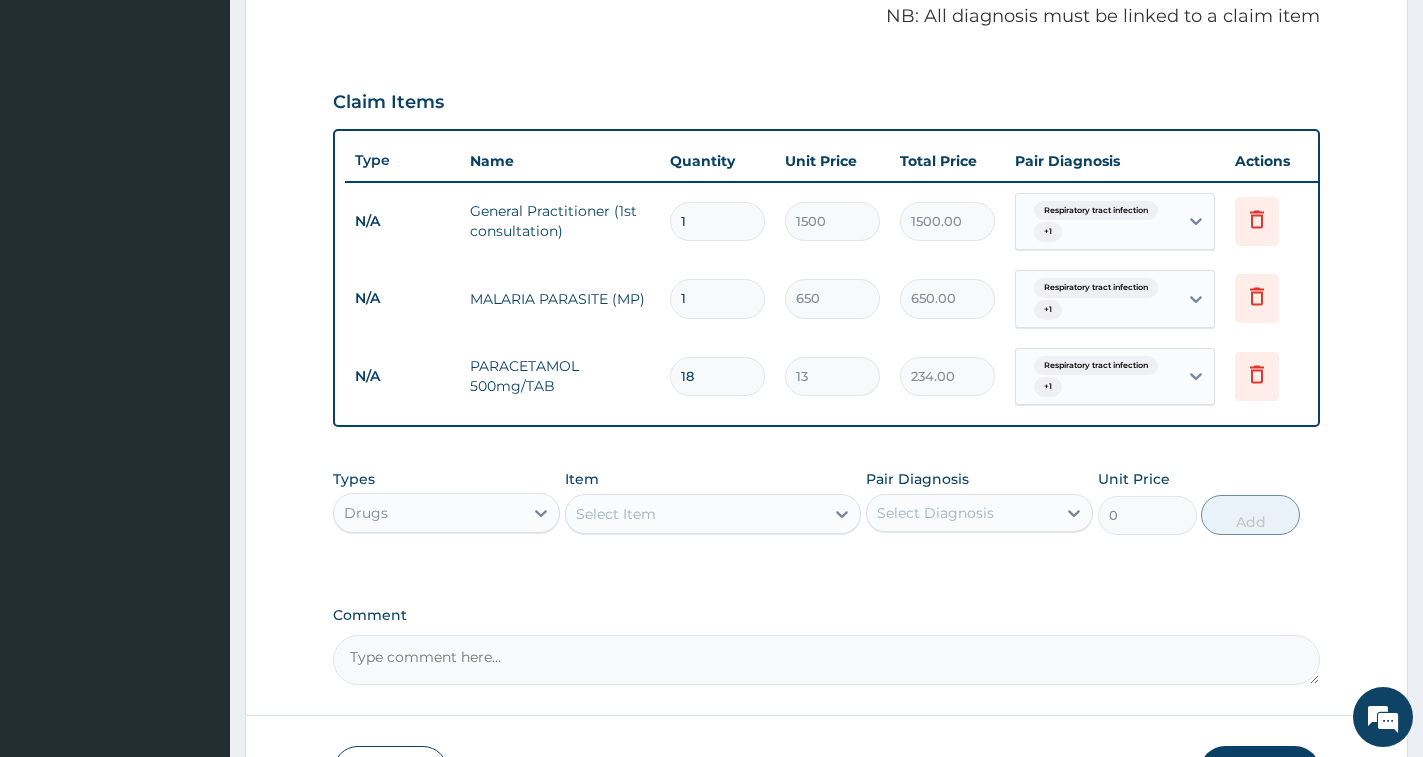 type on "18" 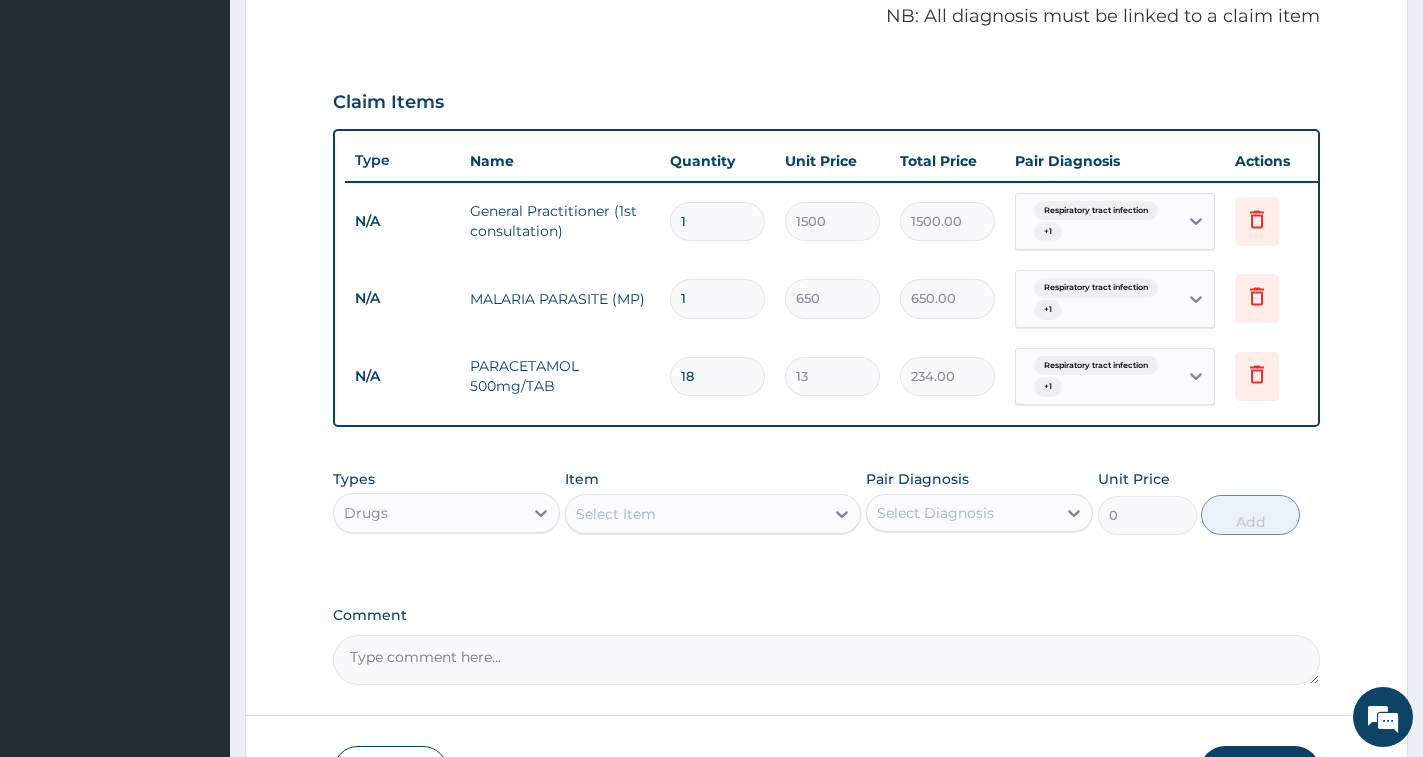 click on "Select Item" at bounding box center (616, 514) 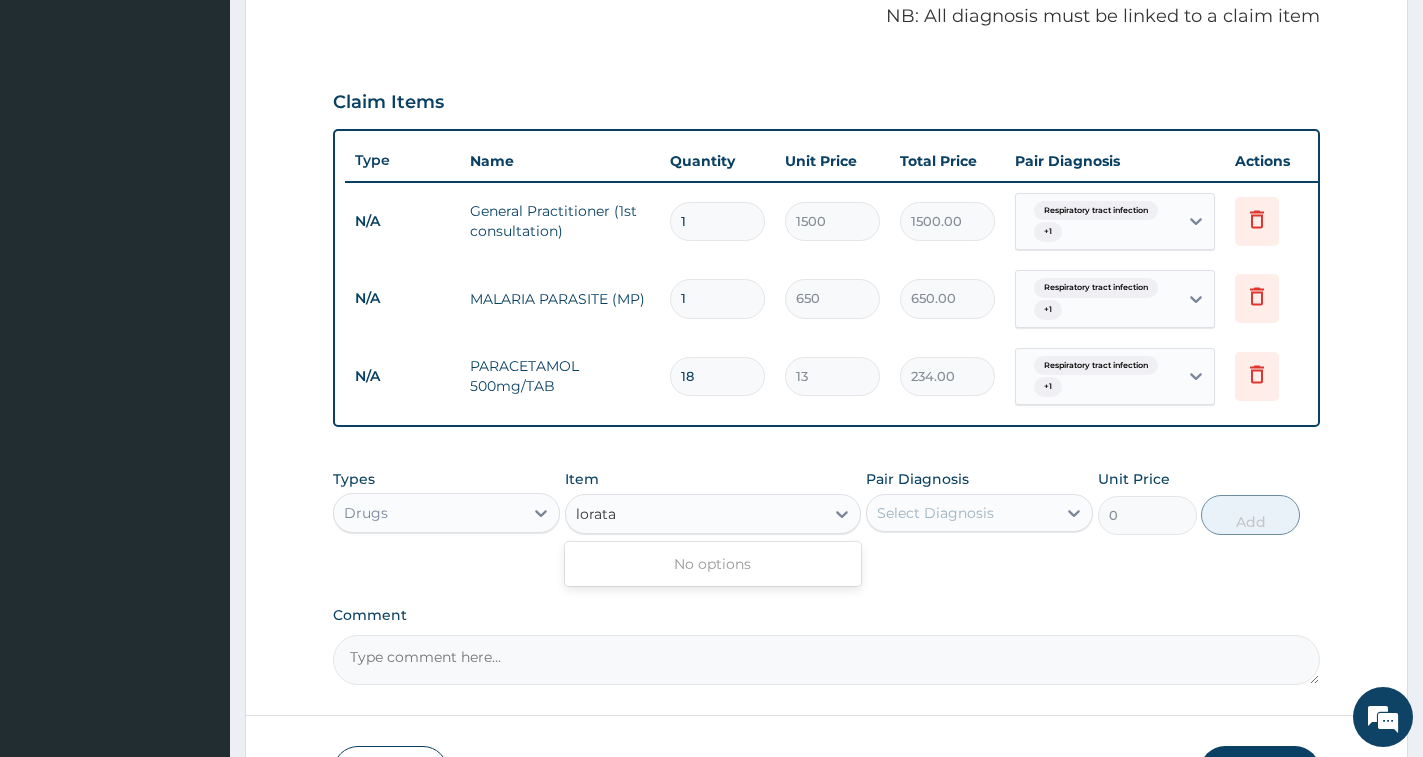 type on "lorat" 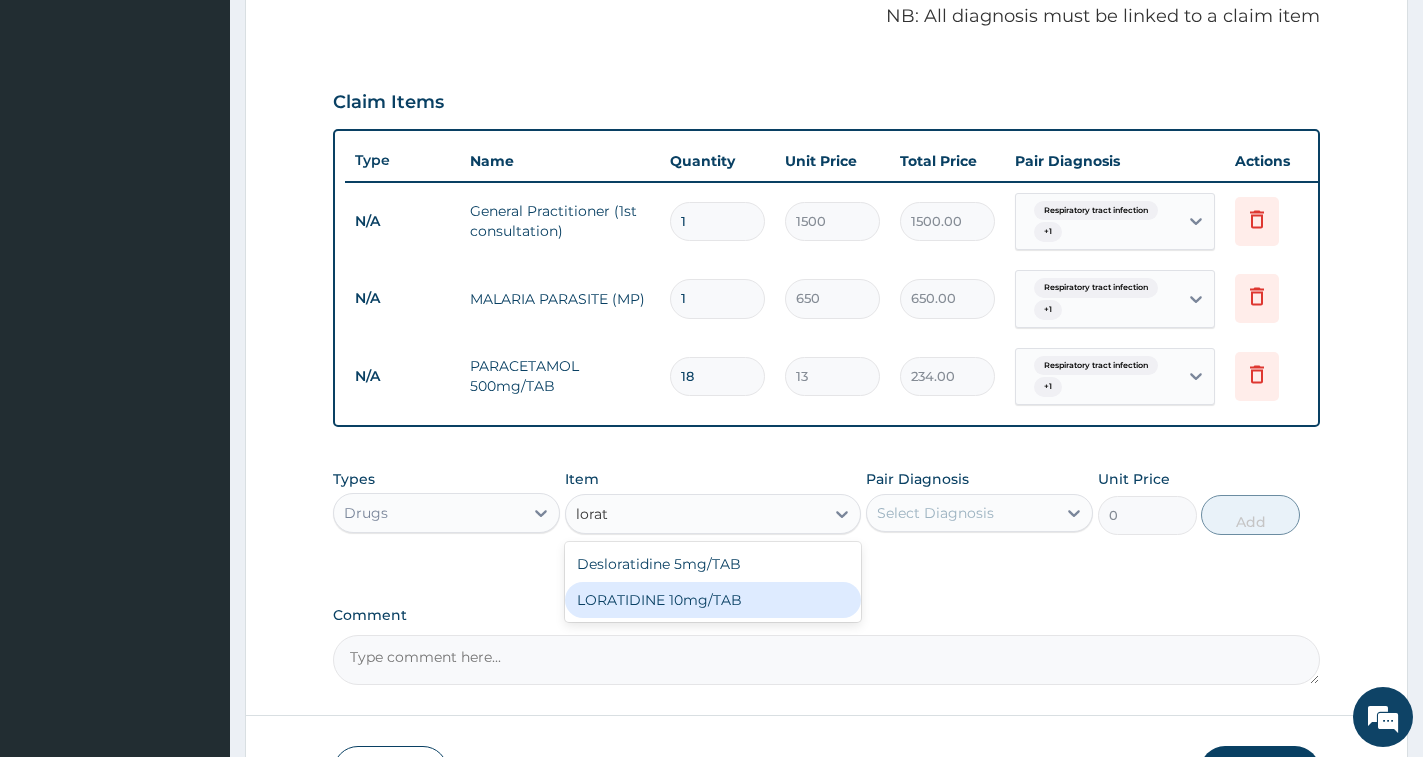 click on "LORATIDINE 10mg/TAB" at bounding box center [713, 600] 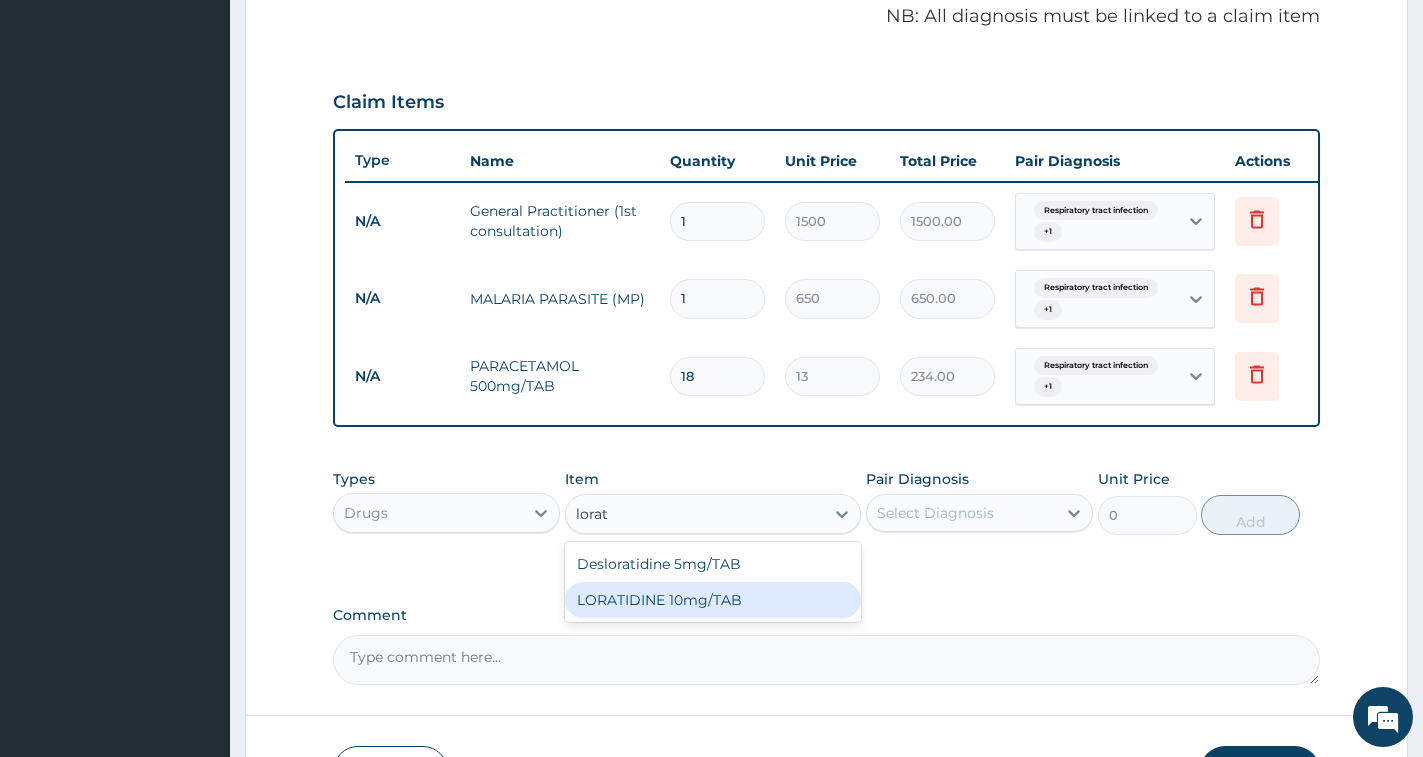 type 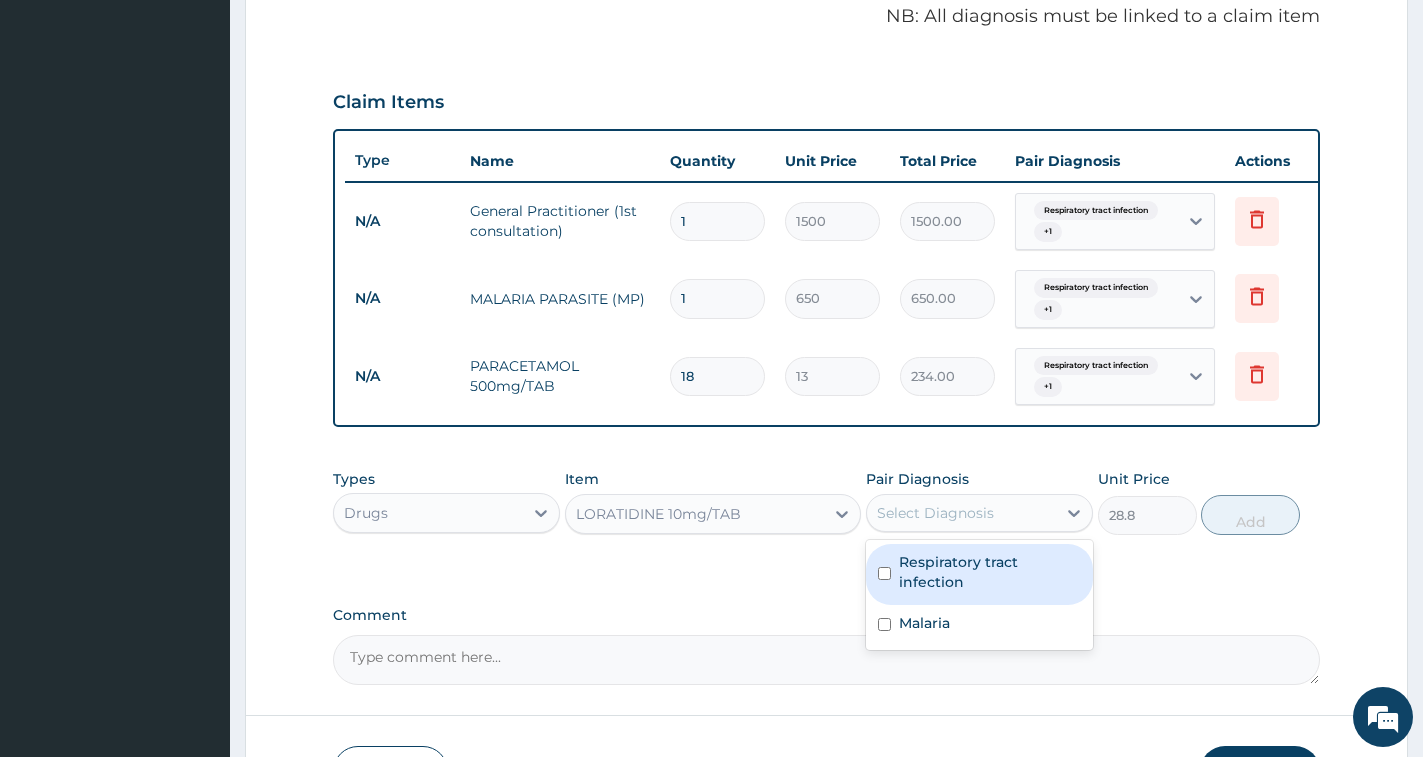 click on "Select Diagnosis" at bounding box center [935, 513] 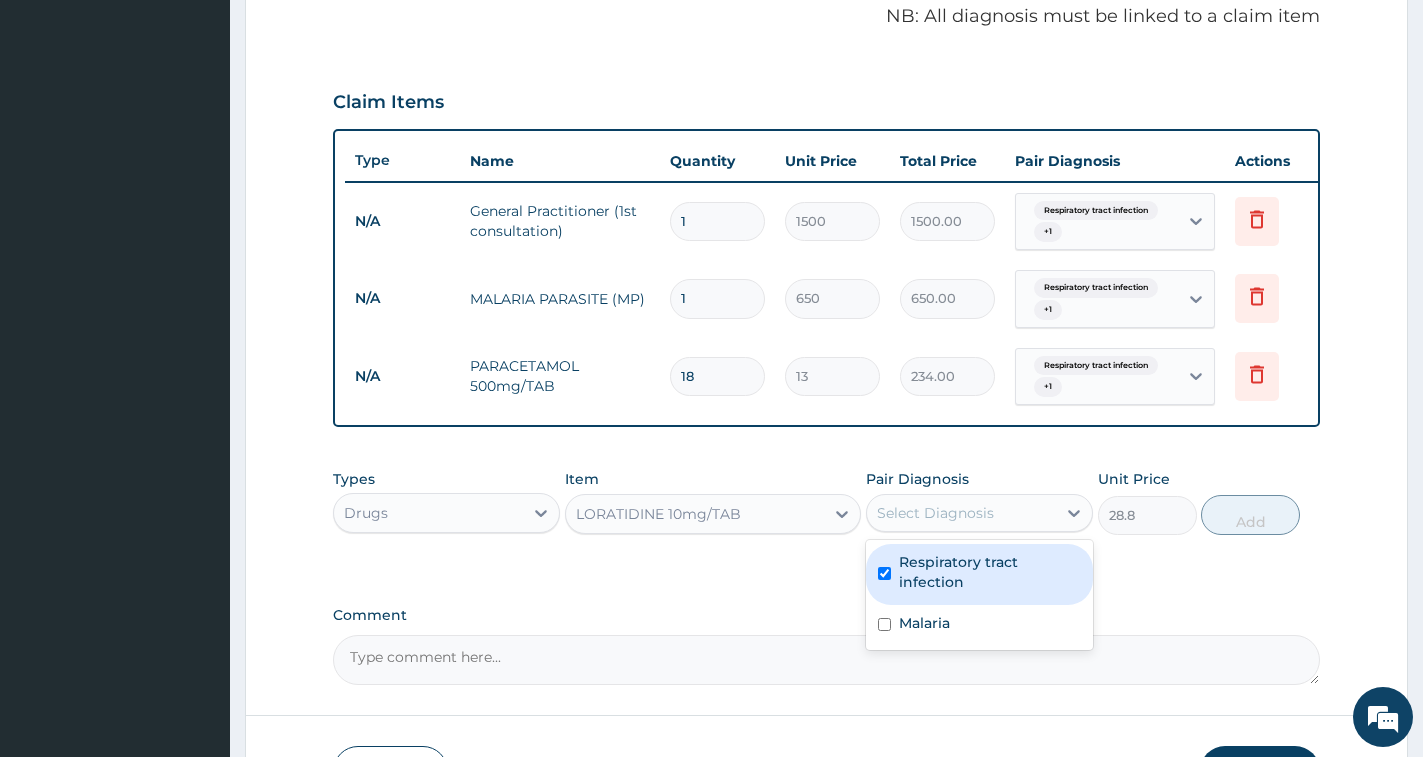 checkbox on "true" 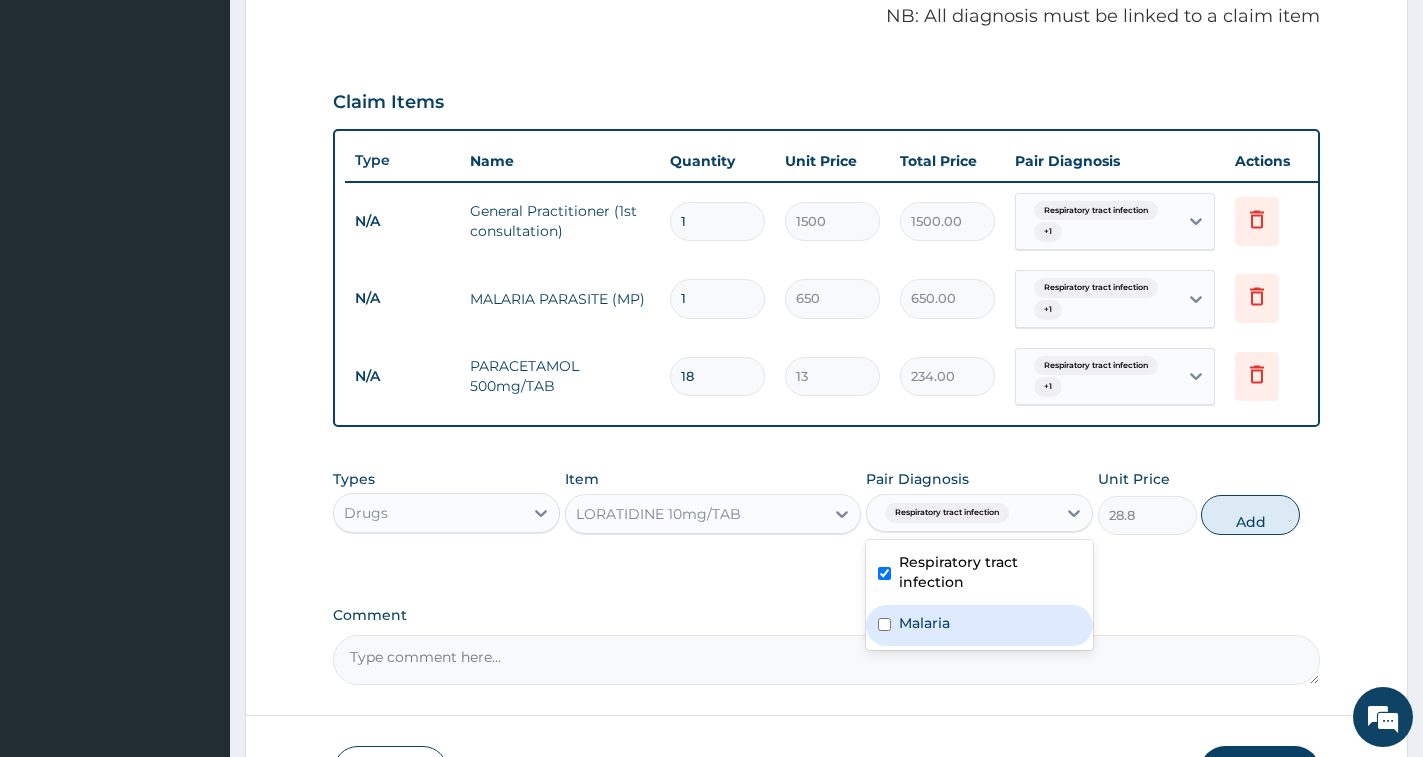 click on "Malaria" at bounding box center (979, 625) 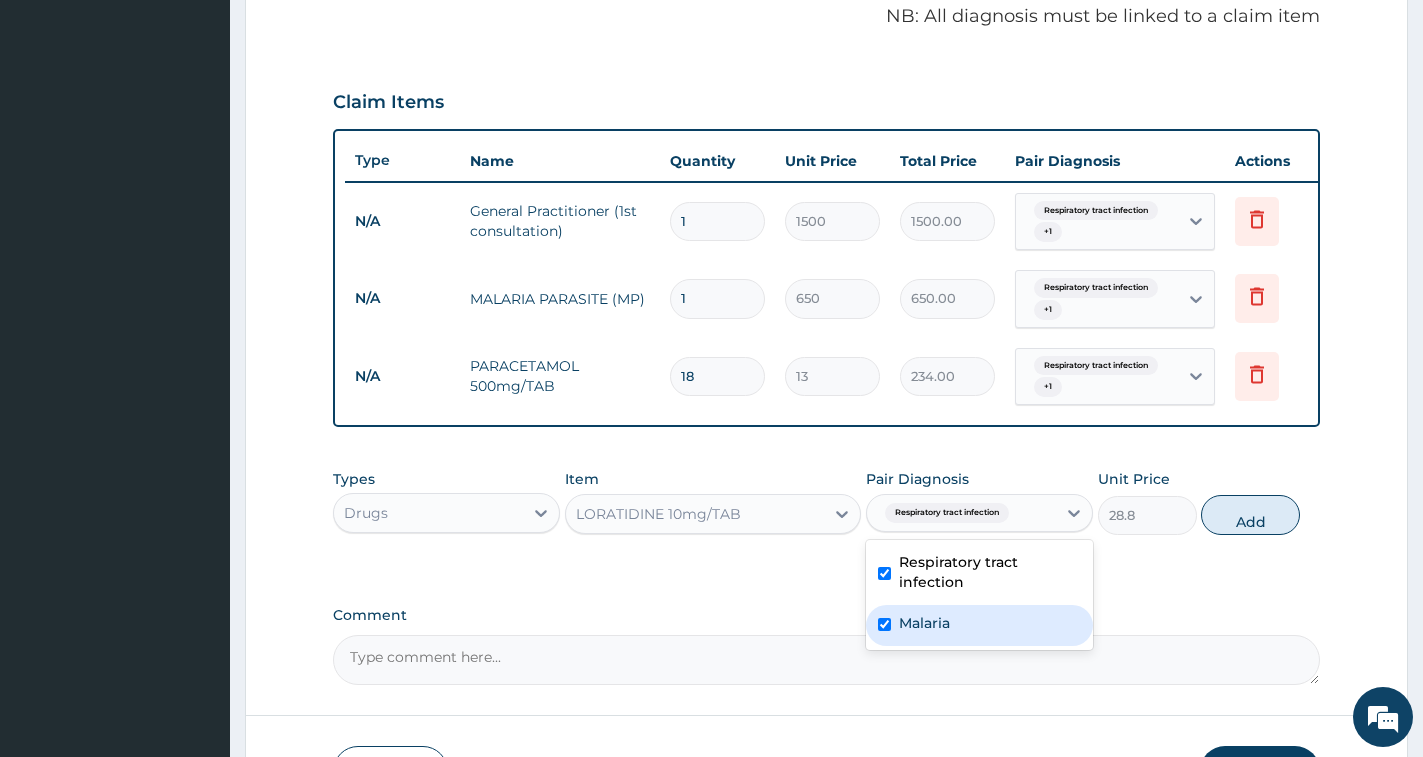 checkbox on "true" 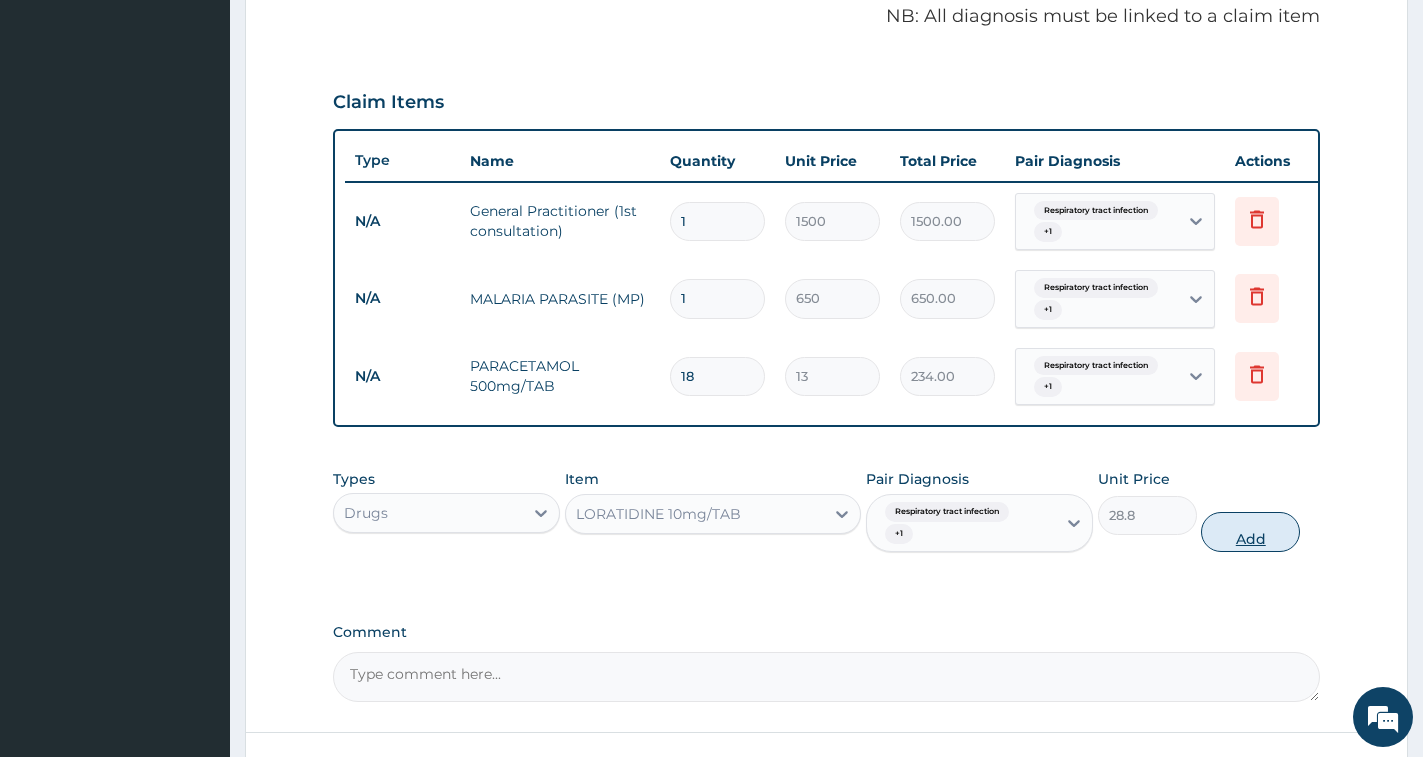 click on "Add" at bounding box center [1250, 532] 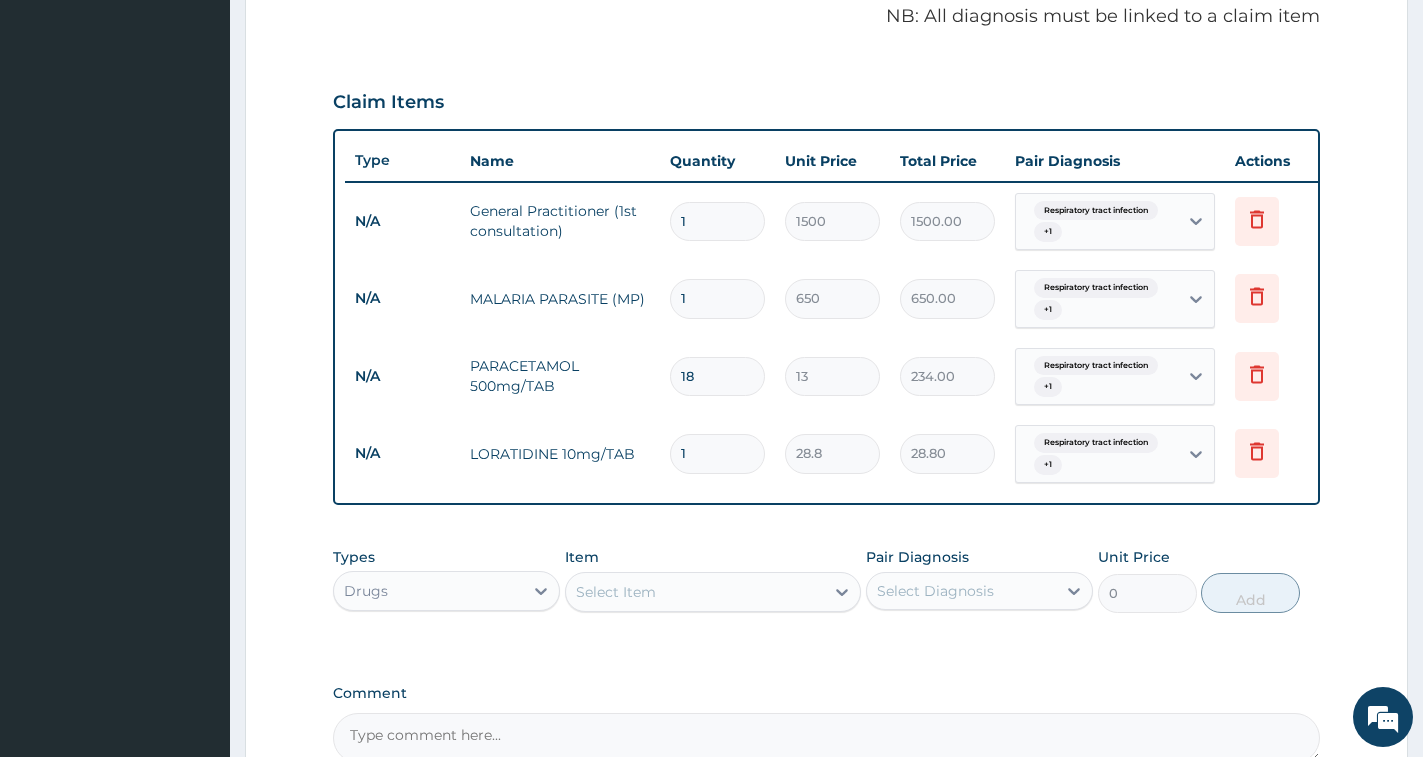 drag, startPoint x: 707, startPoint y: 455, endPoint x: 667, endPoint y: 454, distance: 40.012497 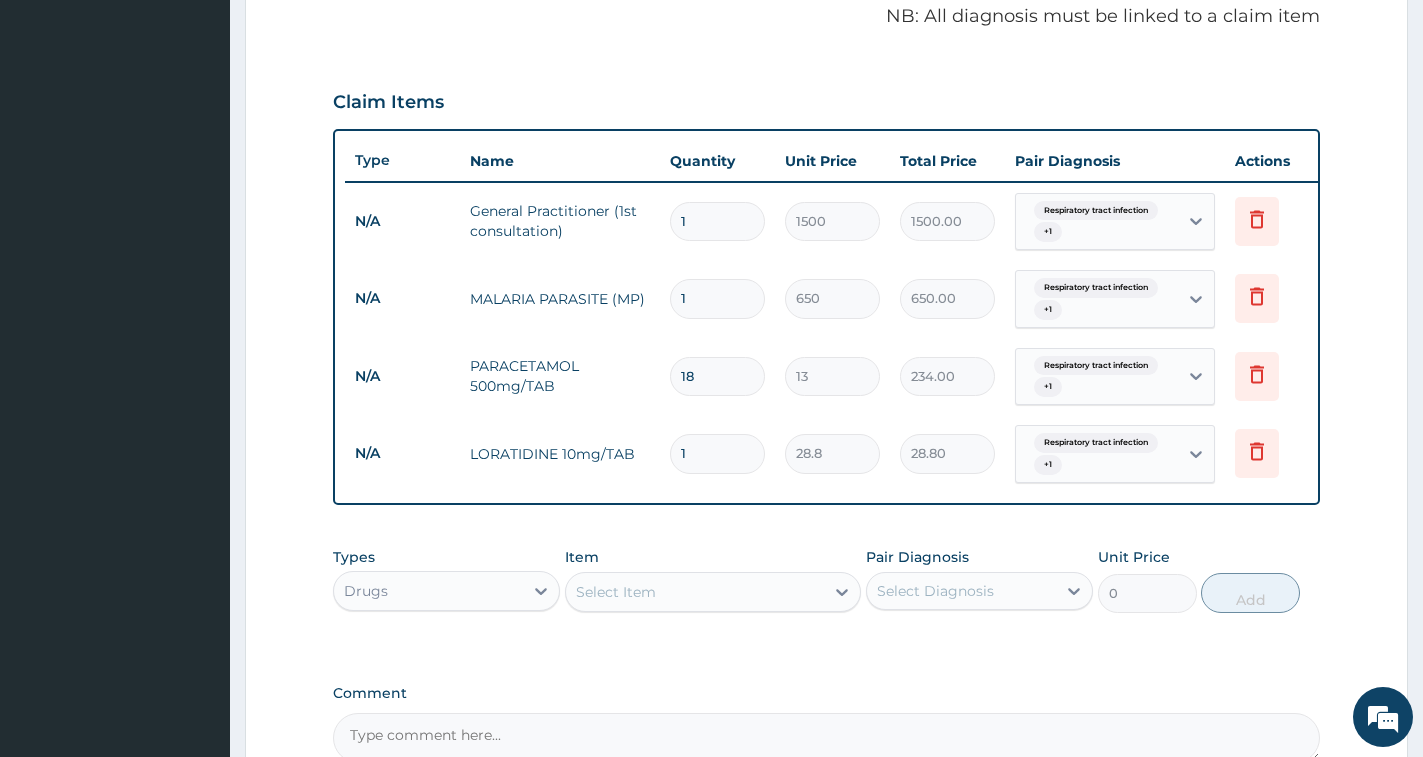 click on "1" at bounding box center (717, 453) 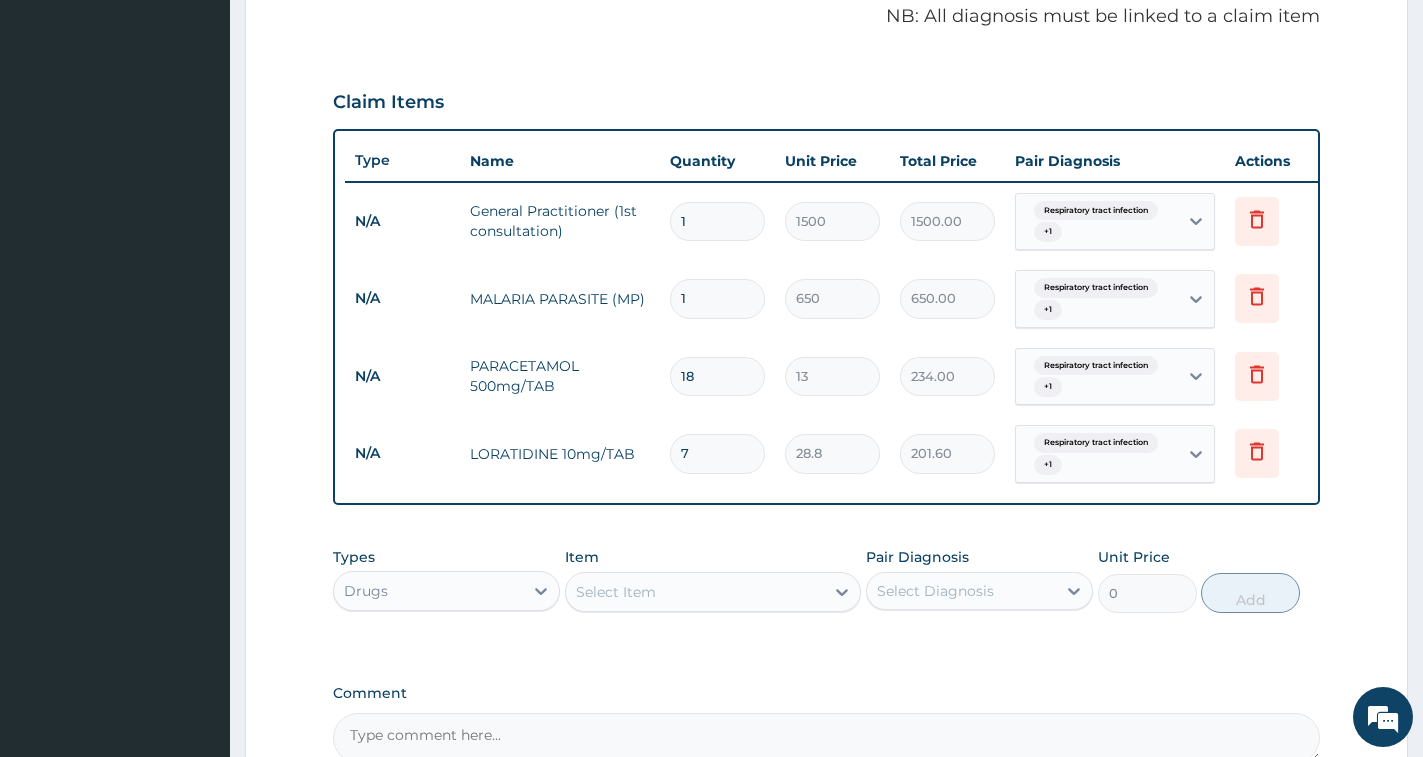 type on "7" 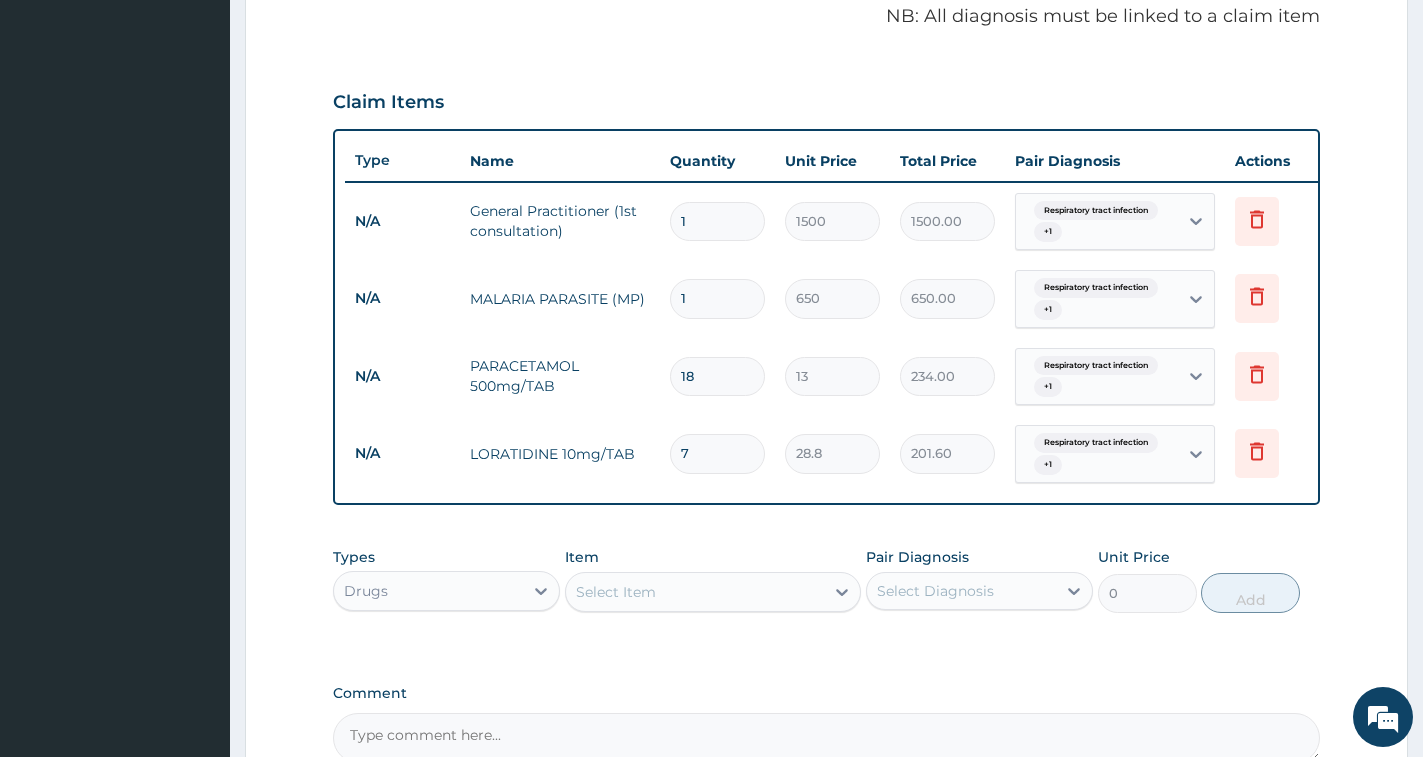 click on "Select Item" at bounding box center [695, 592] 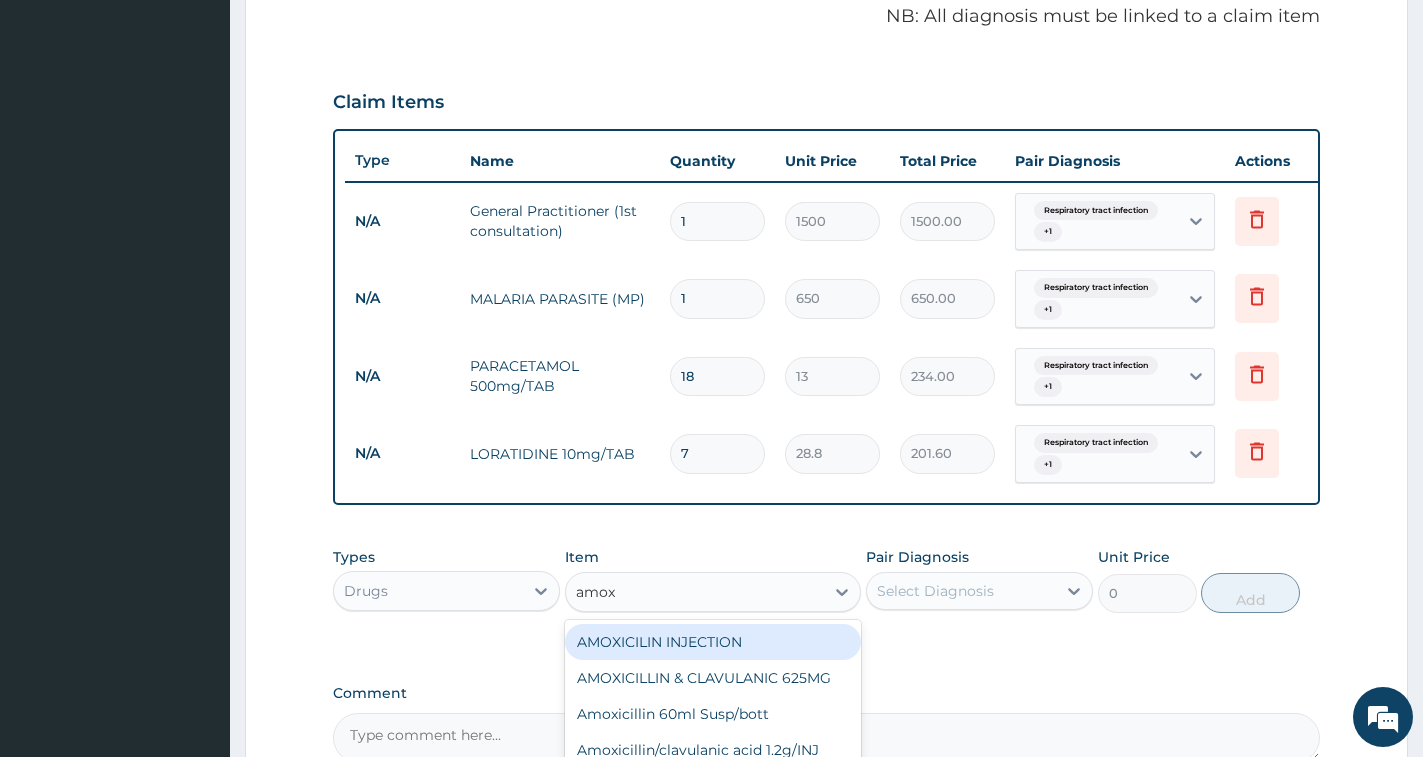 type on "amoxi" 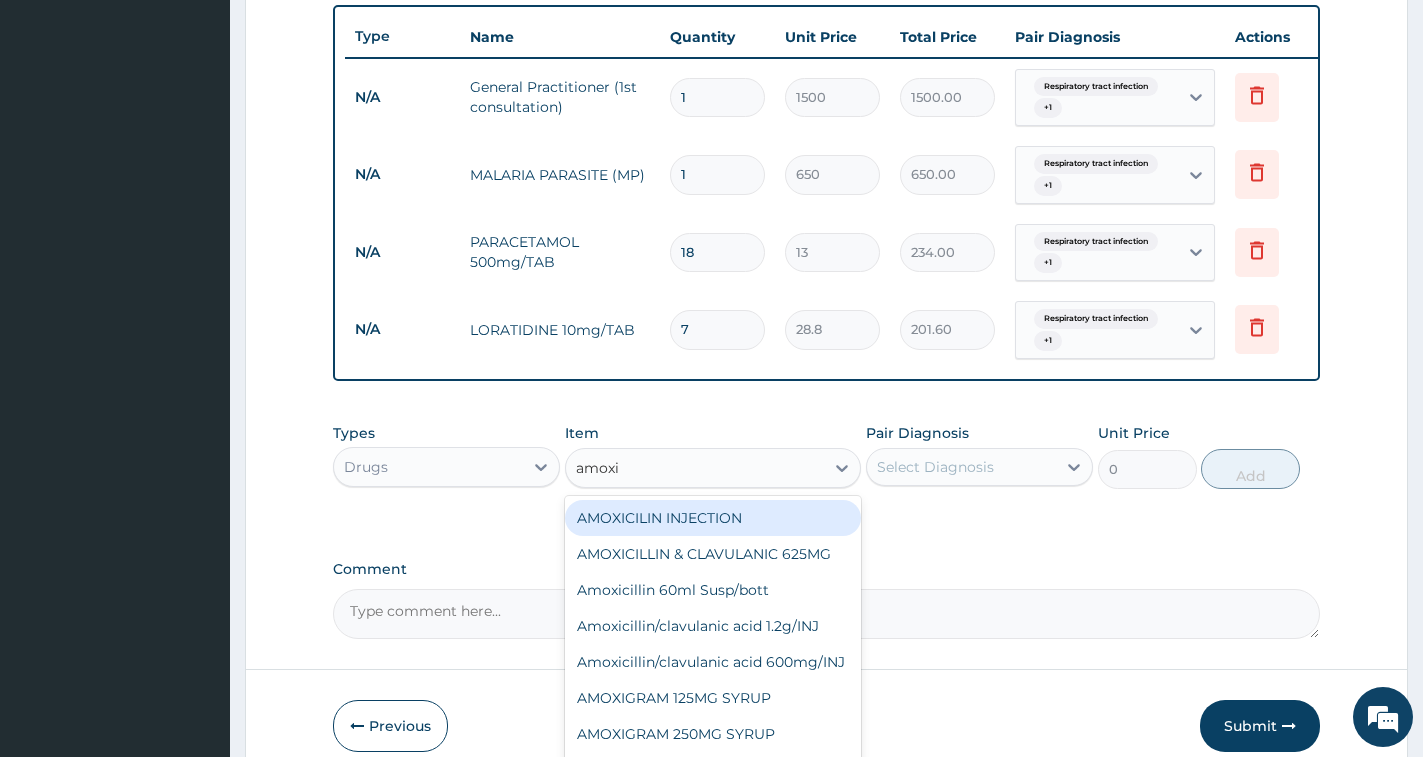 scroll, scrollTop: 848, scrollLeft: 0, axis: vertical 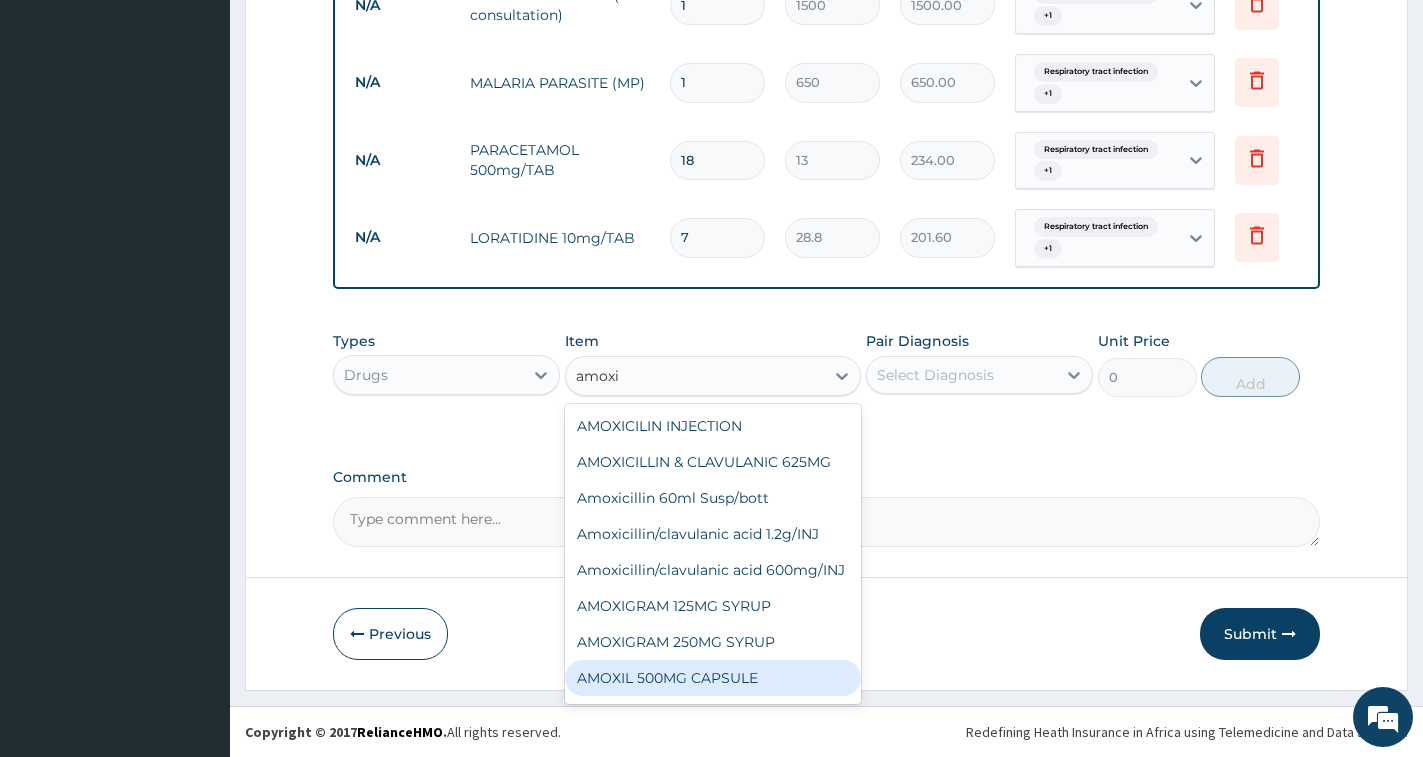 click on "AMOXIL 500MG CAPSULE" at bounding box center [713, 678] 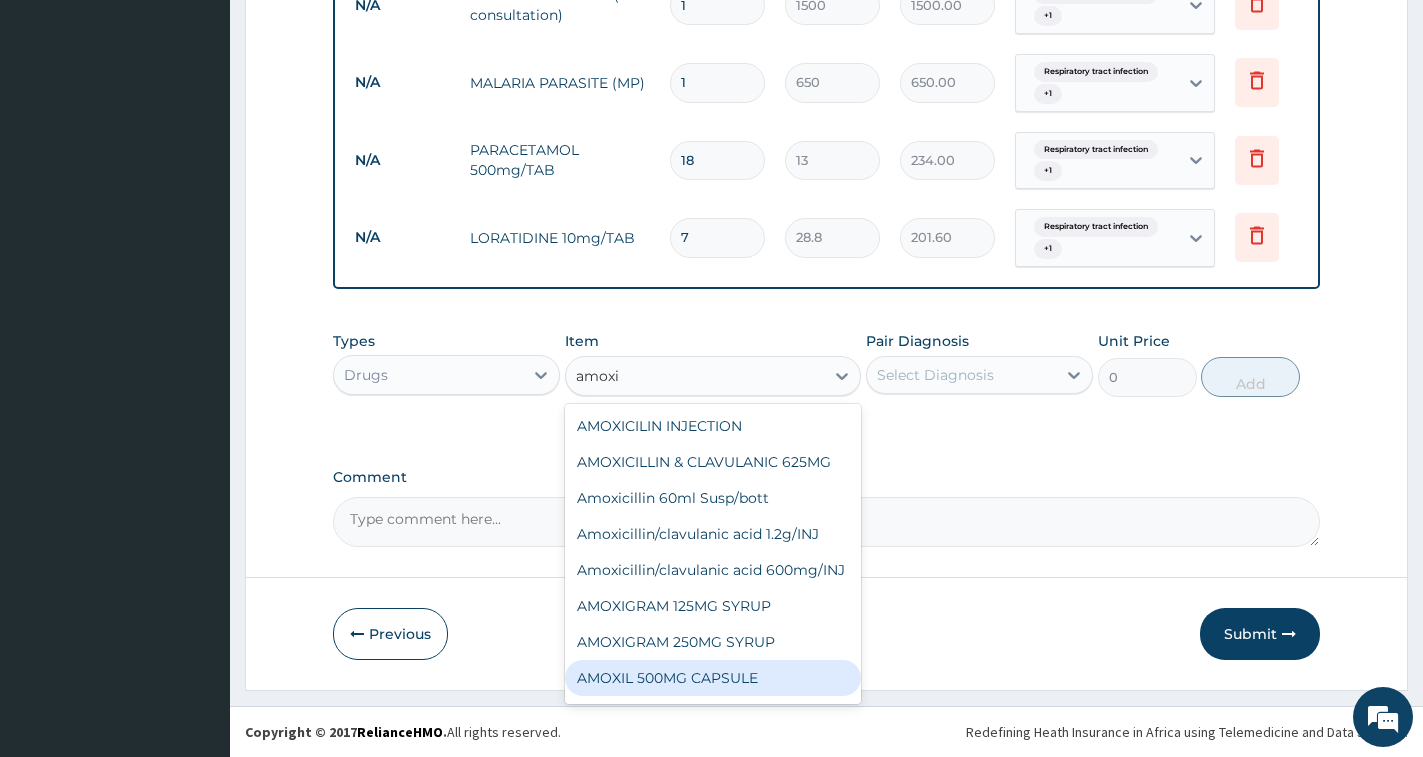 type 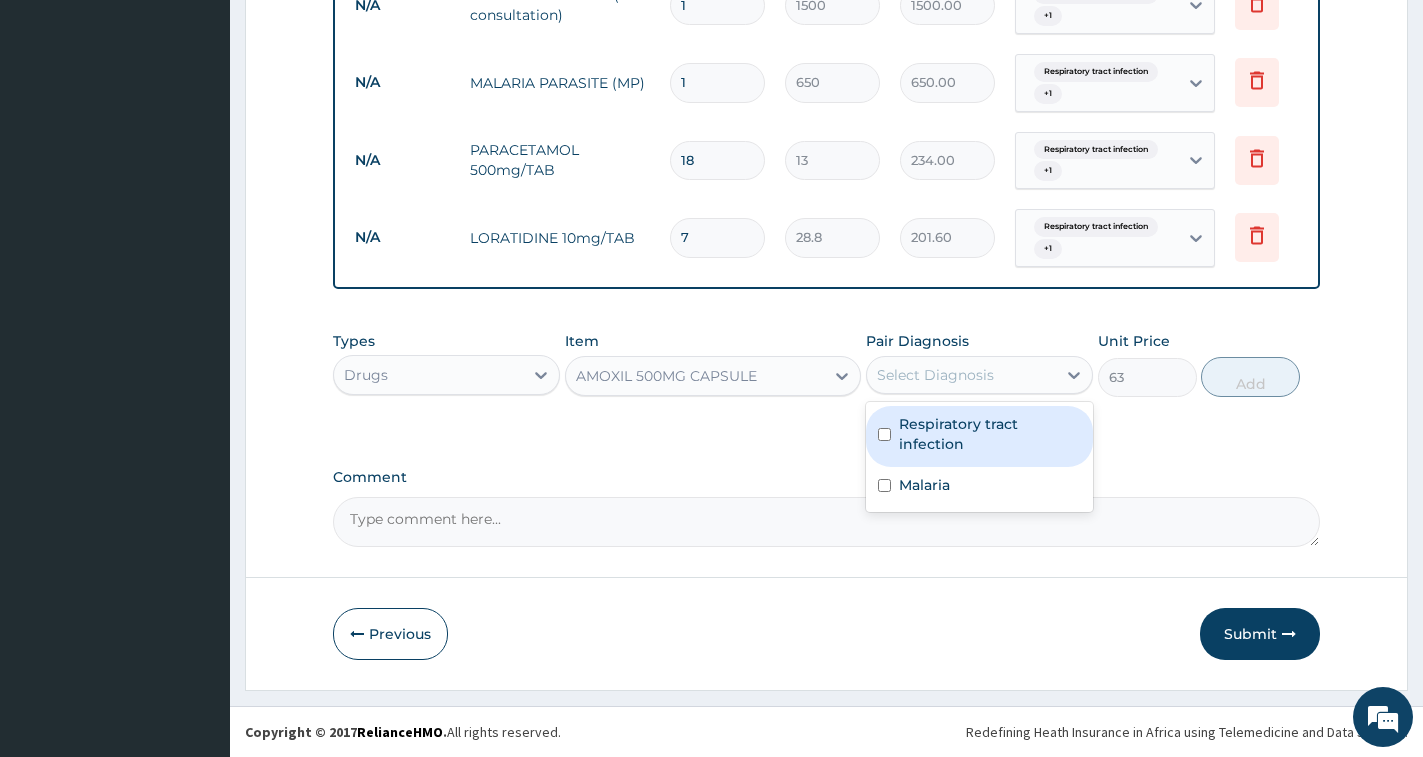 click on "Select Diagnosis" at bounding box center (935, 375) 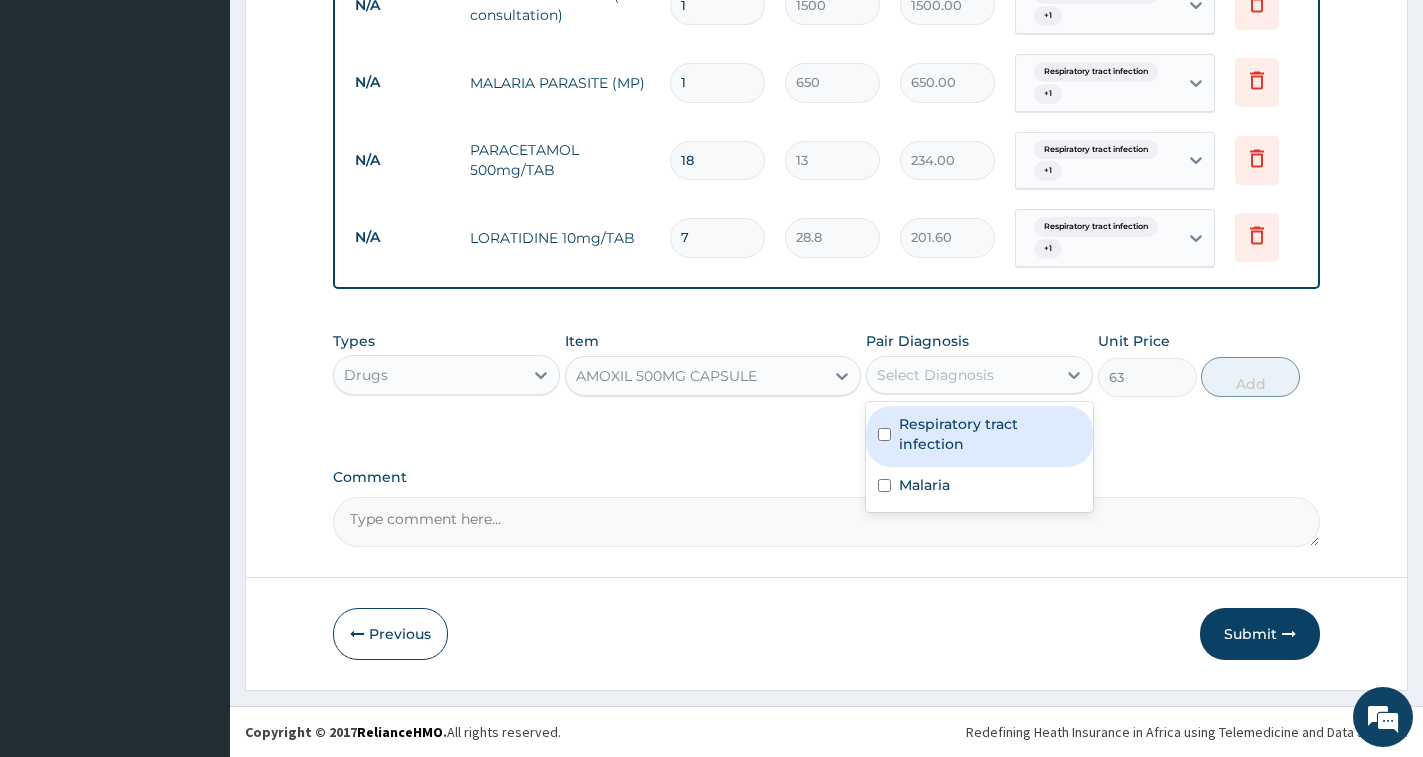 click on "Respiratory tract infection" at bounding box center [990, 434] 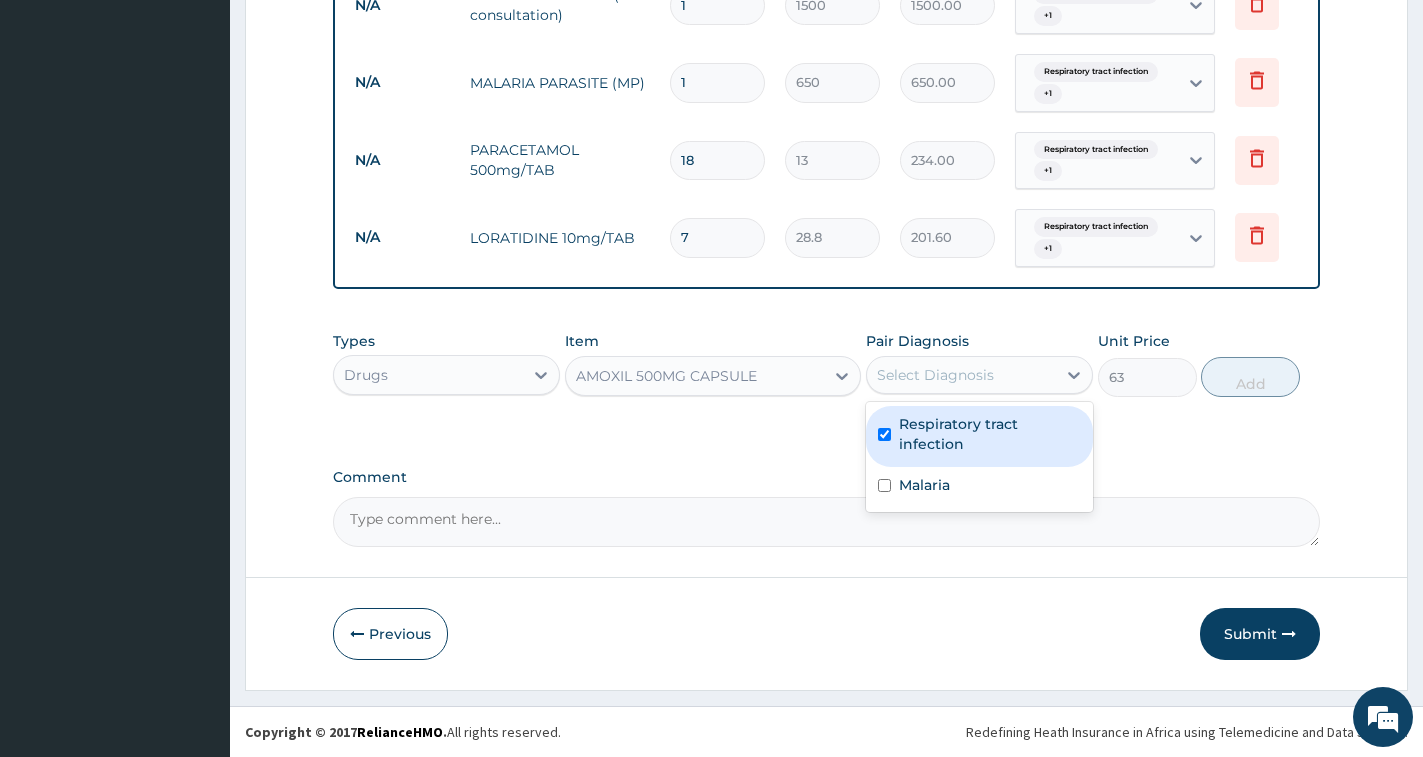 checkbox on "true" 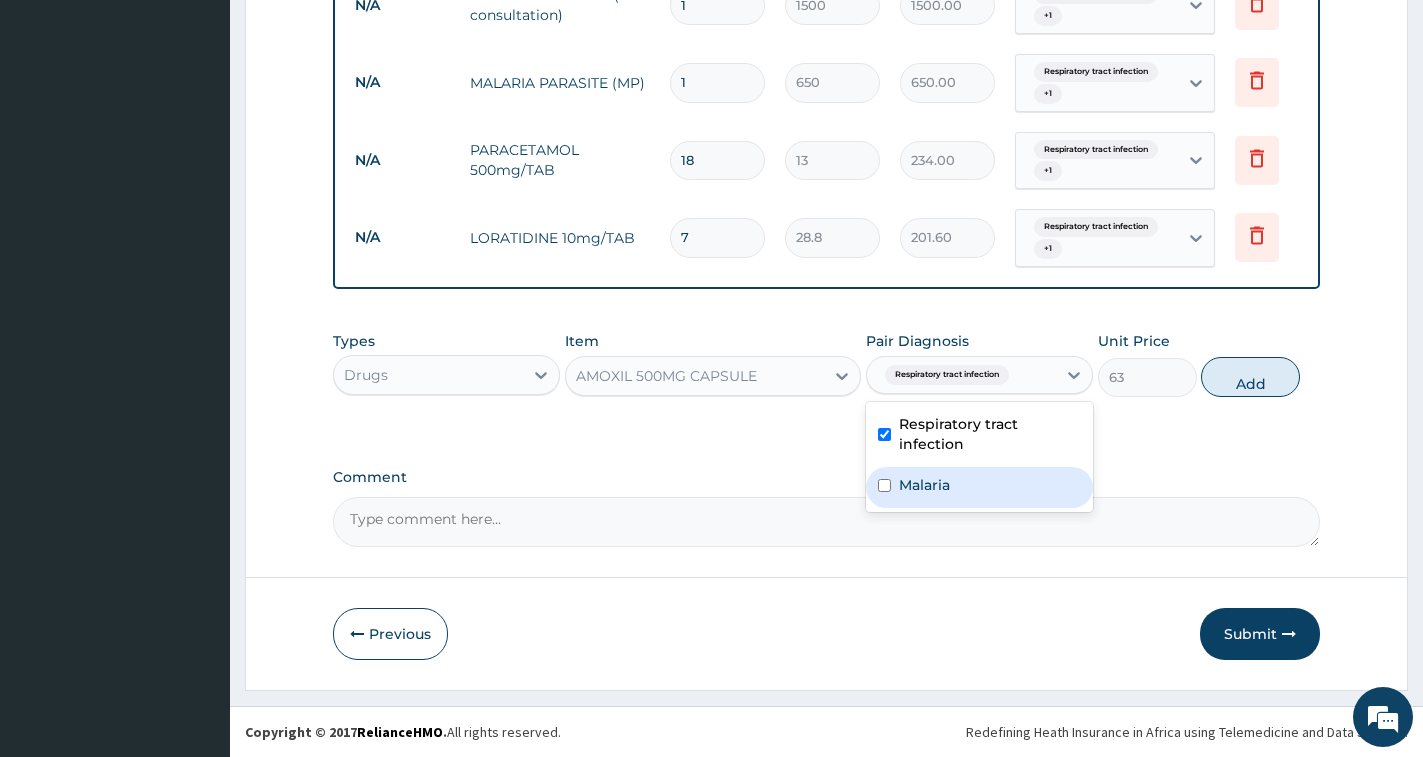 click on "Malaria" at bounding box center (979, 487) 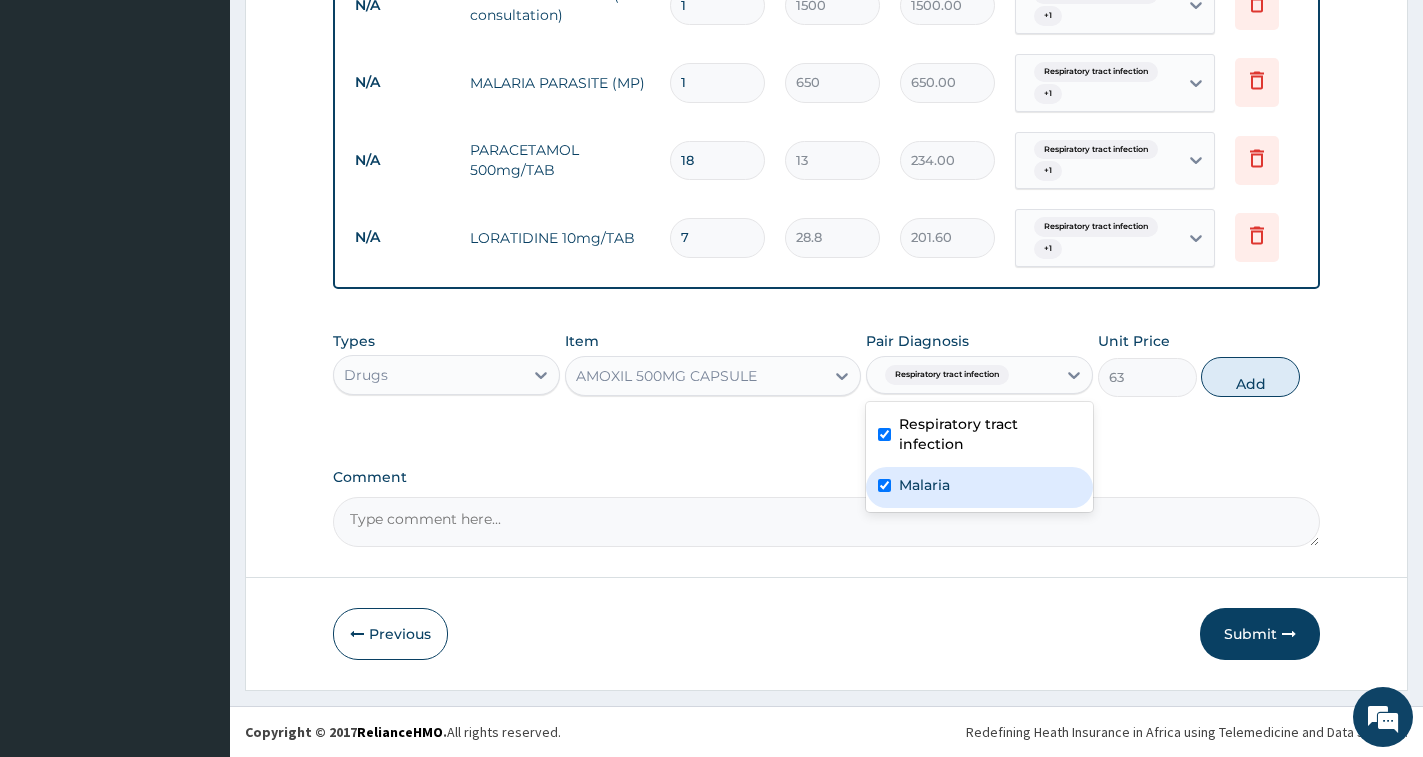 checkbox on "true" 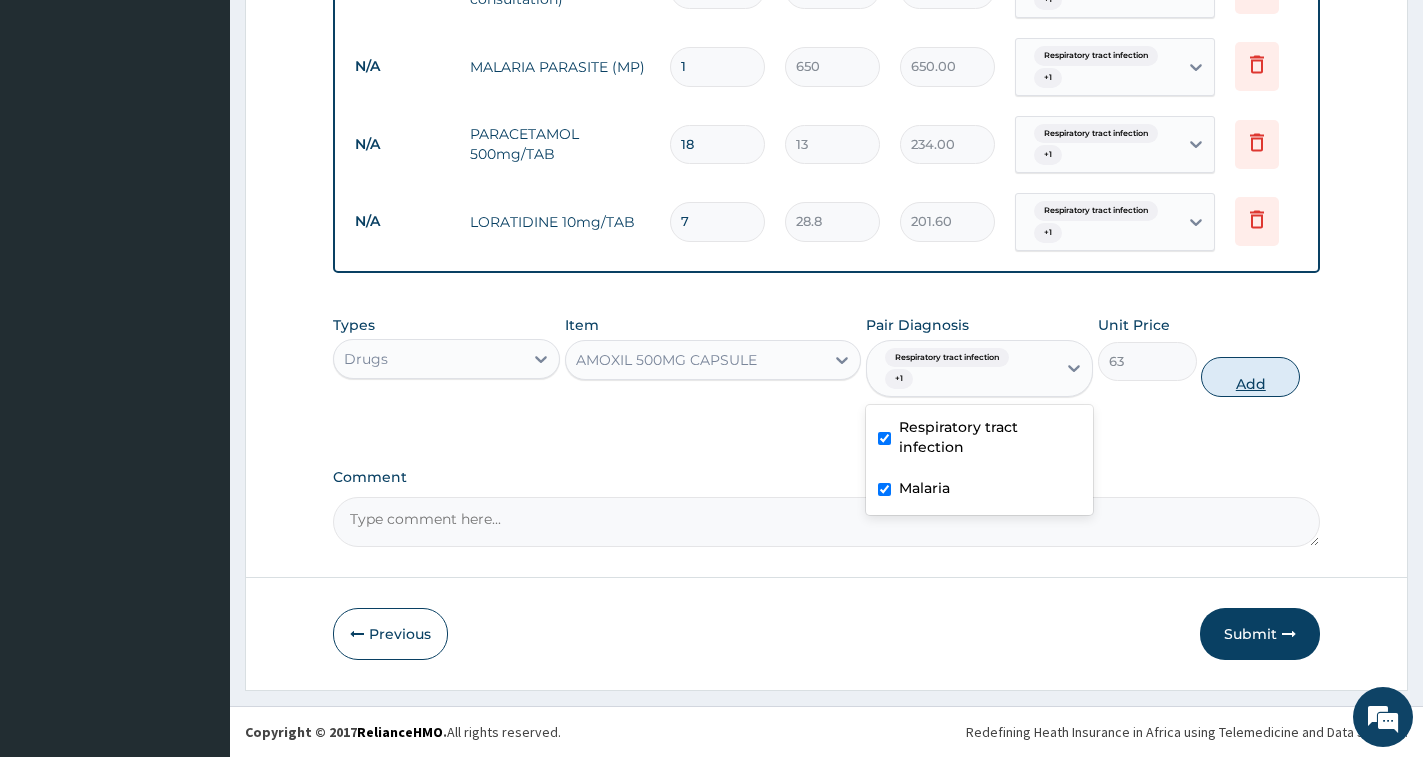 click on "Add" at bounding box center [1250, 377] 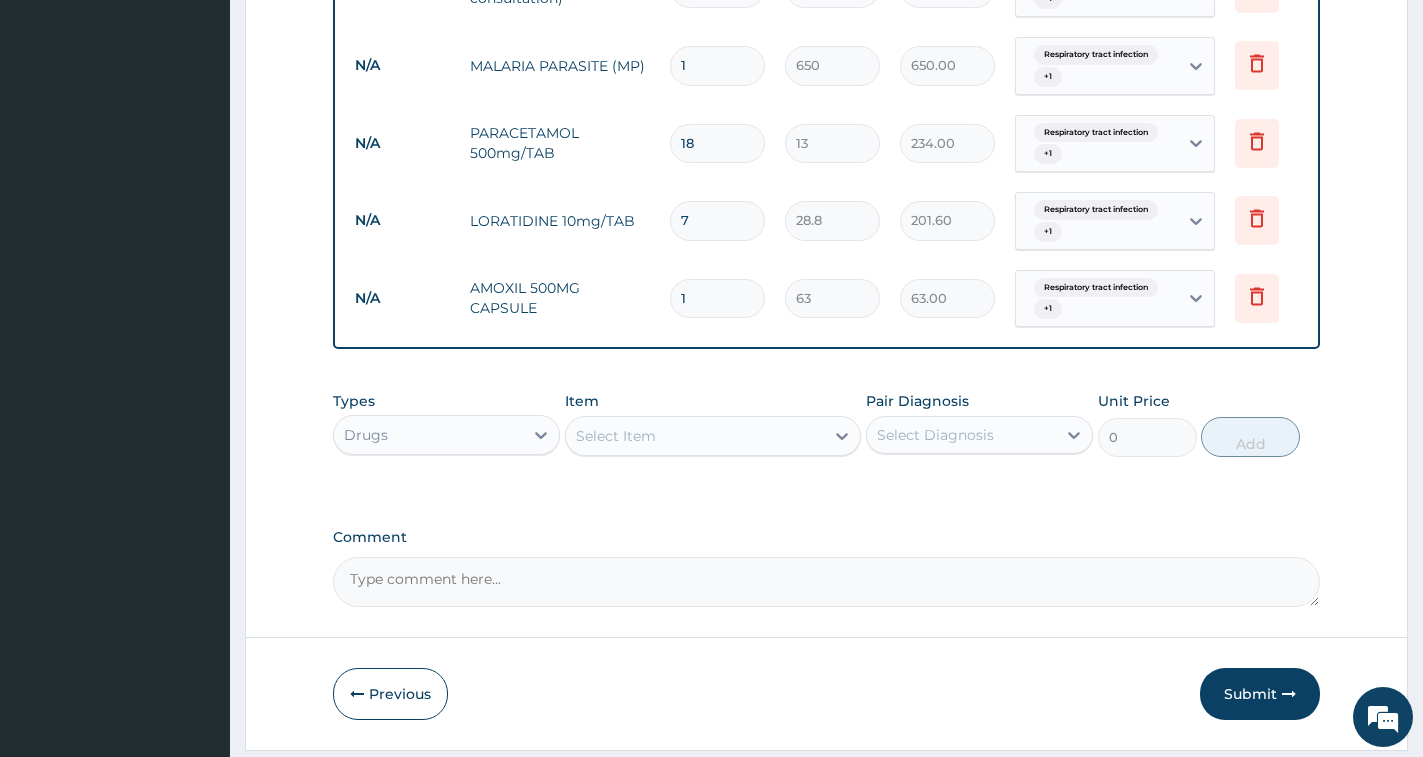 type on "14" 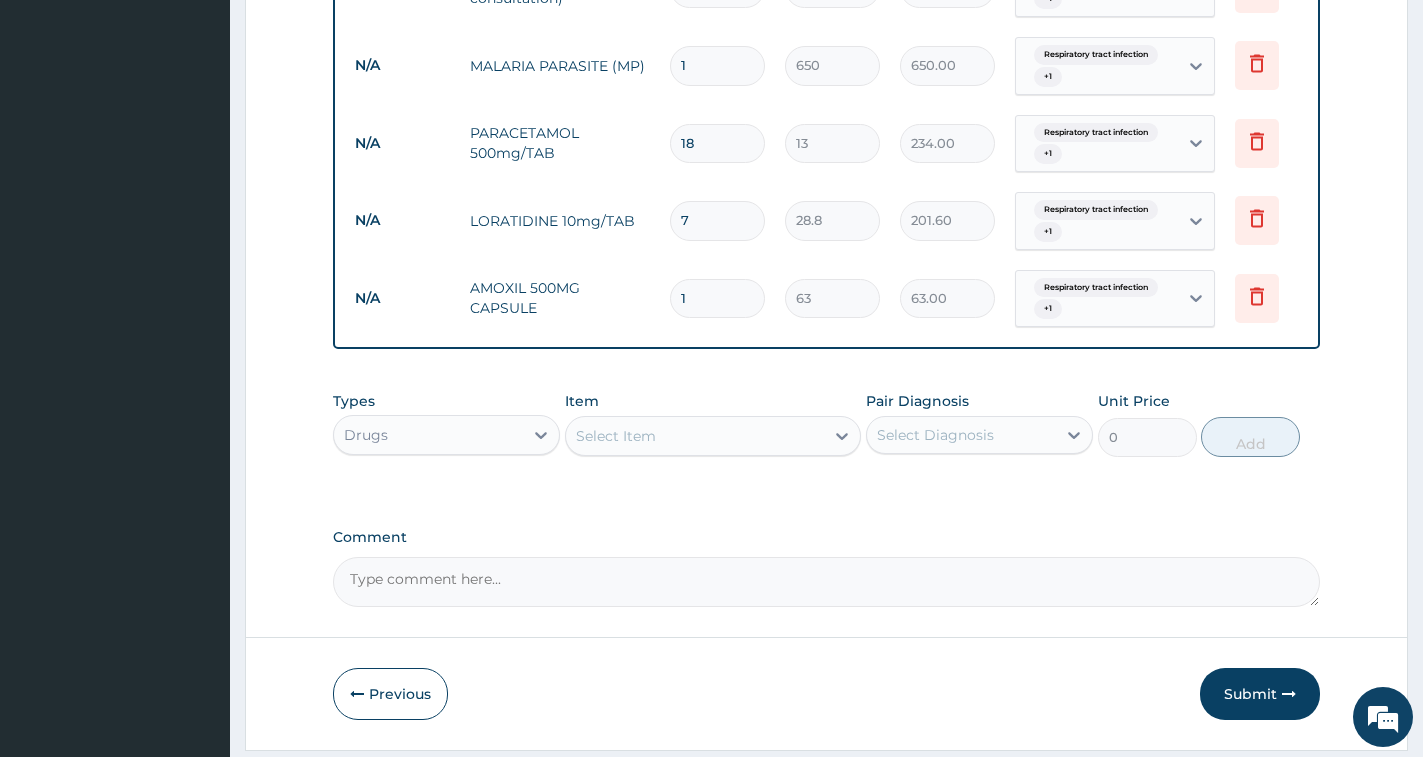 type on "882.00" 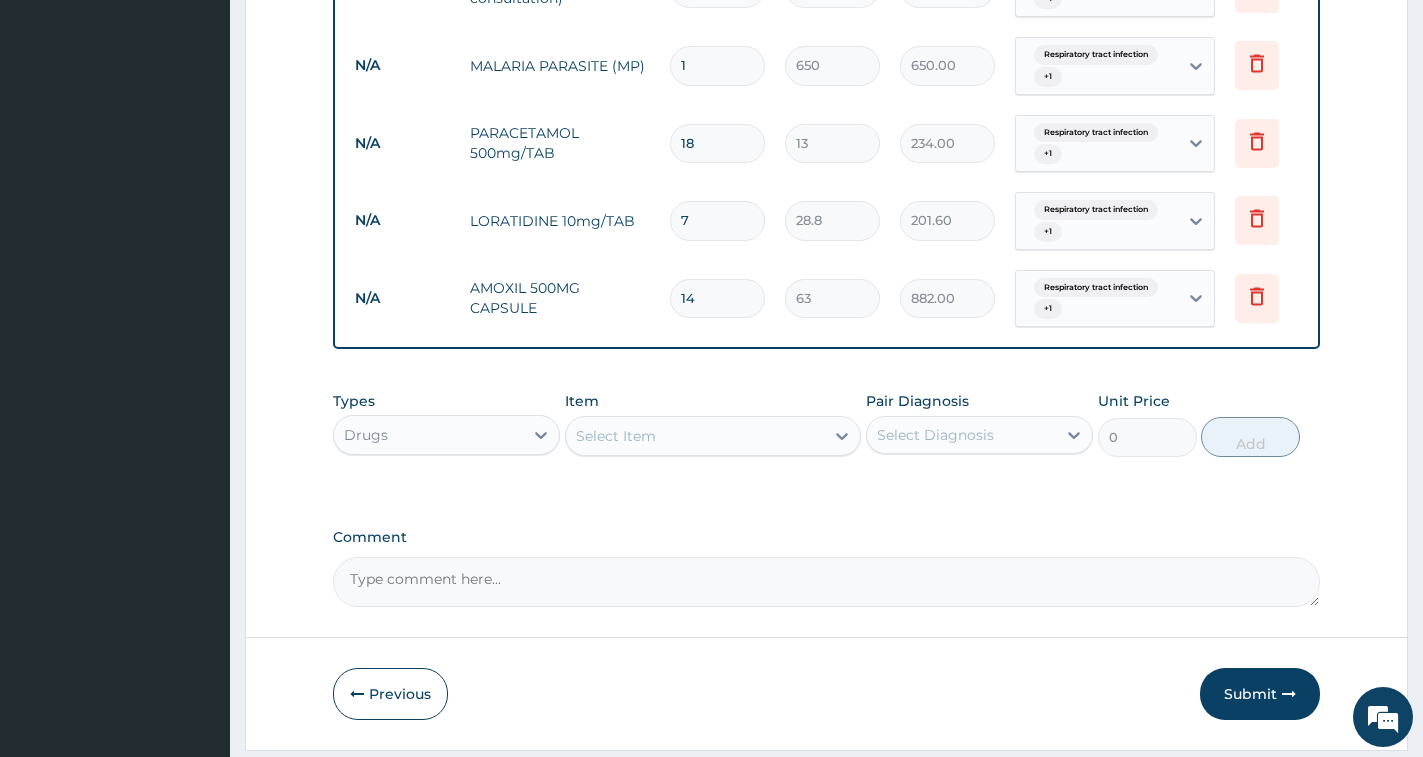 type on "14" 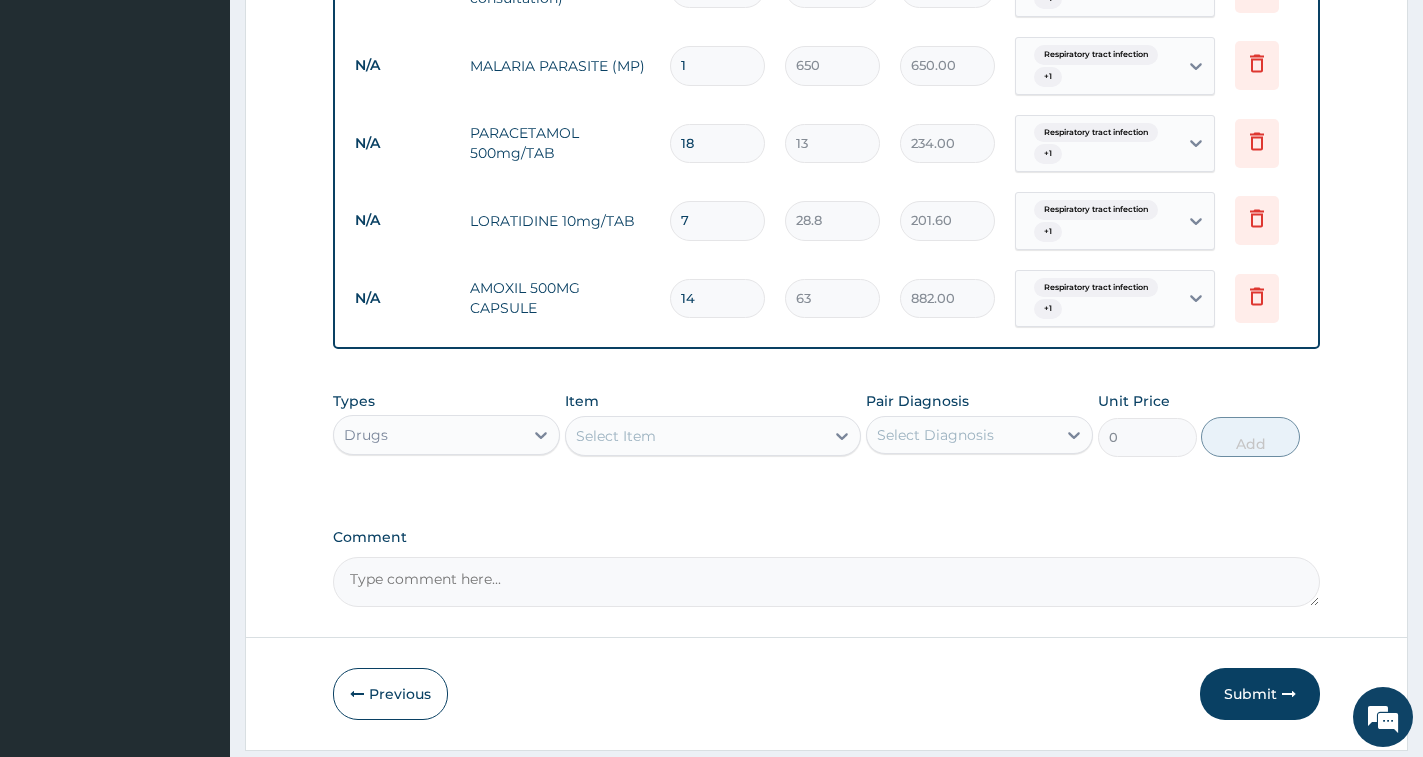 click on "Select Item" at bounding box center [695, 436] 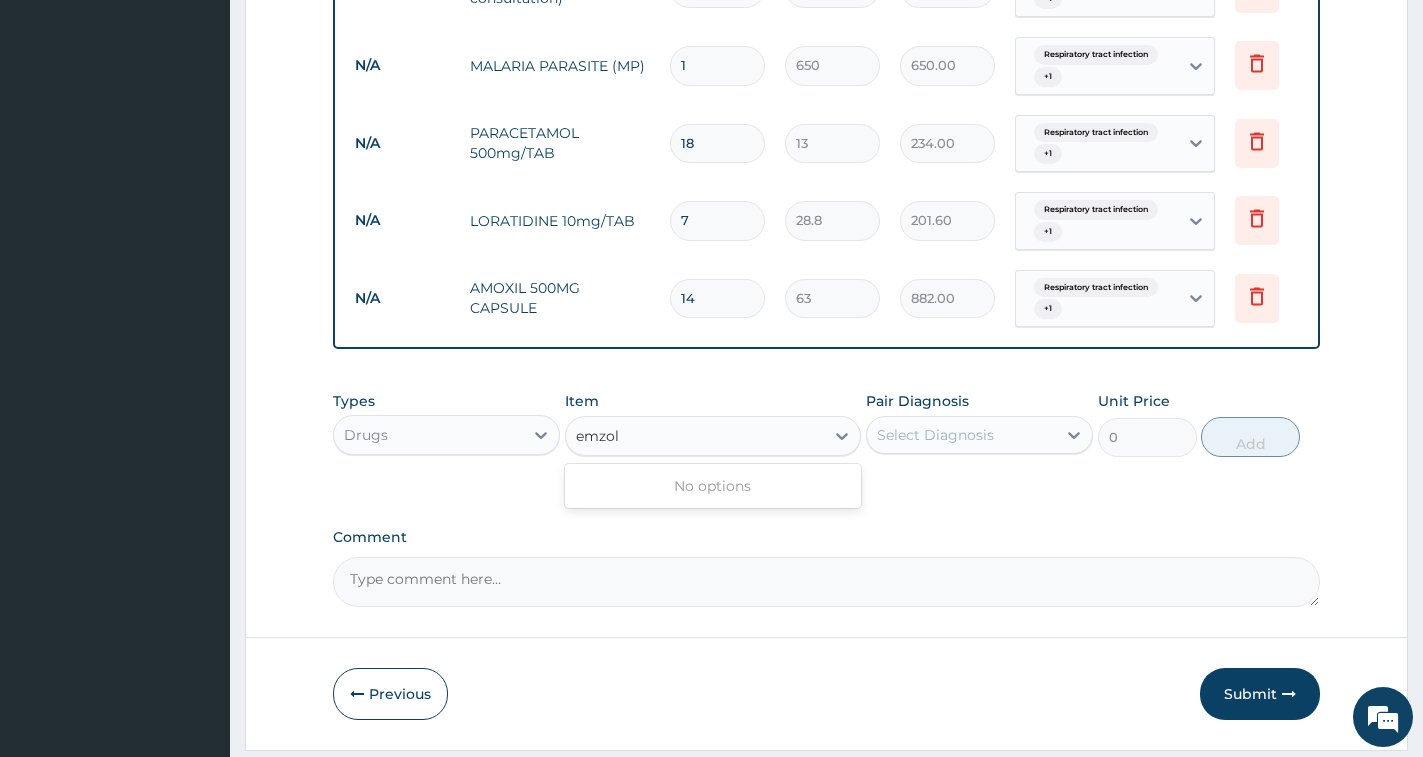 type on "emzo" 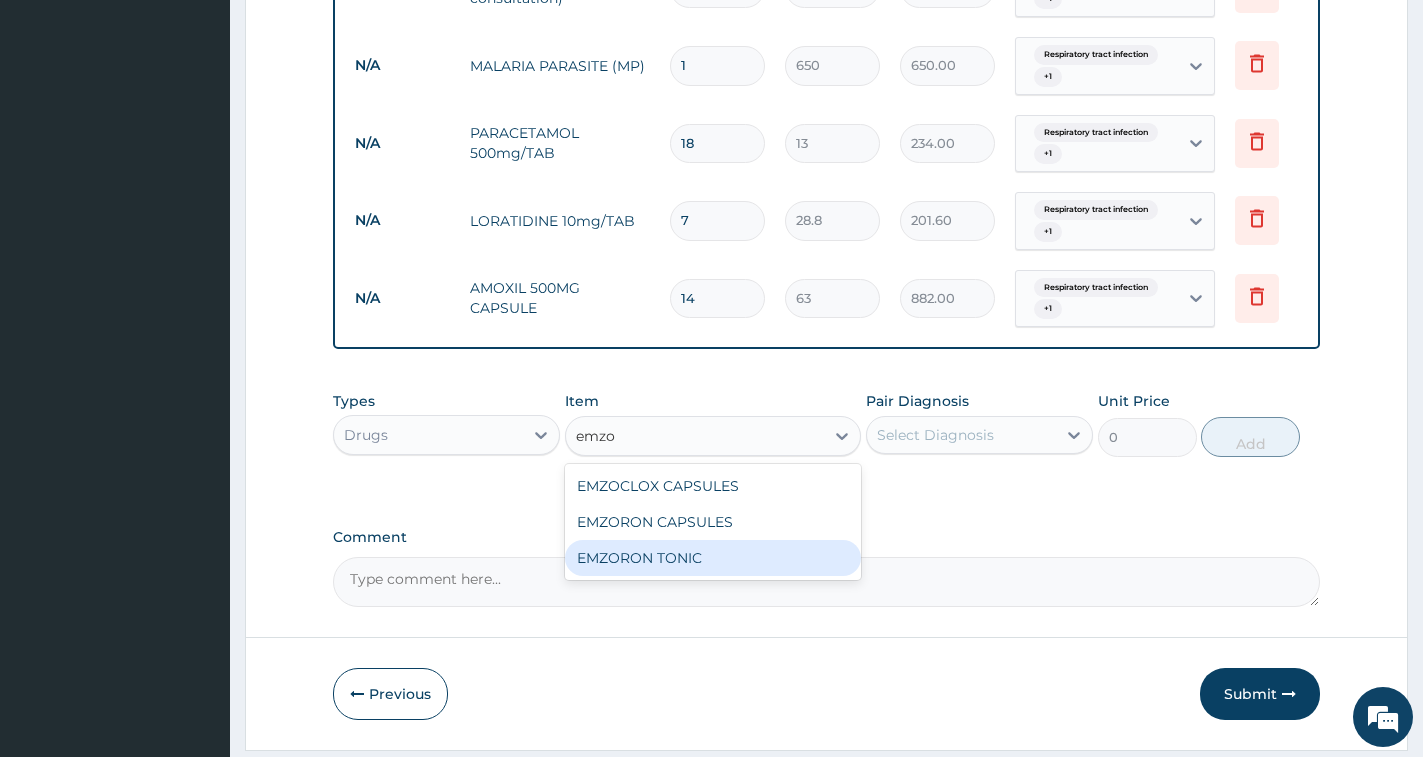 click on "EMZORON TONIC" at bounding box center (713, 558) 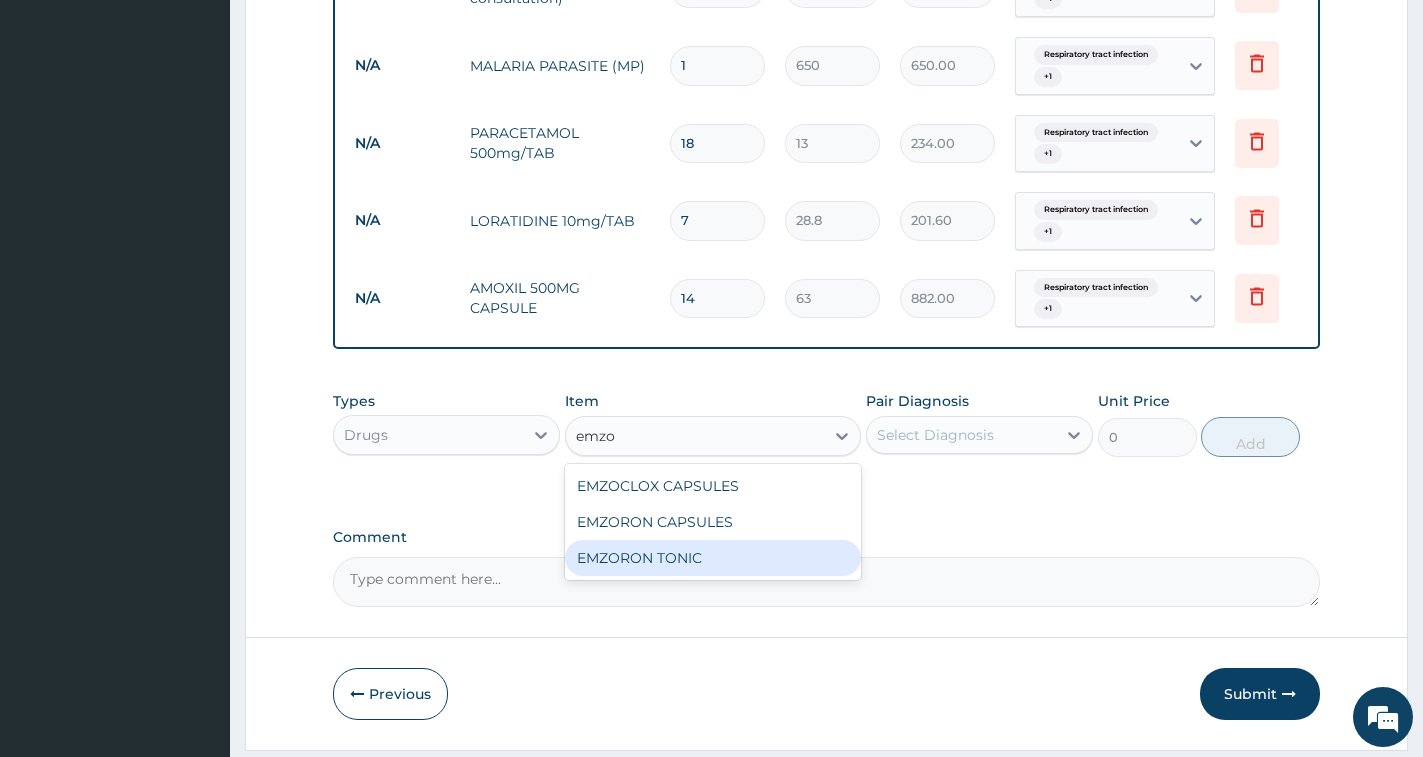 type 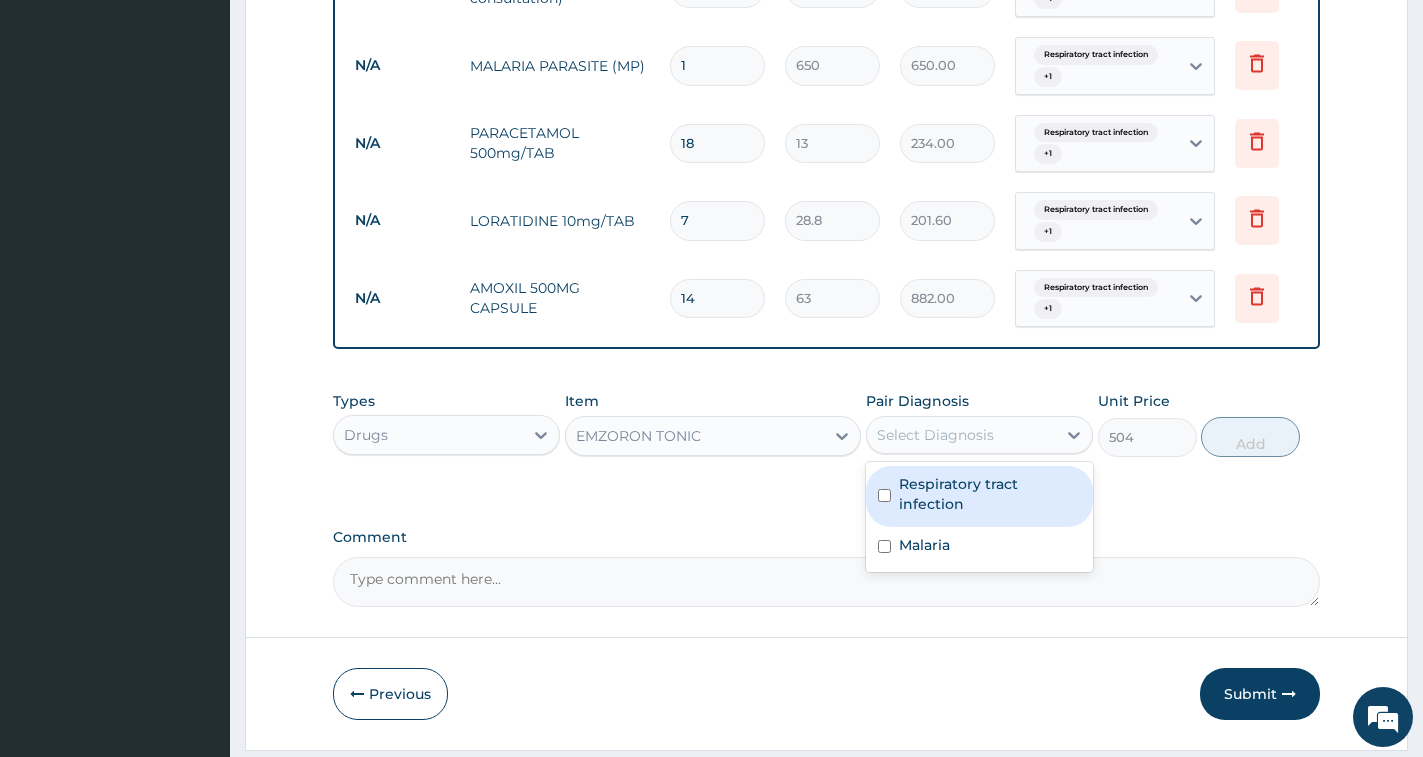 click on "Select Diagnosis" at bounding box center [935, 435] 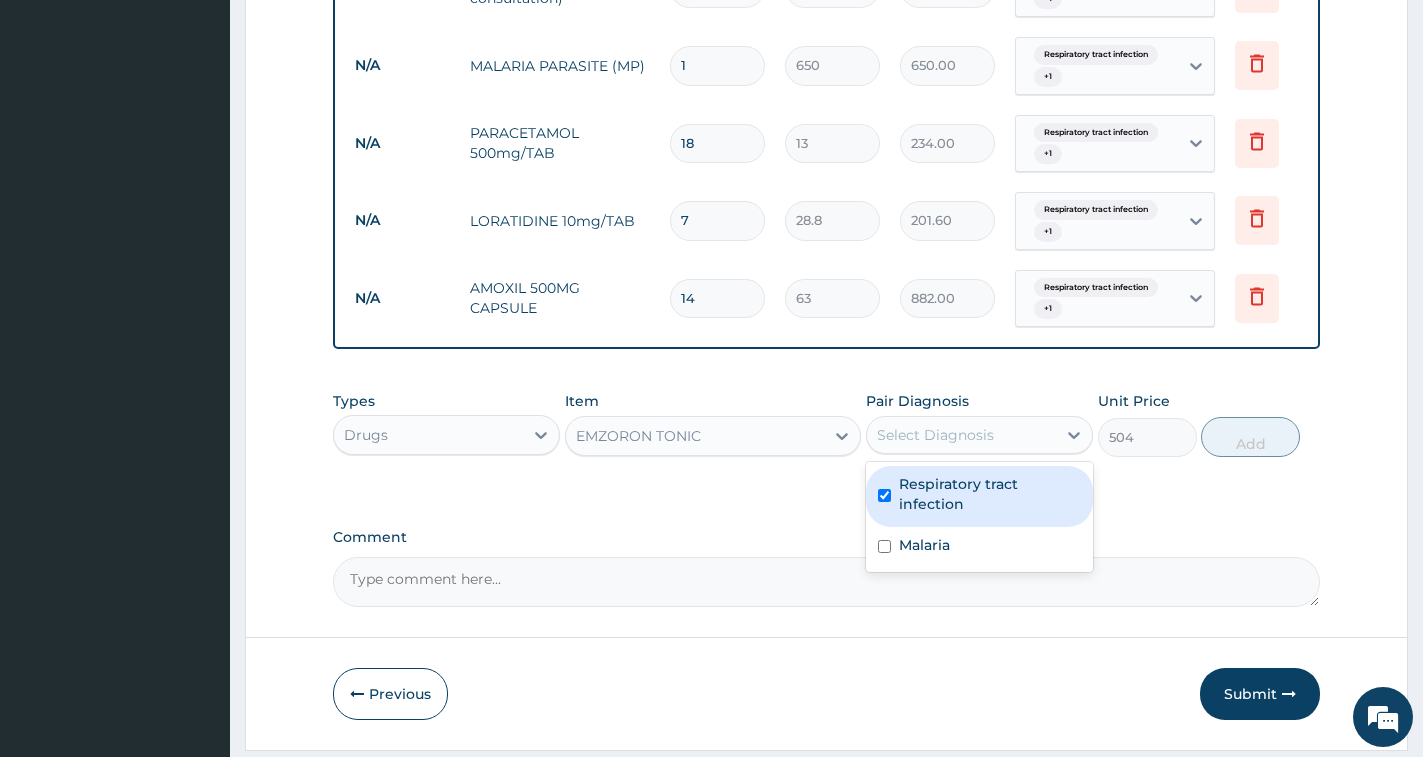 checkbox on "true" 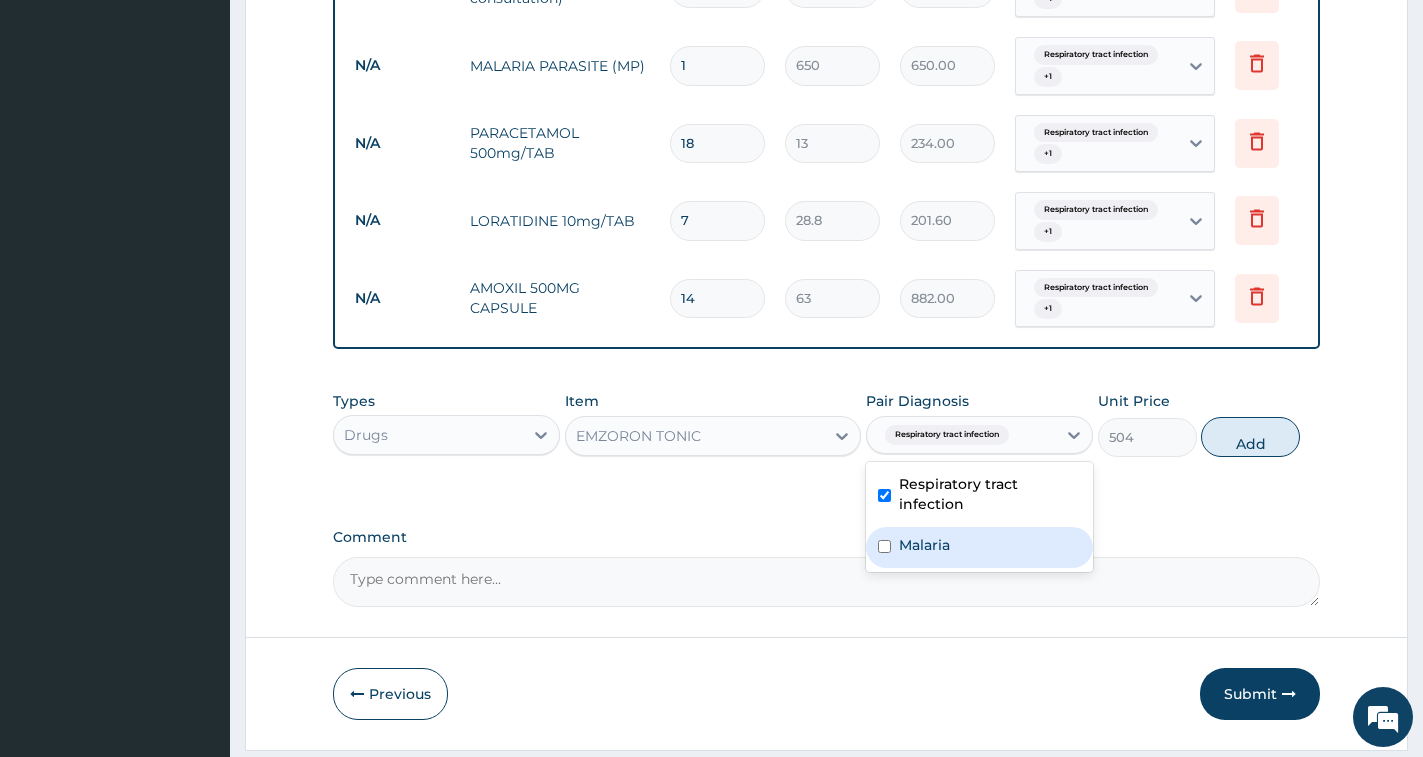 click on "Malaria" at bounding box center [979, 547] 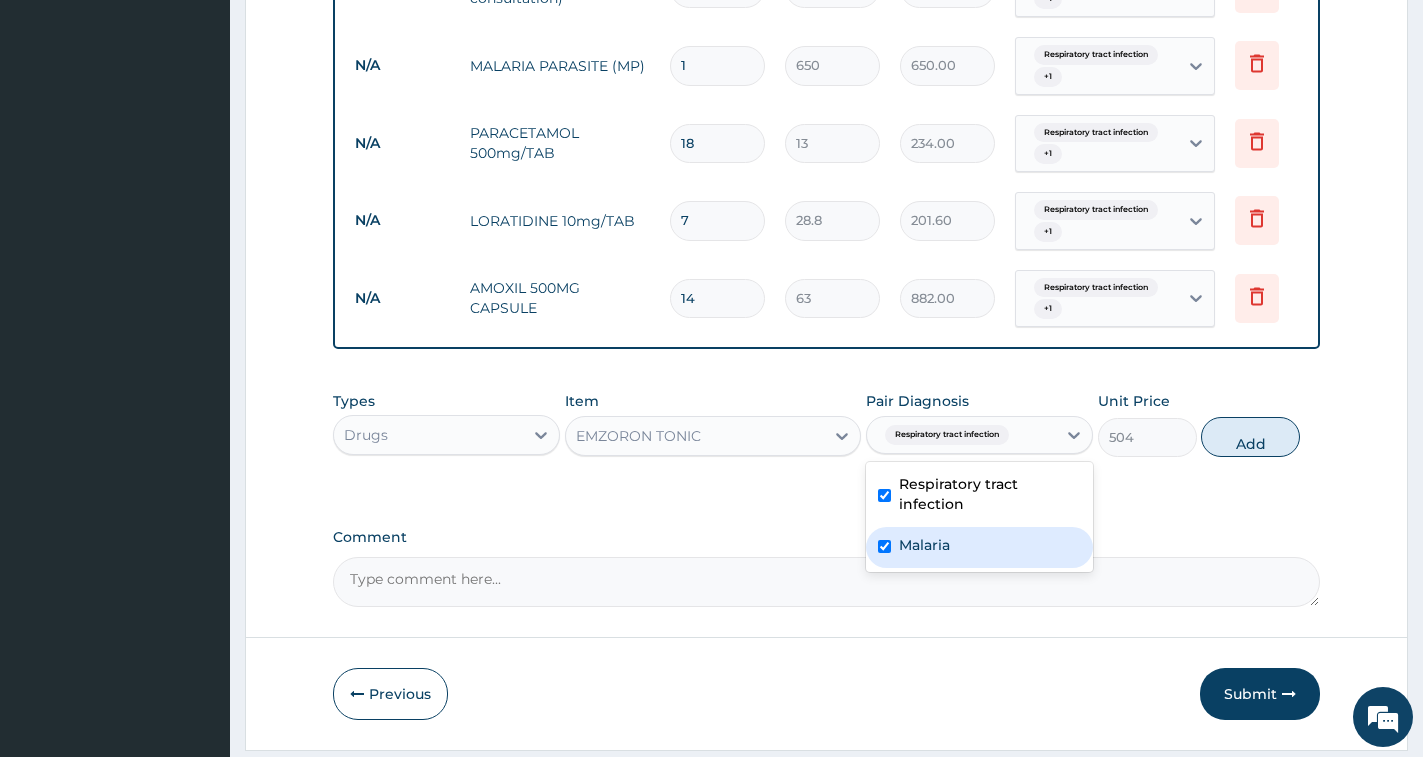 checkbox on "true" 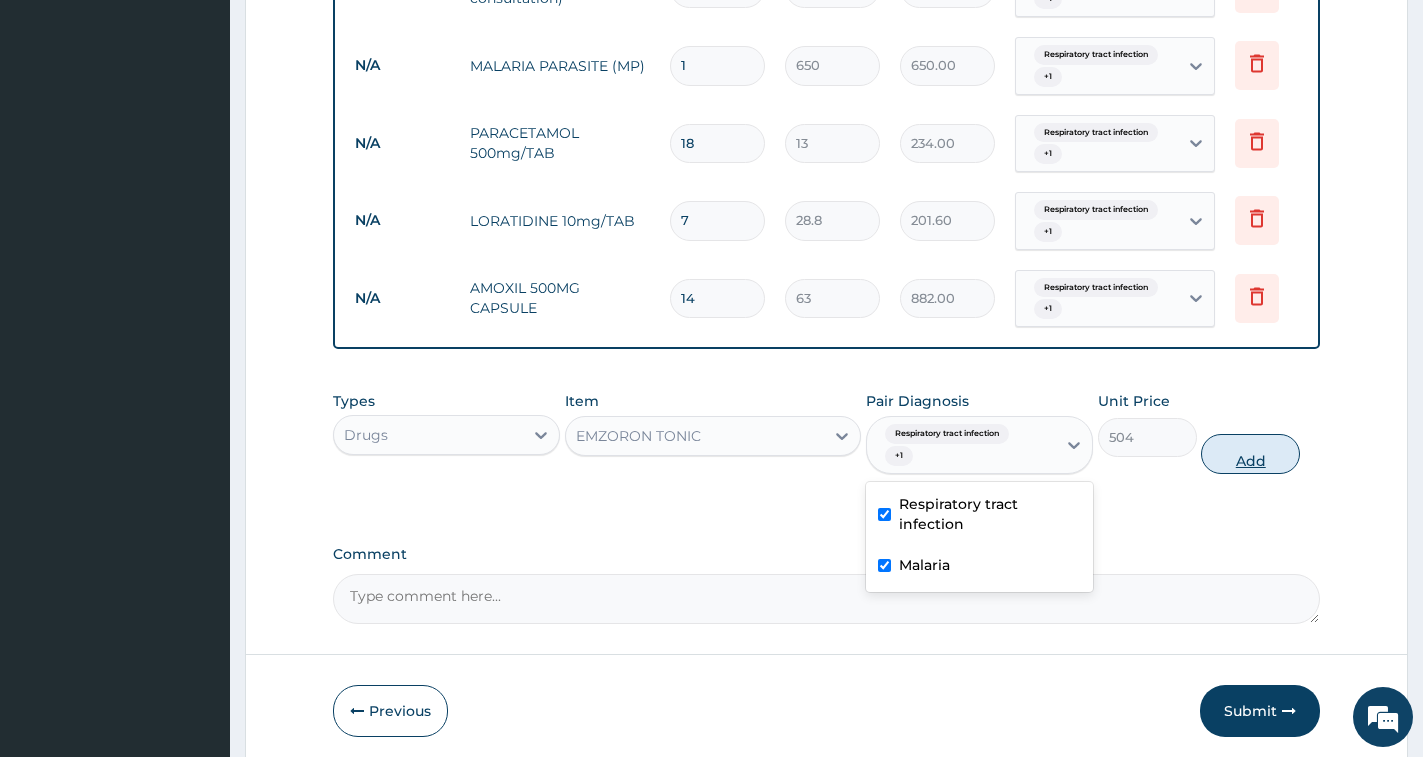 click on "Add" at bounding box center [1250, 454] 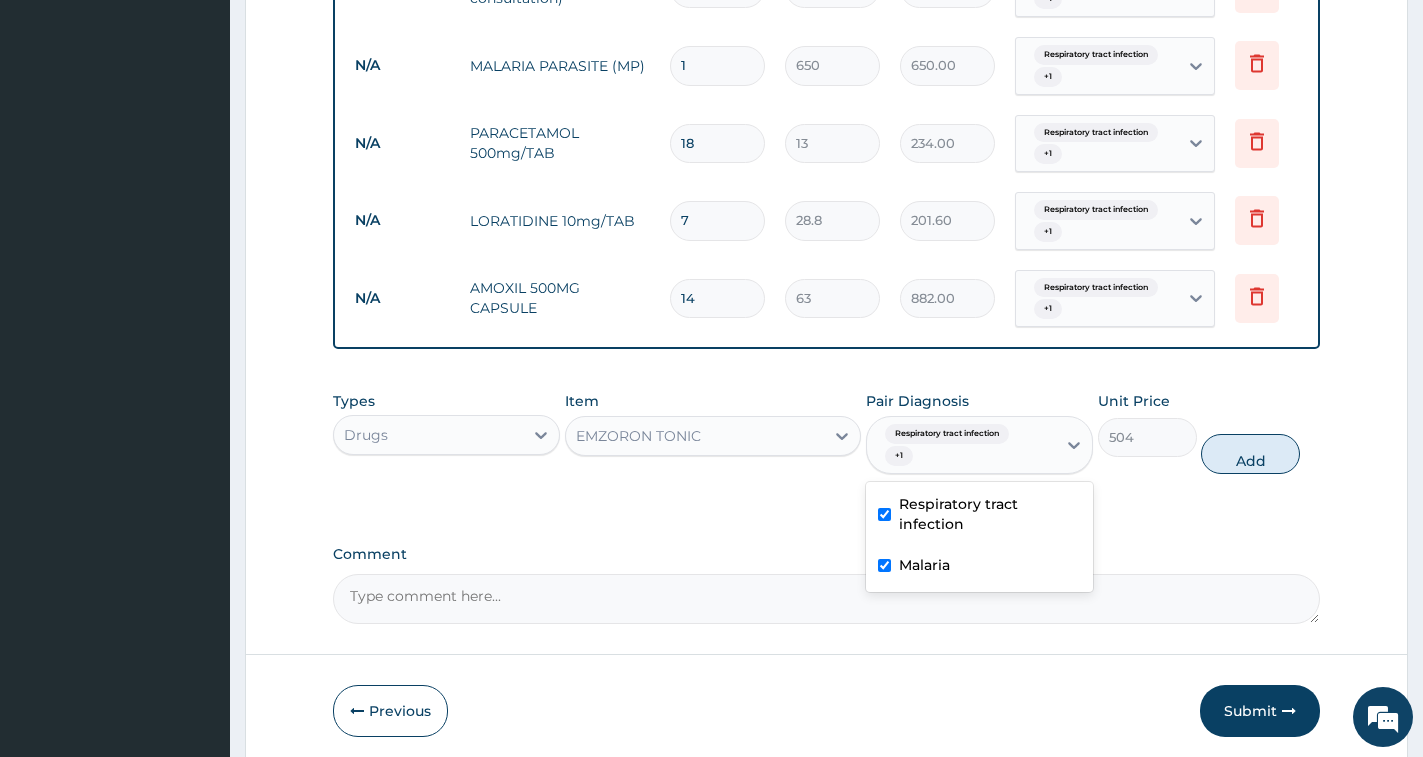type on "0" 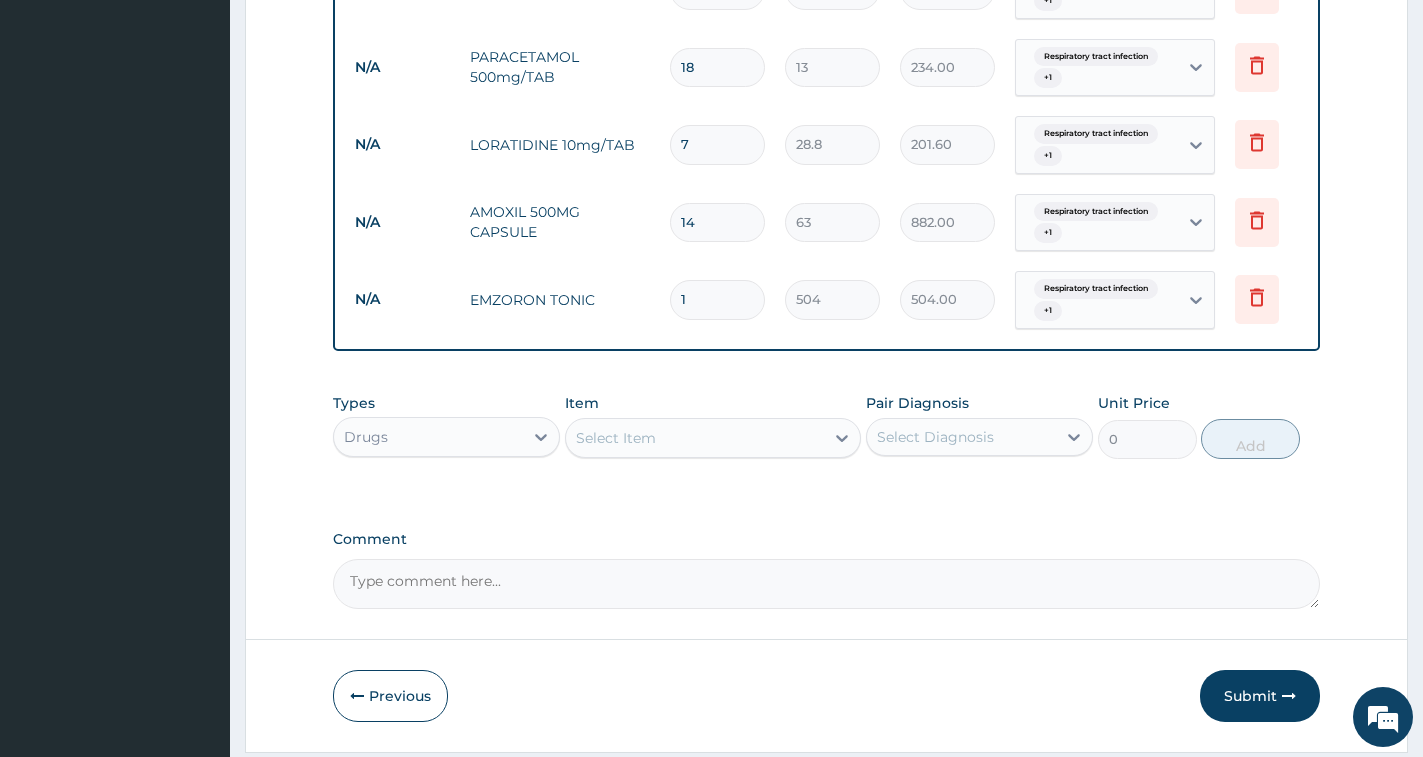 scroll, scrollTop: 1003, scrollLeft: 0, axis: vertical 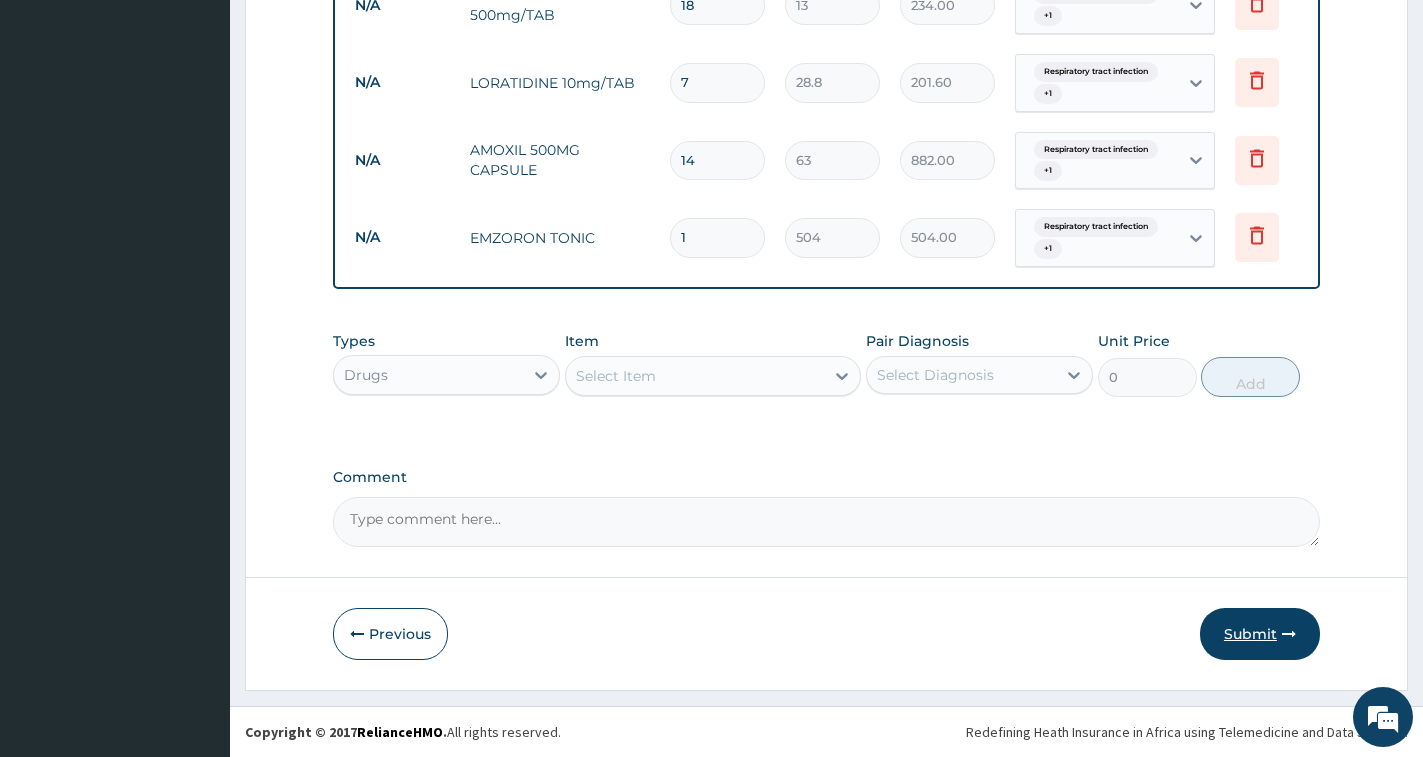 click on "Submit" at bounding box center (1260, 634) 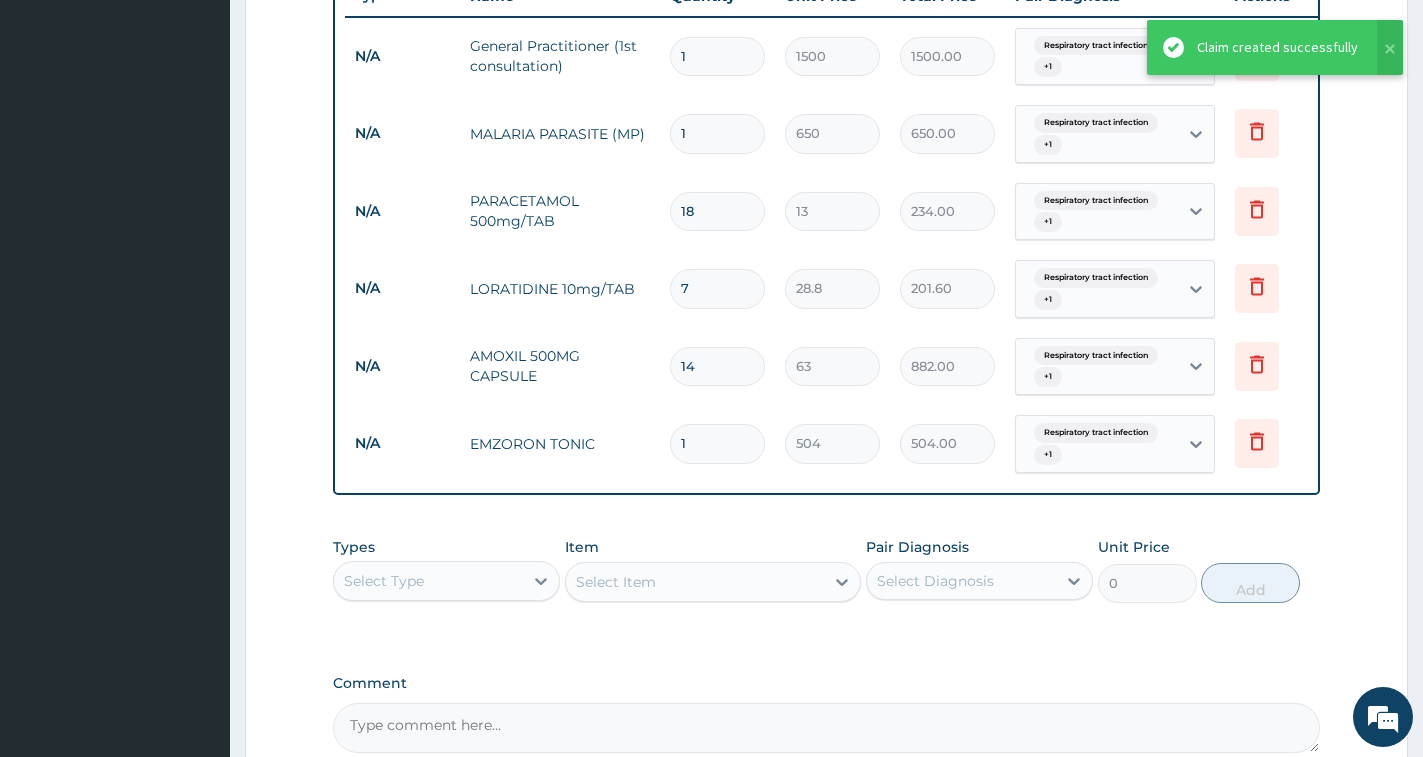 scroll, scrollTop: 503, scrollLeft: 0, axis: vertical 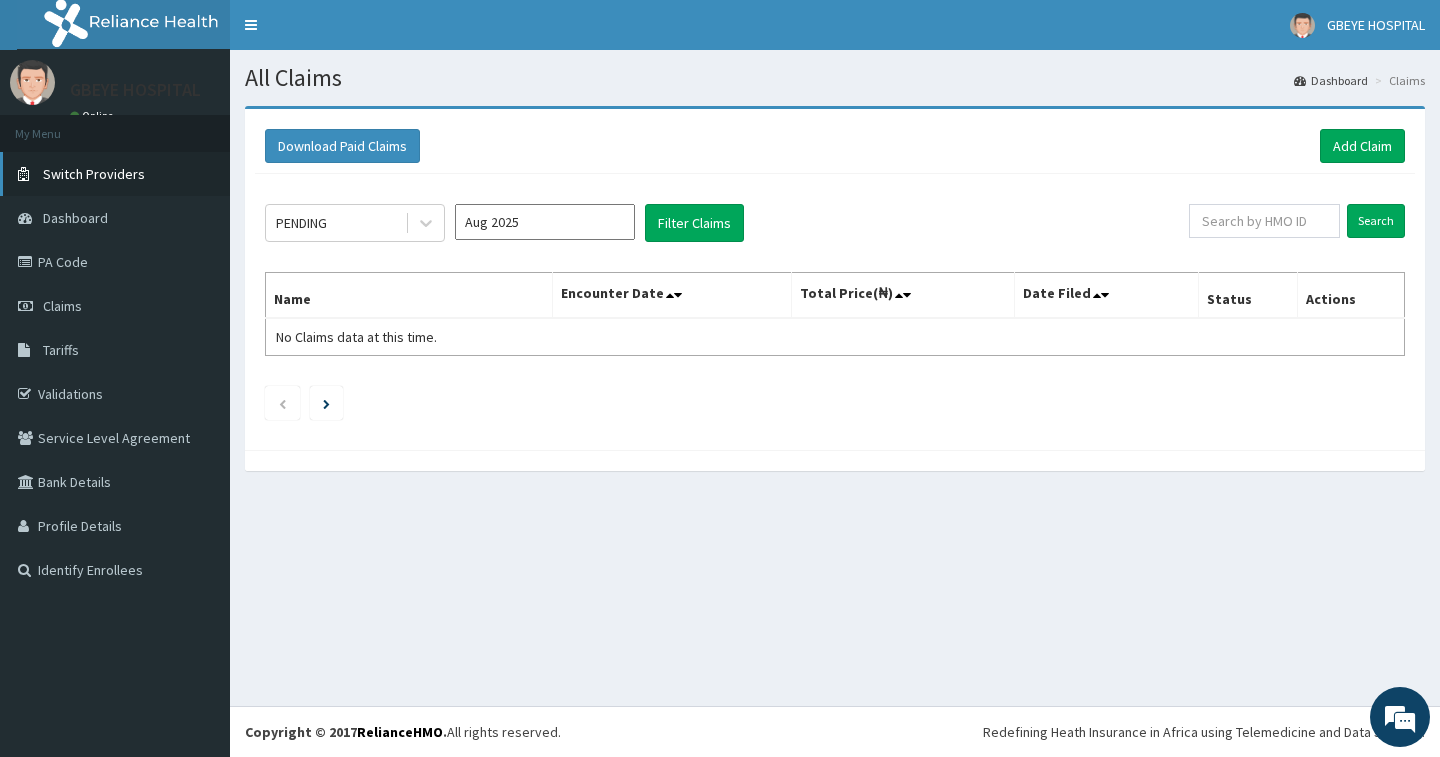 click on "Switch Providers" at bounding box center [94, 174] 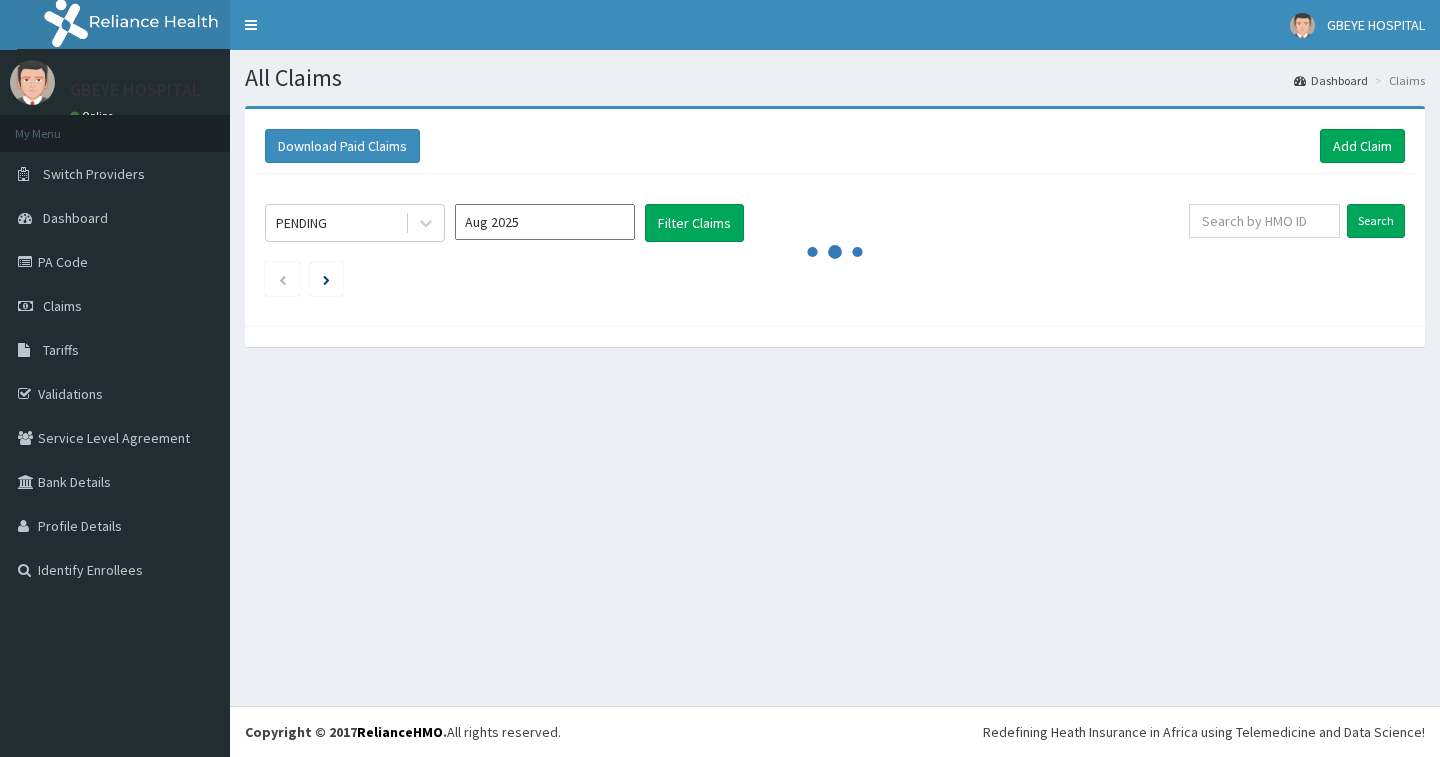 scroll, scrollTop: 0, scrollLeft: 0, axis: both 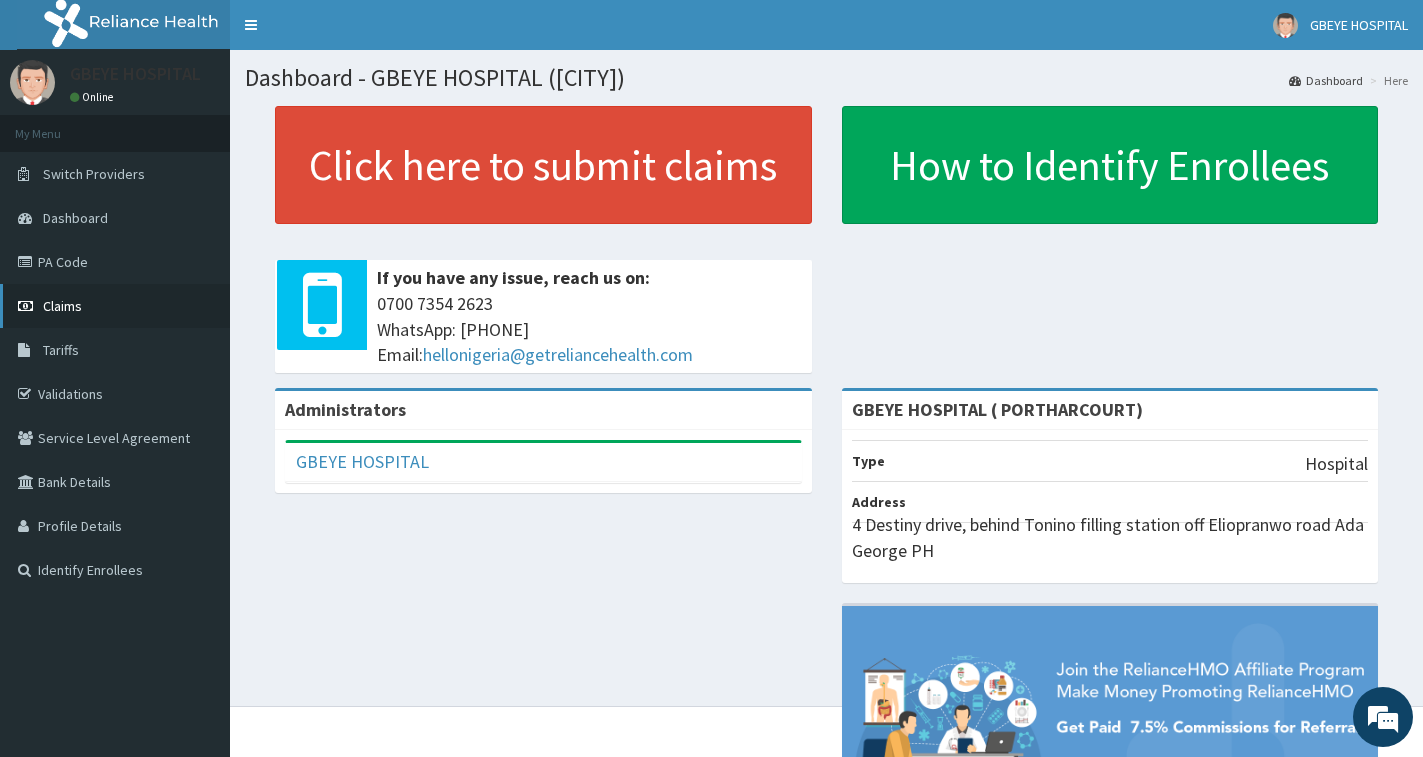 click on "Claims" at bounding box center [115, 306] 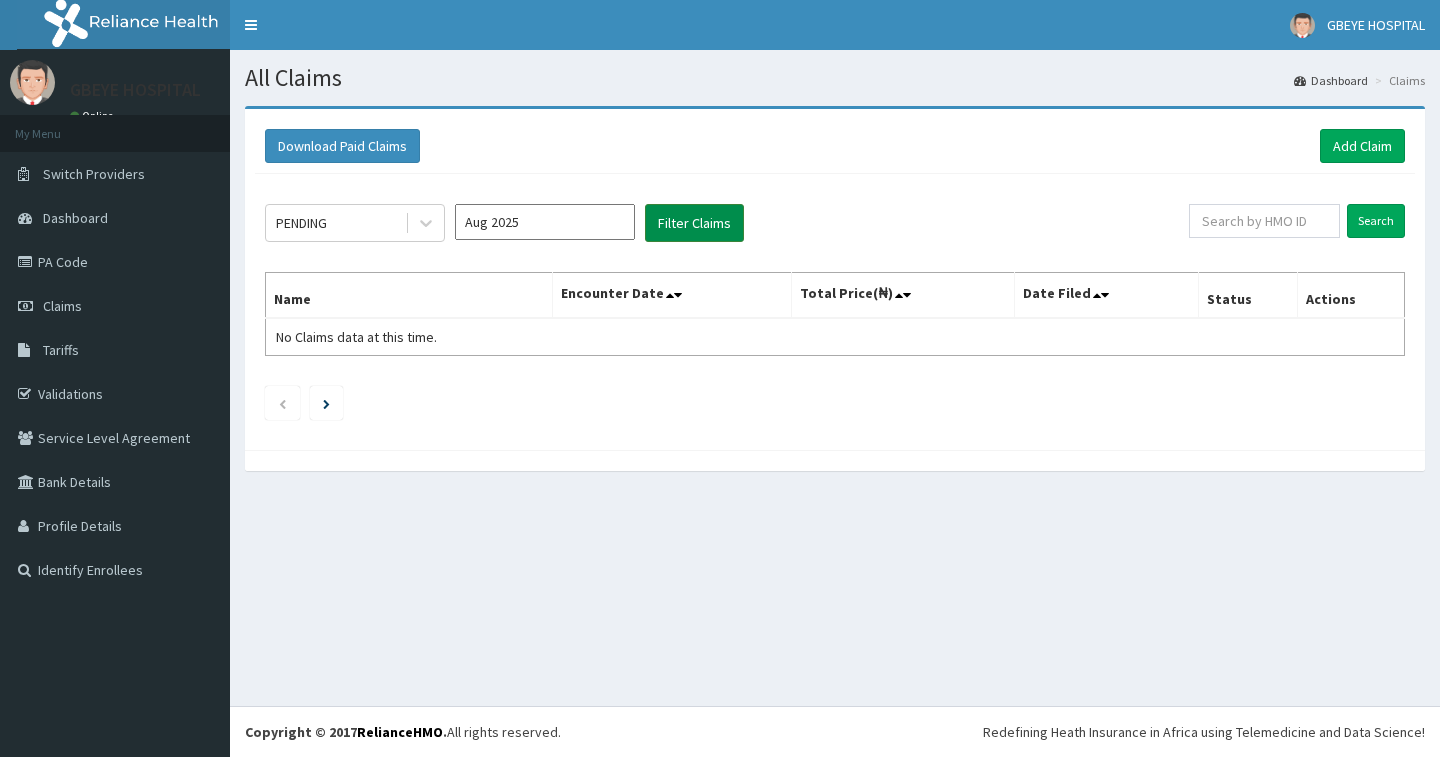 scroll, scrollTop: 0, scrollLeft: 0, axis: both 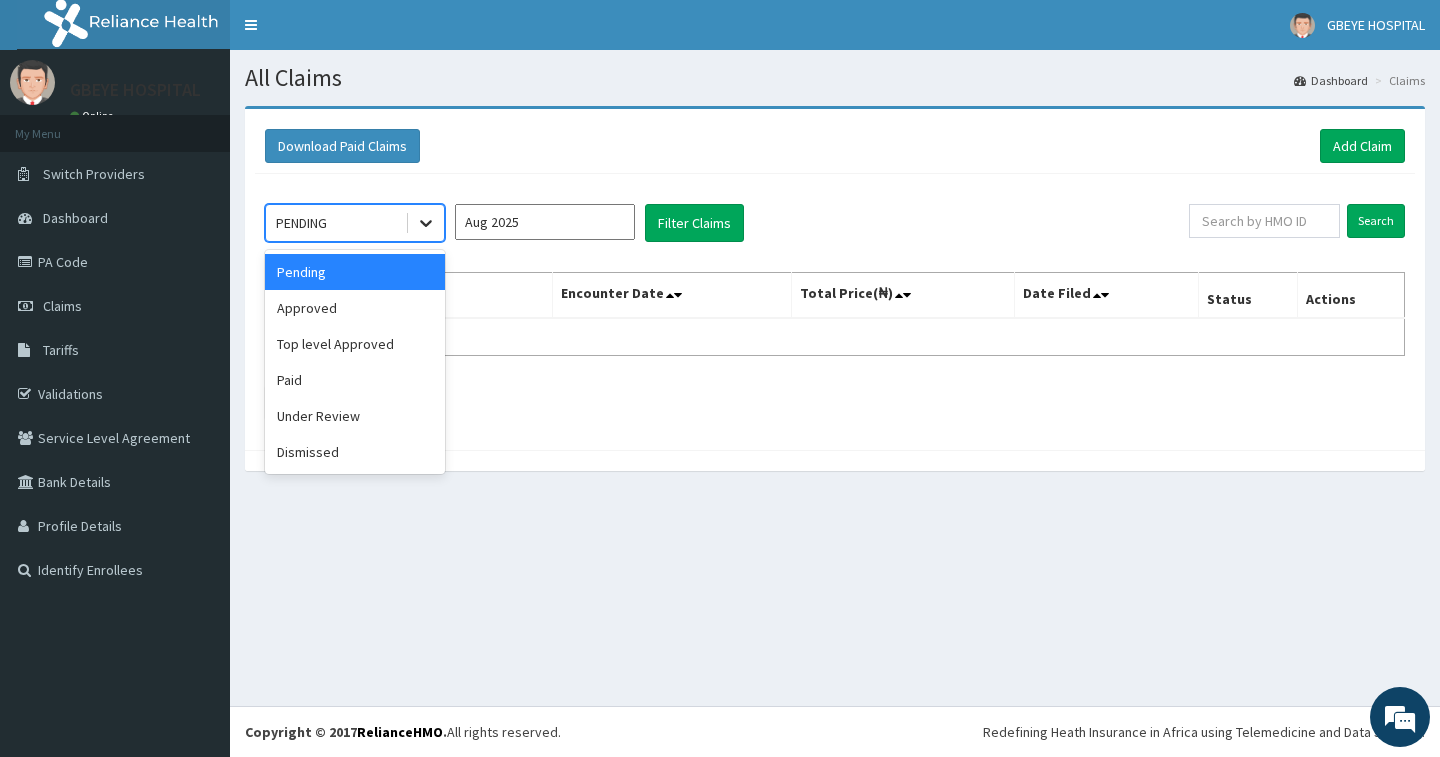 click 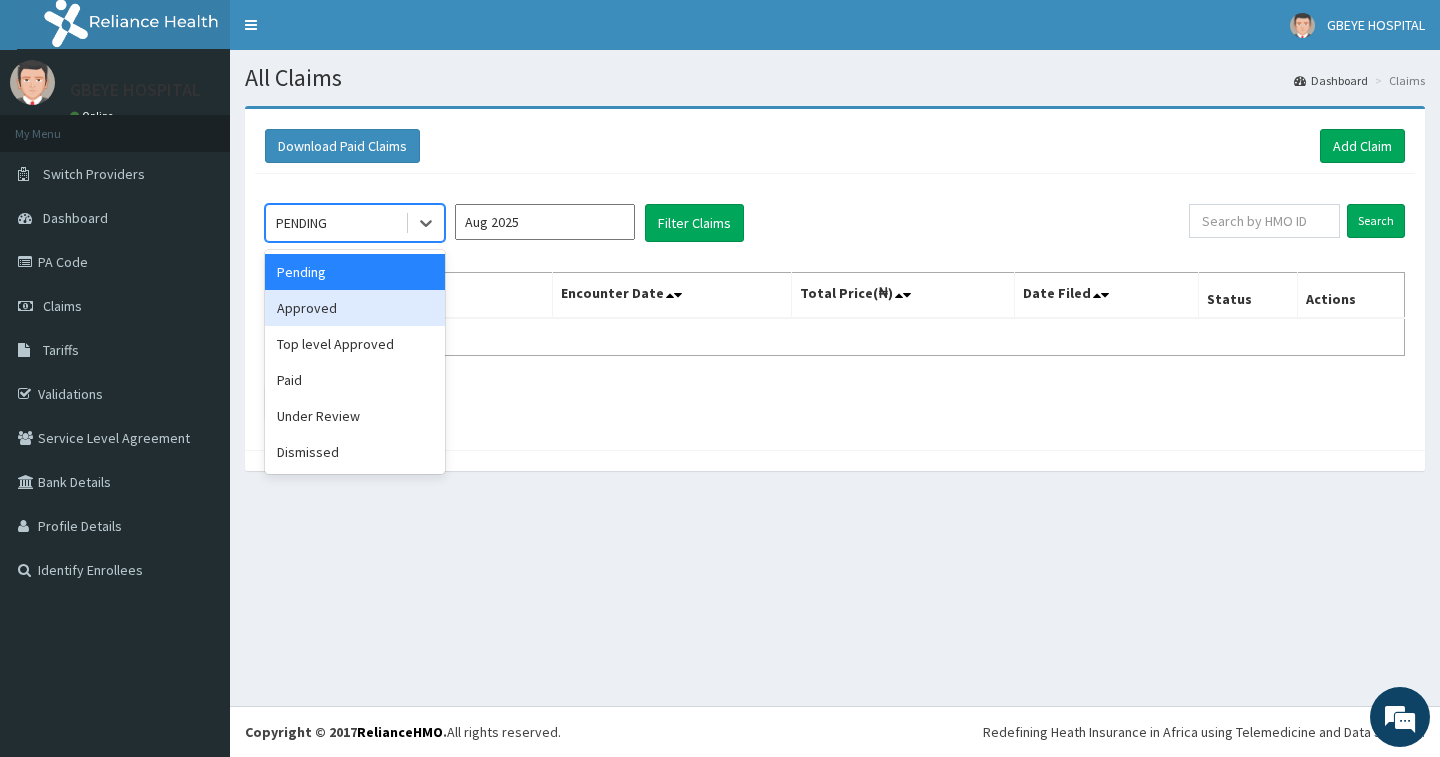 click on "Approved" at bounding box center [355, 308] 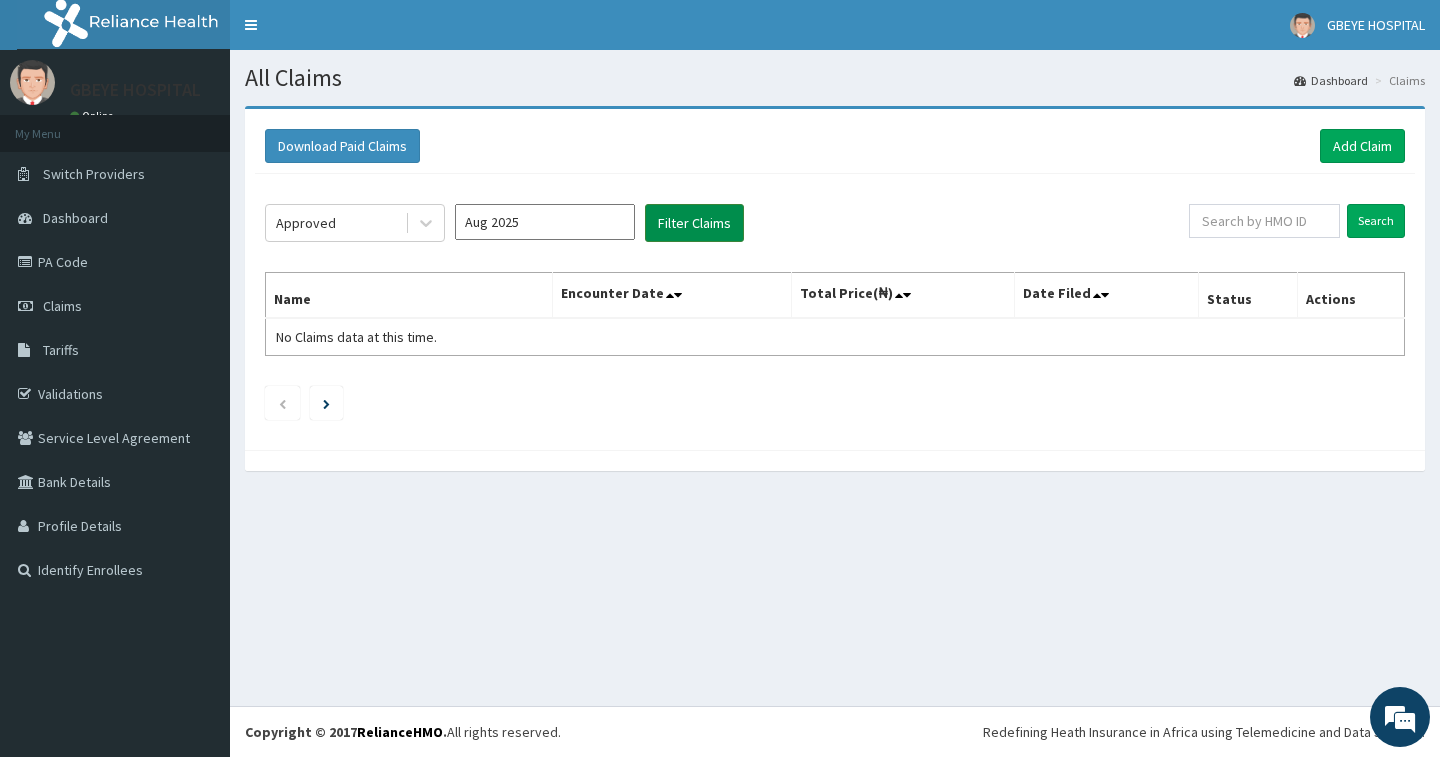 click on "Filter Claims" at bounding box center [694, 223] 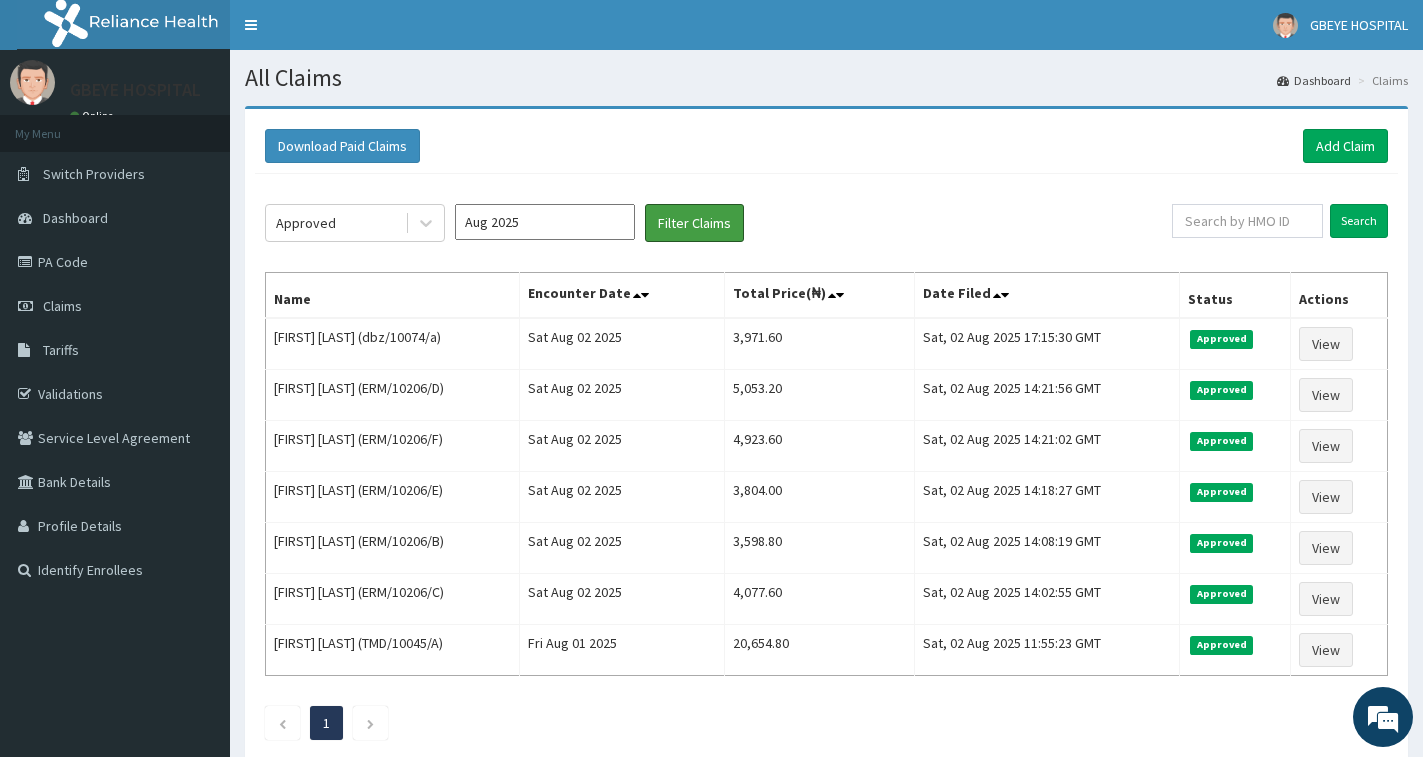 scroll, scrollTop: 0, scrollLeft: 0, axis: both 